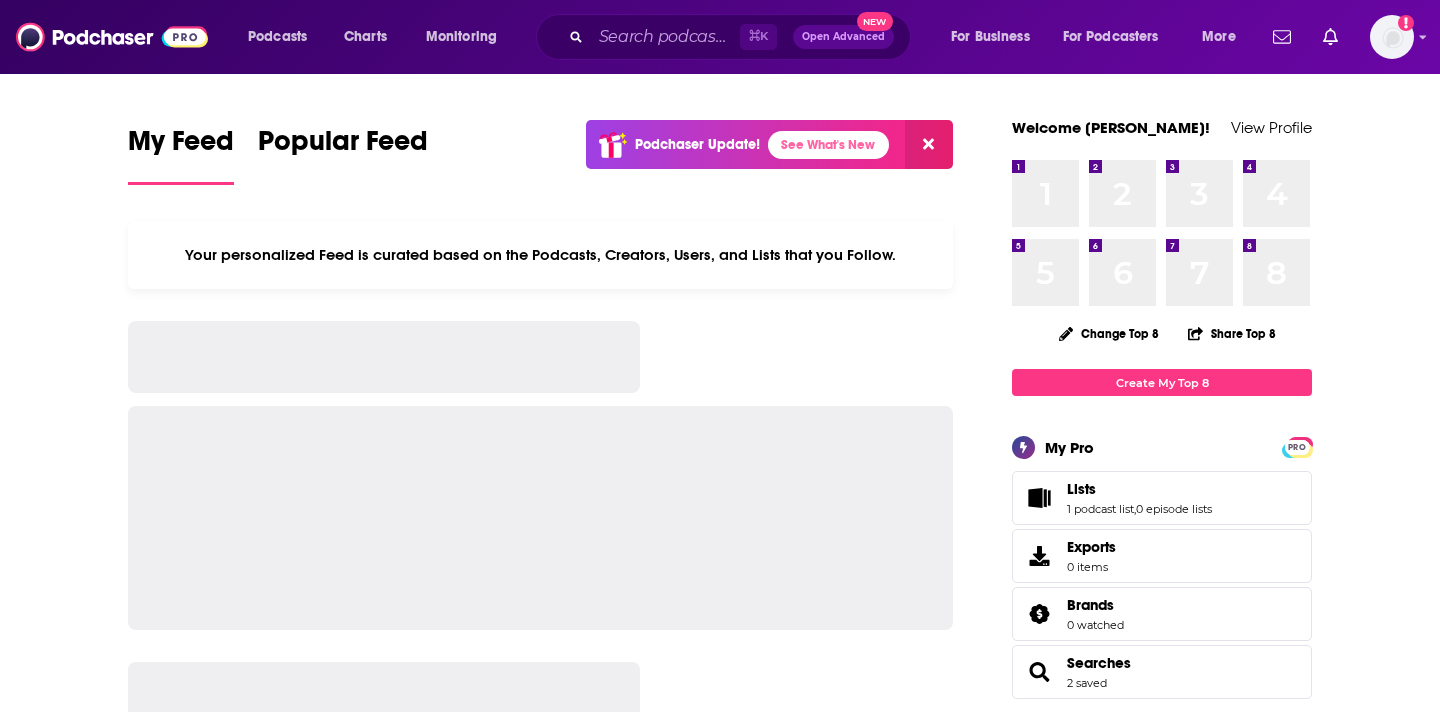 scroll, scrollTop: 0, scrollLeft: 0, axis: both 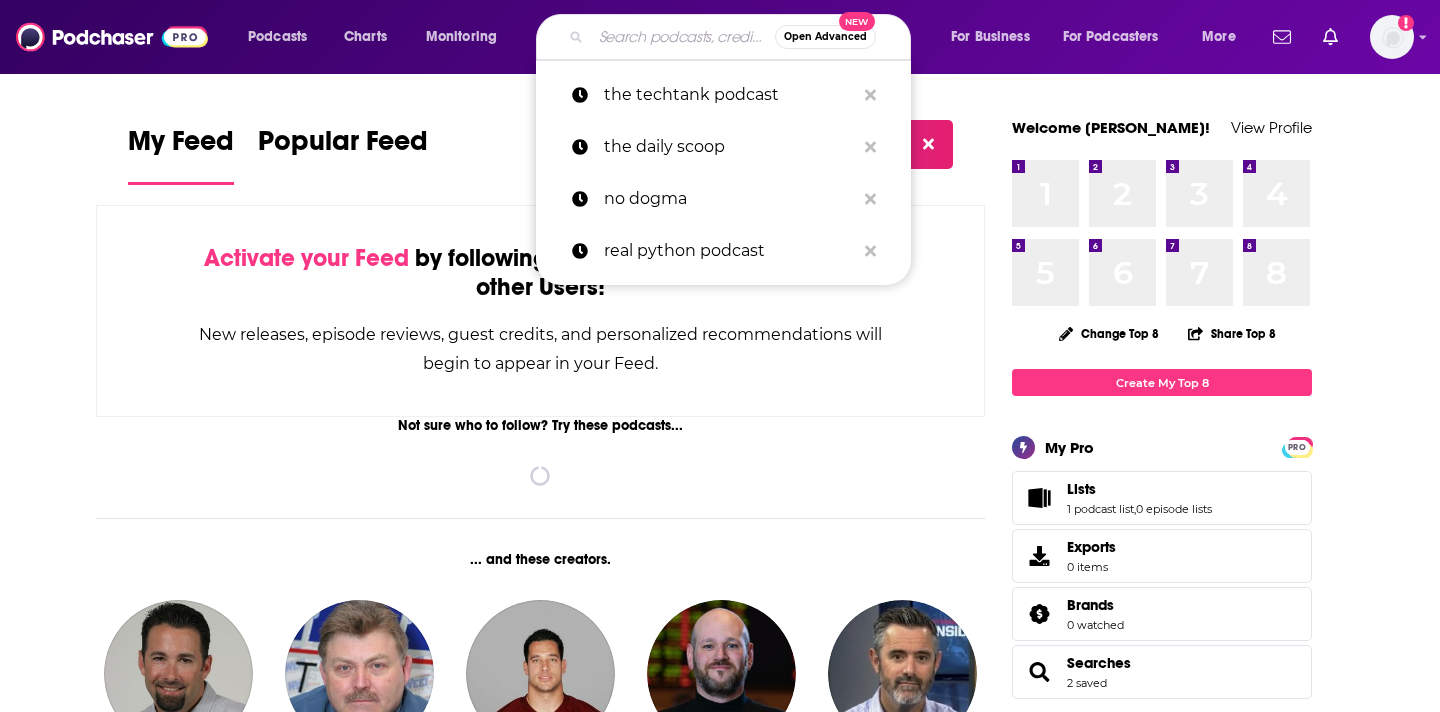 click at bounding box center [683, 37] 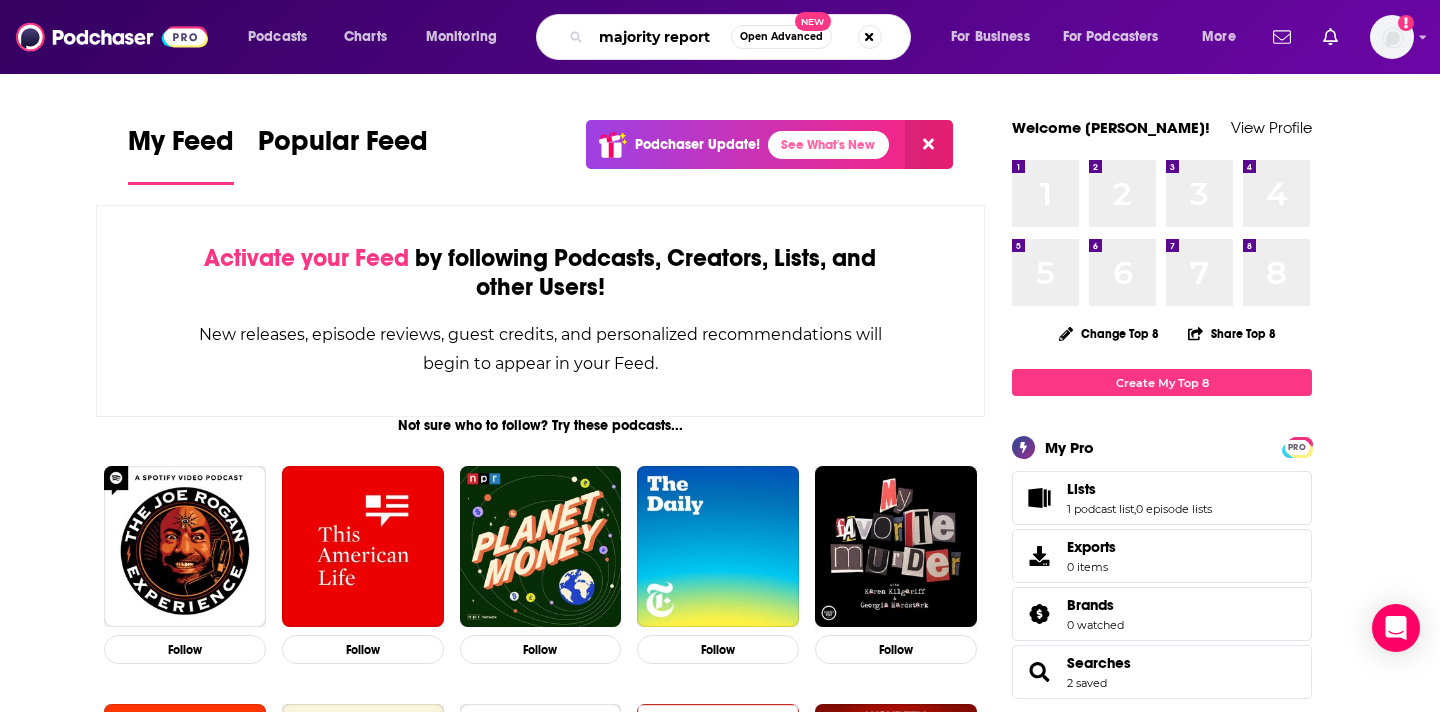 type on "majority report" 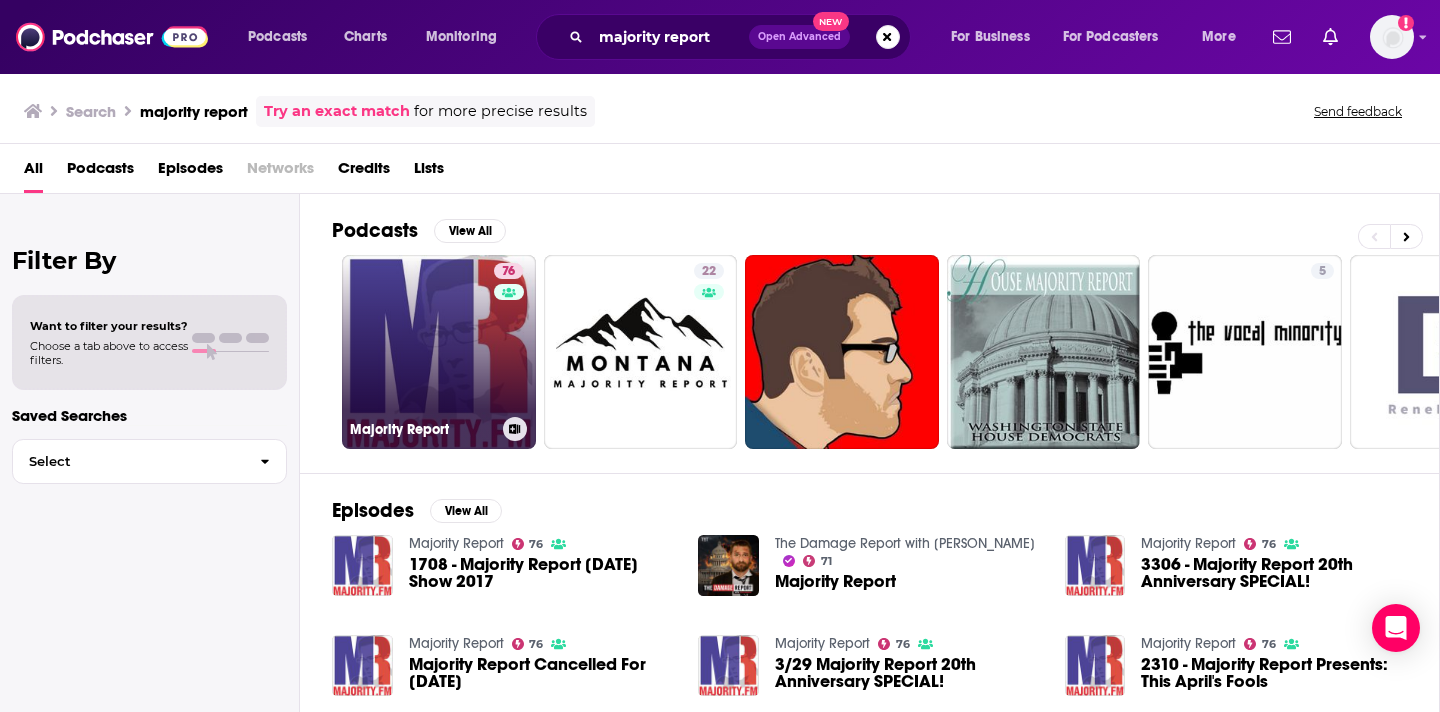 click on "76 Majority Report" at bounding box center [439, 352] 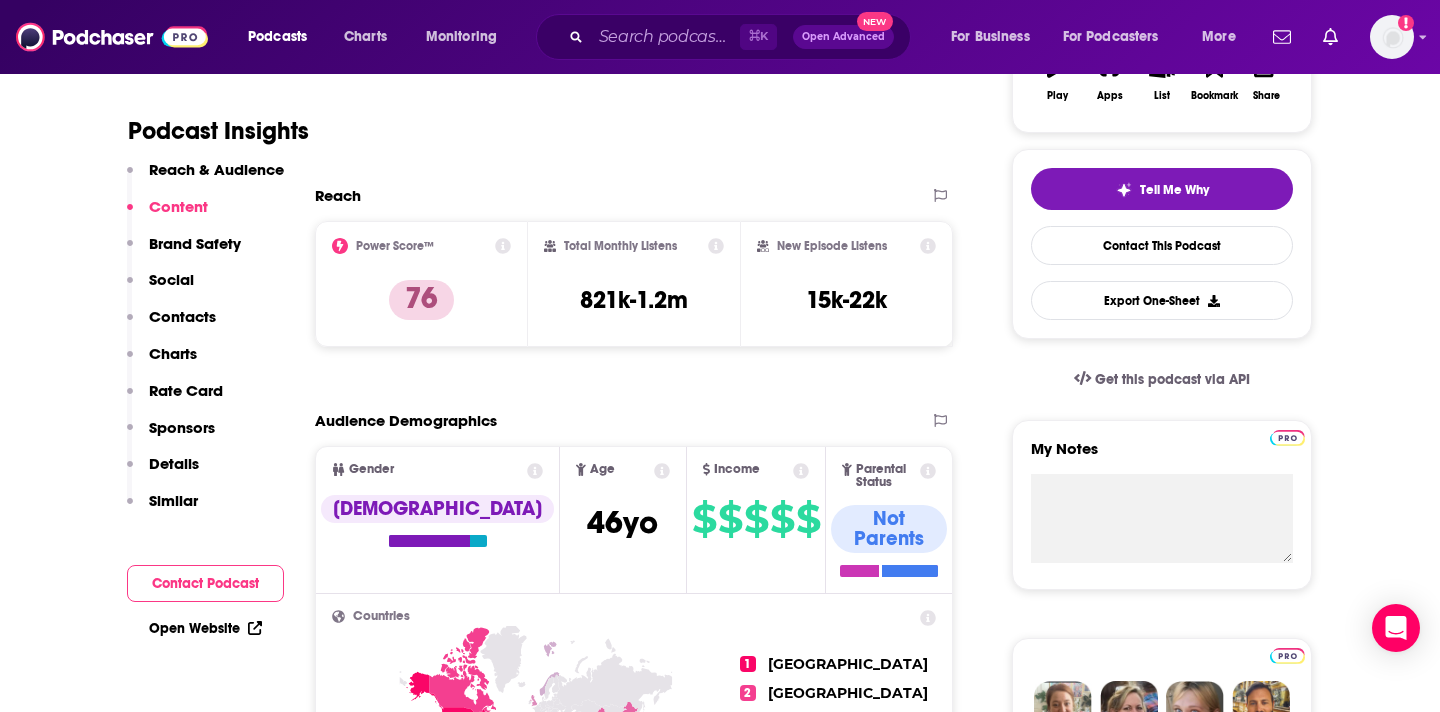 scroll, scrollTop: 0, scrollLeft: 0, axis: both 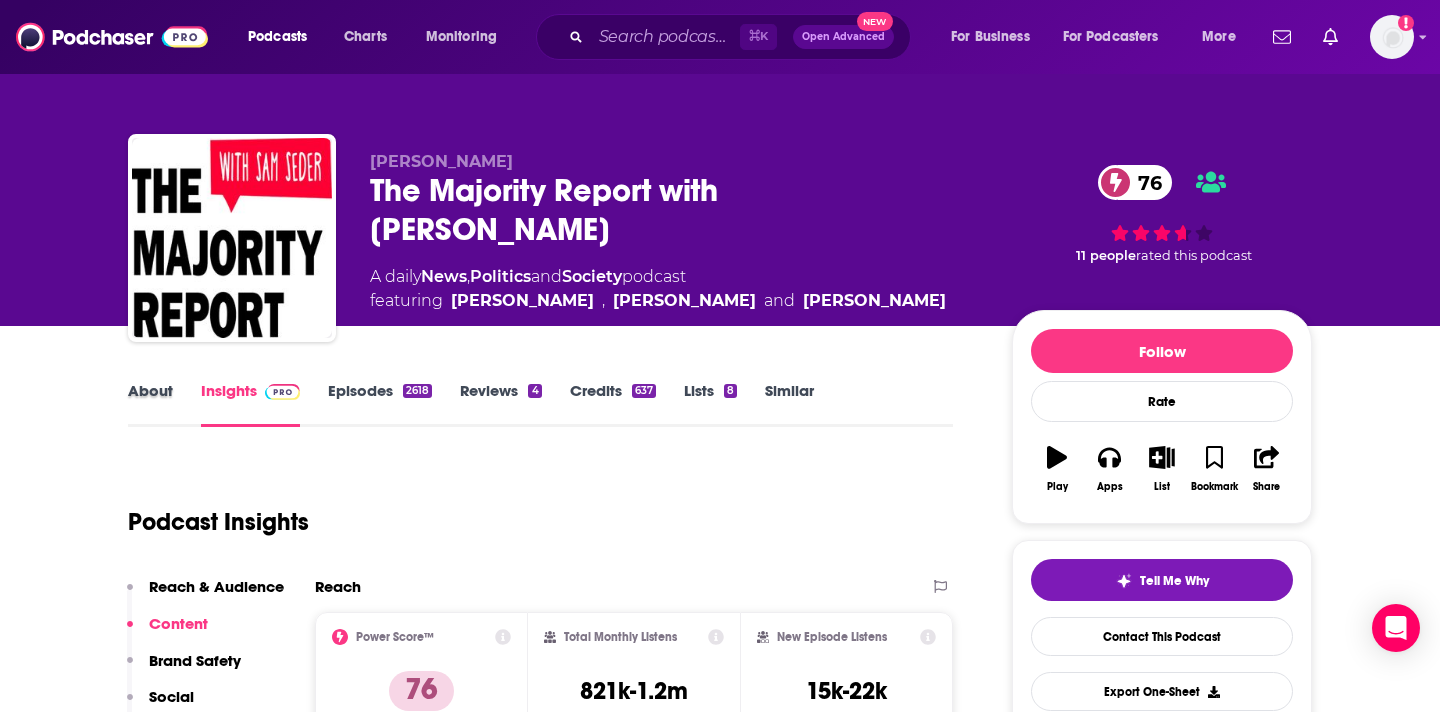 click on "About" at bounding box center [164, 404] 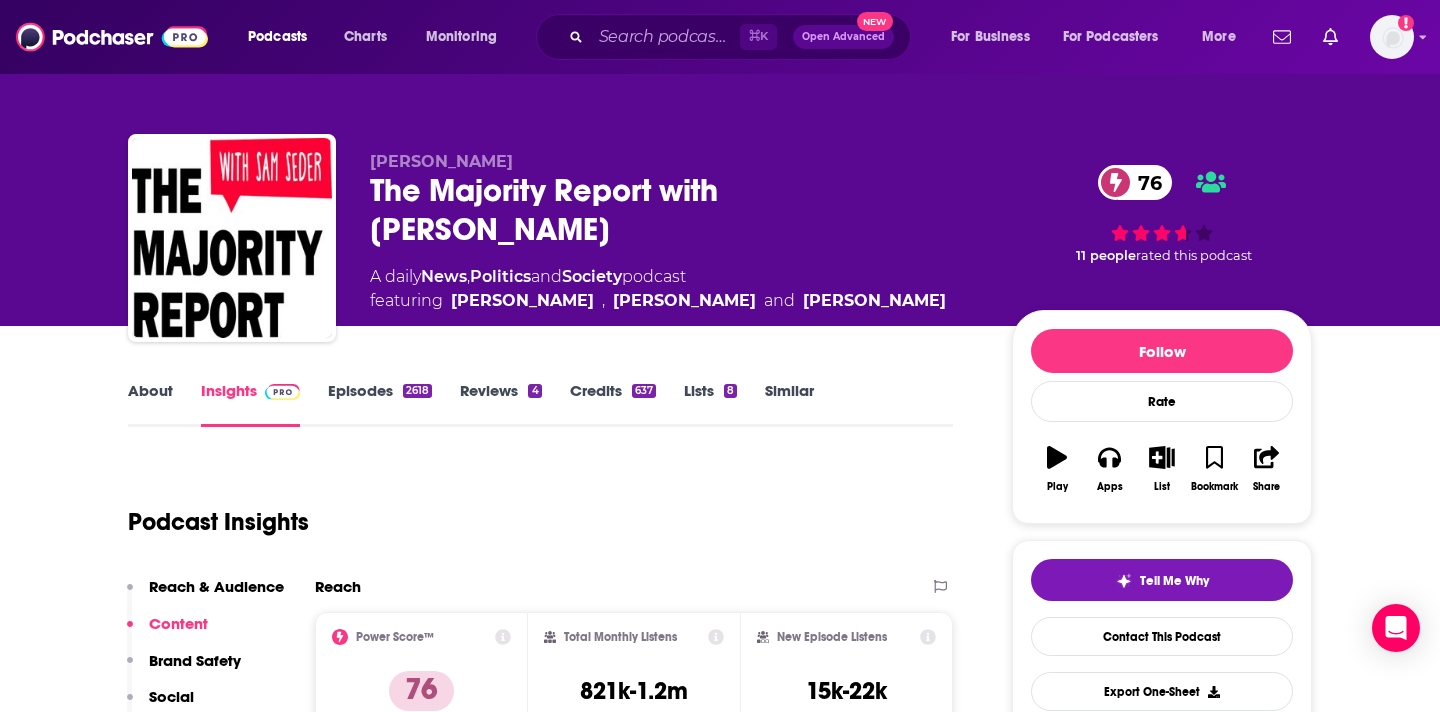 click on "About" at bounding box center [150, 404] 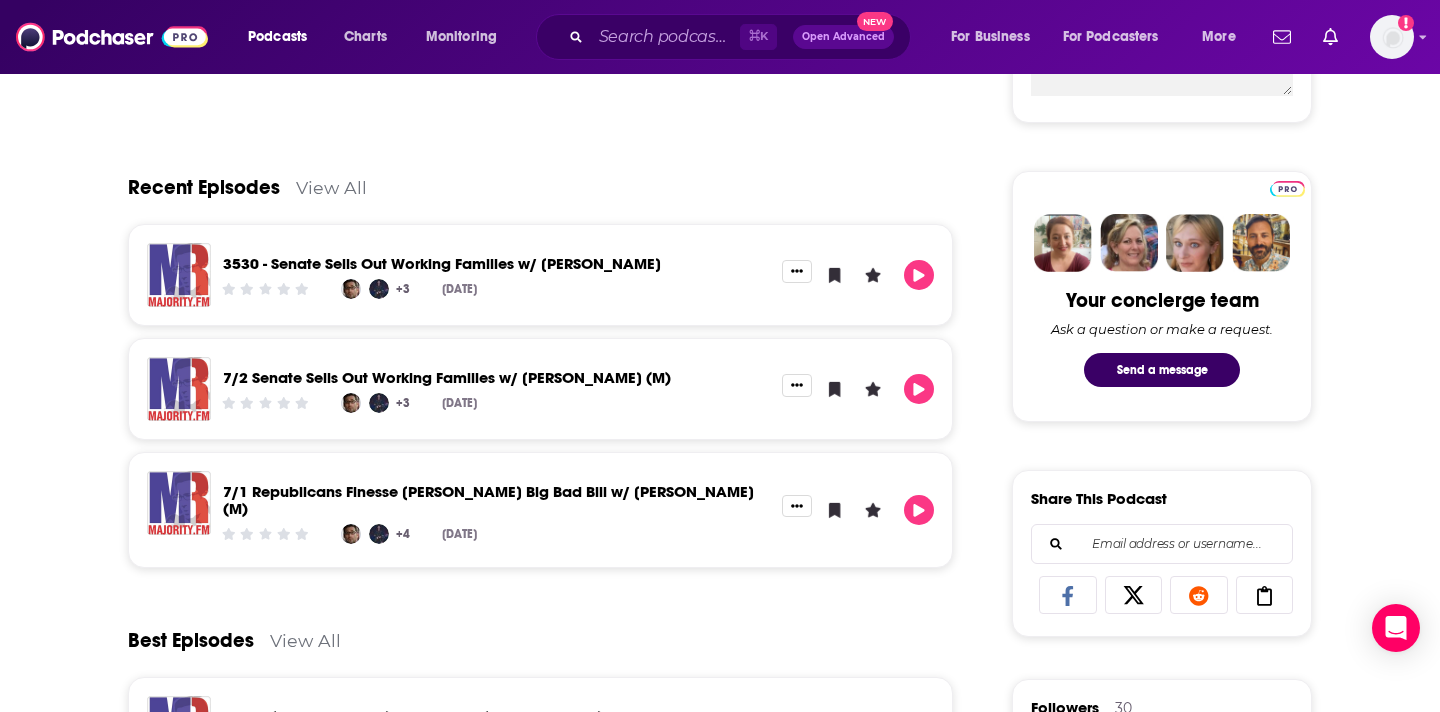 scroll, scrollTop: 833, scrollLeft: 0, axis: vertical 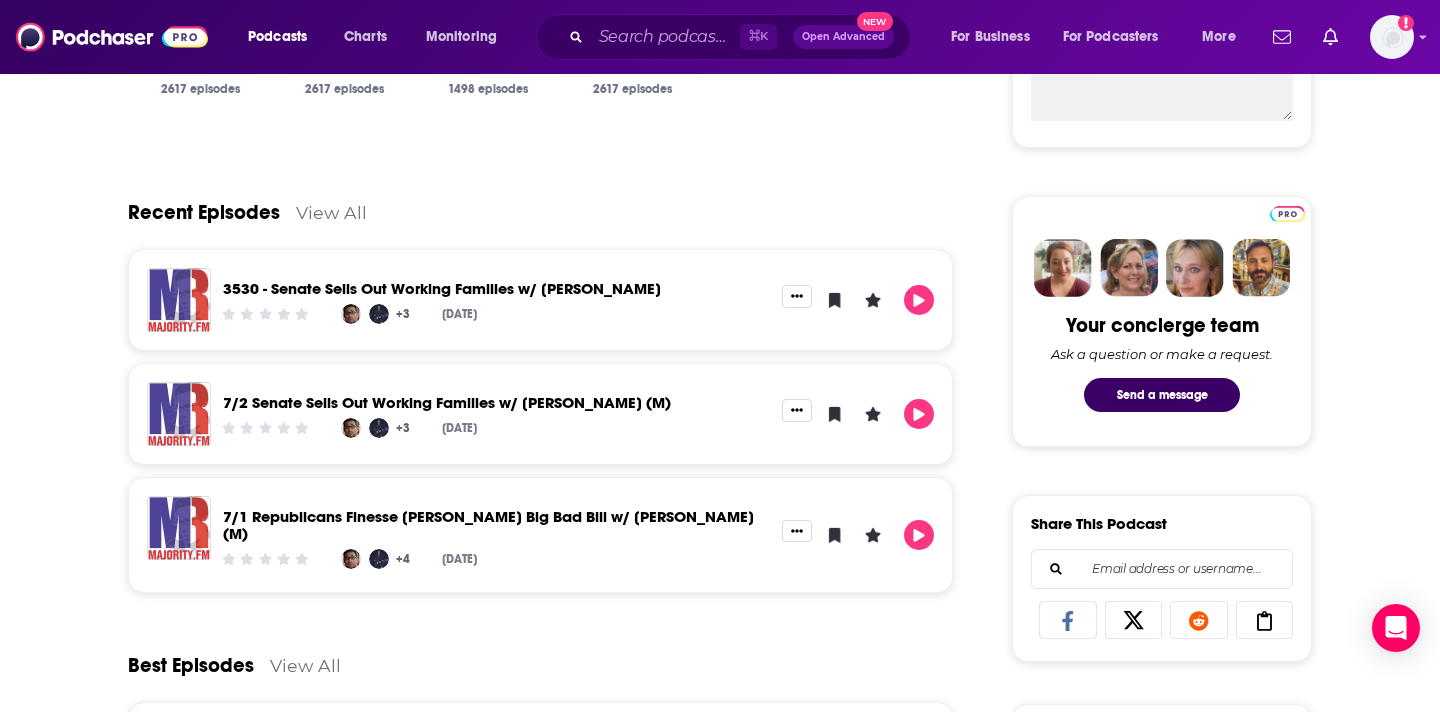 click on "7/2 Senate Sells Out Working Families w/ [PERSON_NAME] (M) +3 [DATE]" at bounding box center (540, 414) 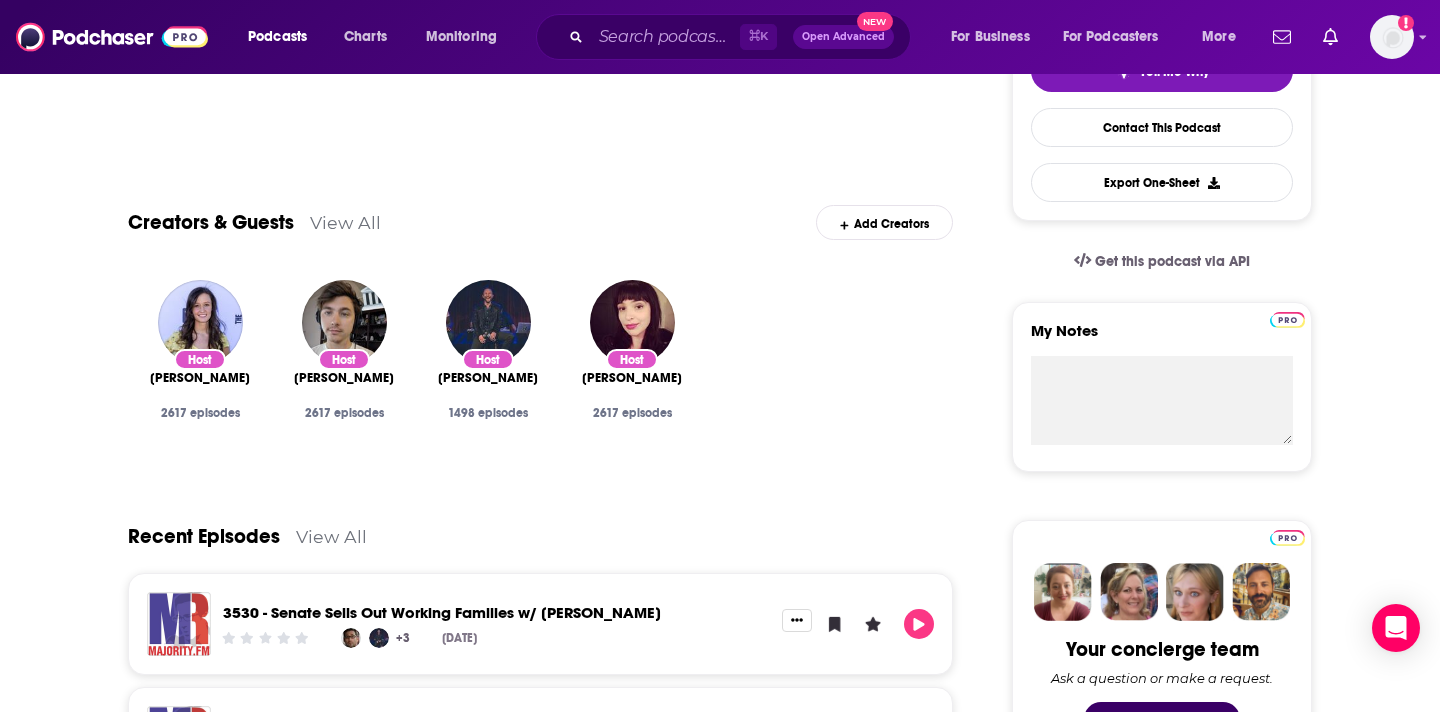 scroll, scrollTop: 0, scrollLeft: 0, axis: both 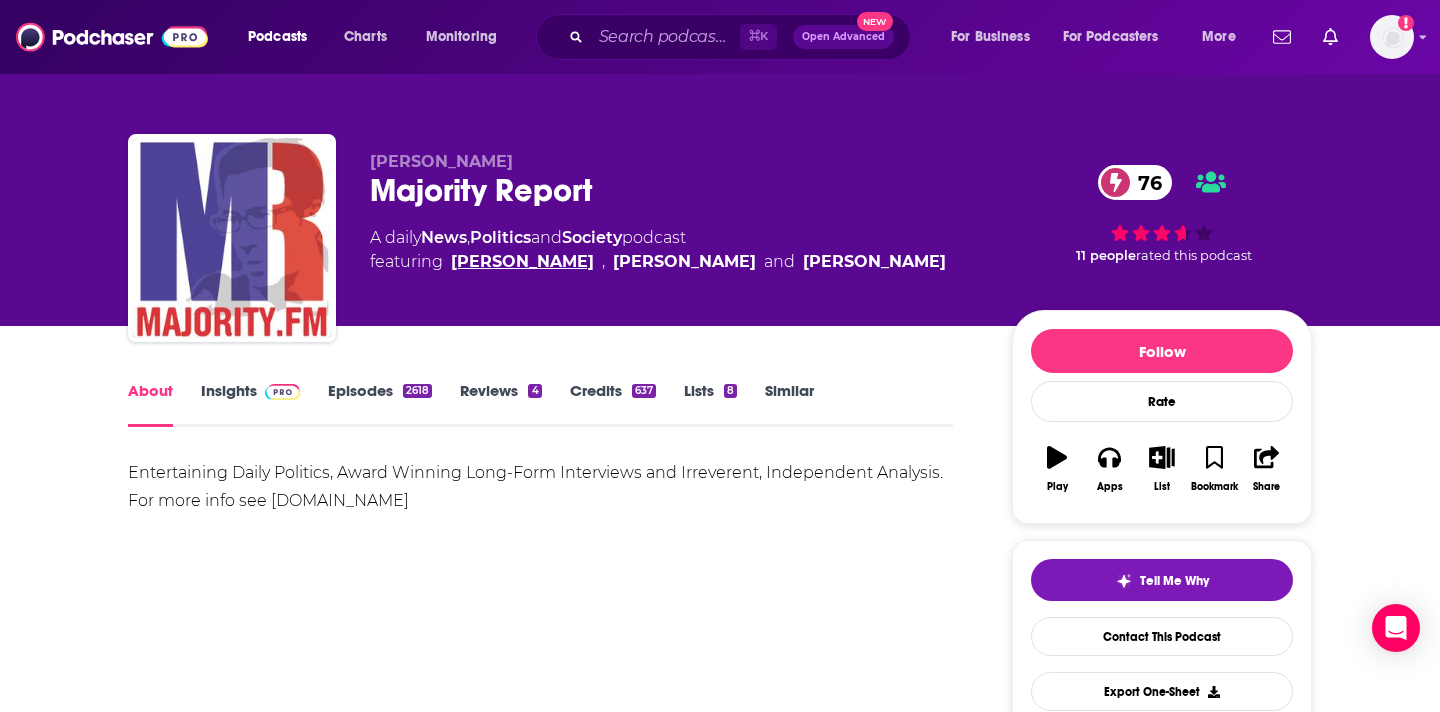 click on "[PERSON_NAME]" at bounding box center (522, 262) 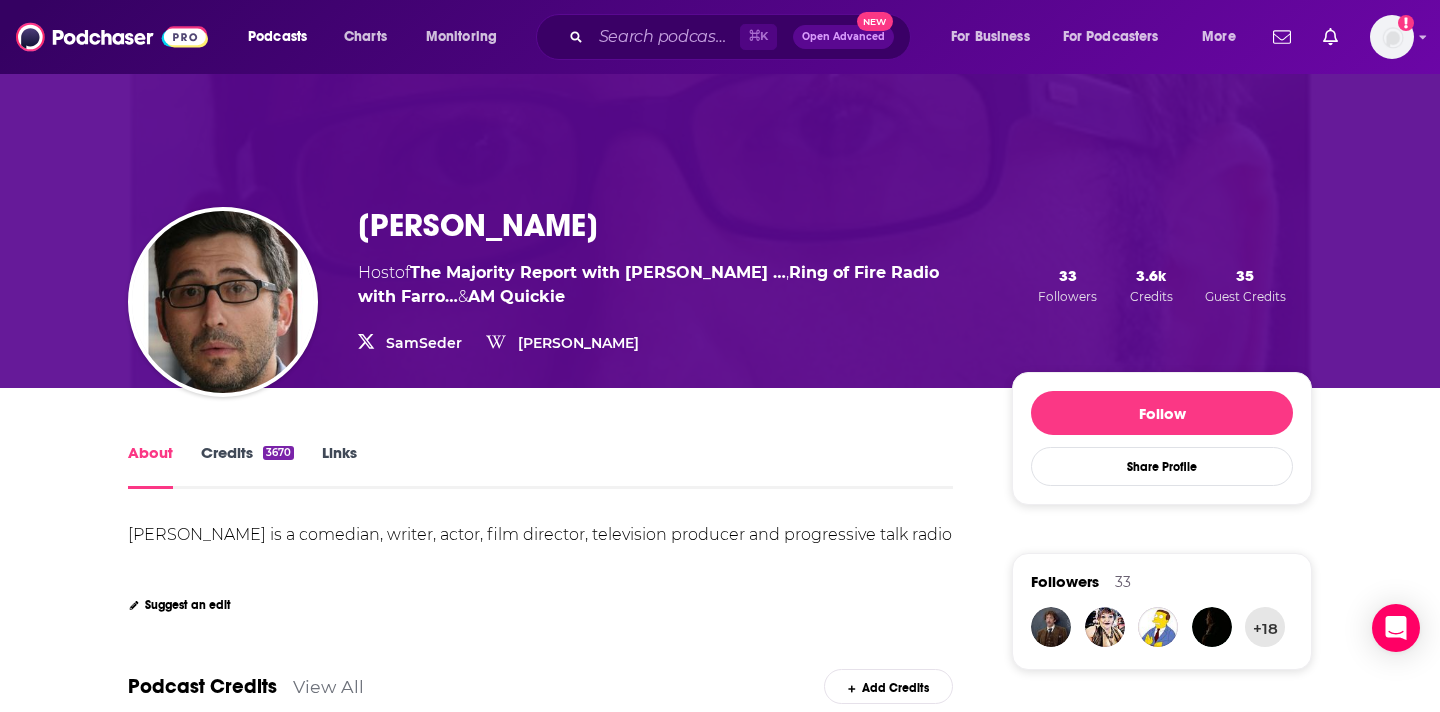 click on "[PERSON_NAME] is a comedian, writer, actor, film director, television producer and progressive talk radio host." at bounding box center (542, 548) 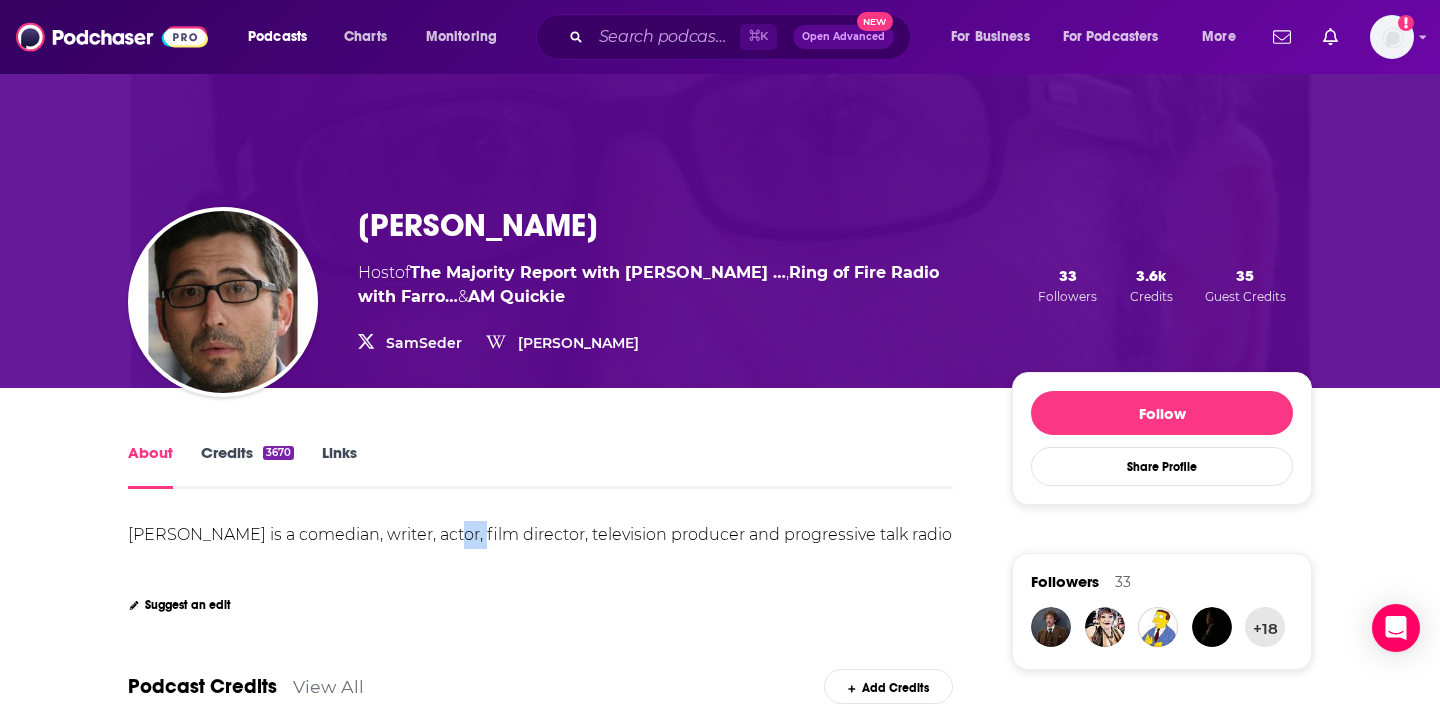 click on "[PERSON_NAME] is a comedian, writer, actor, film director, television producer and progressive talk radio host." at bounding box center (542, 548) 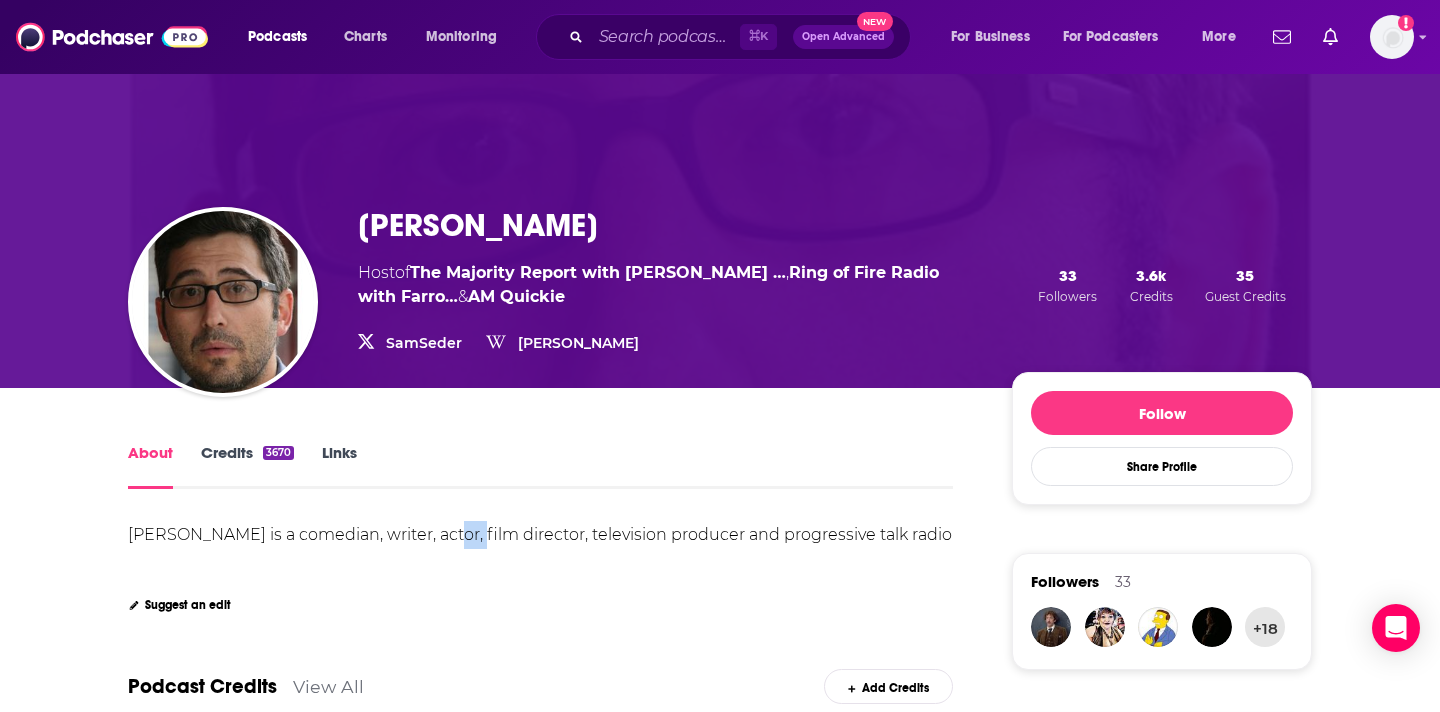 click on "[PERSON_NAME] is a comedian, writer, actor, film director, television producer and progressive talk radio host." at bounding box center (542, 548) 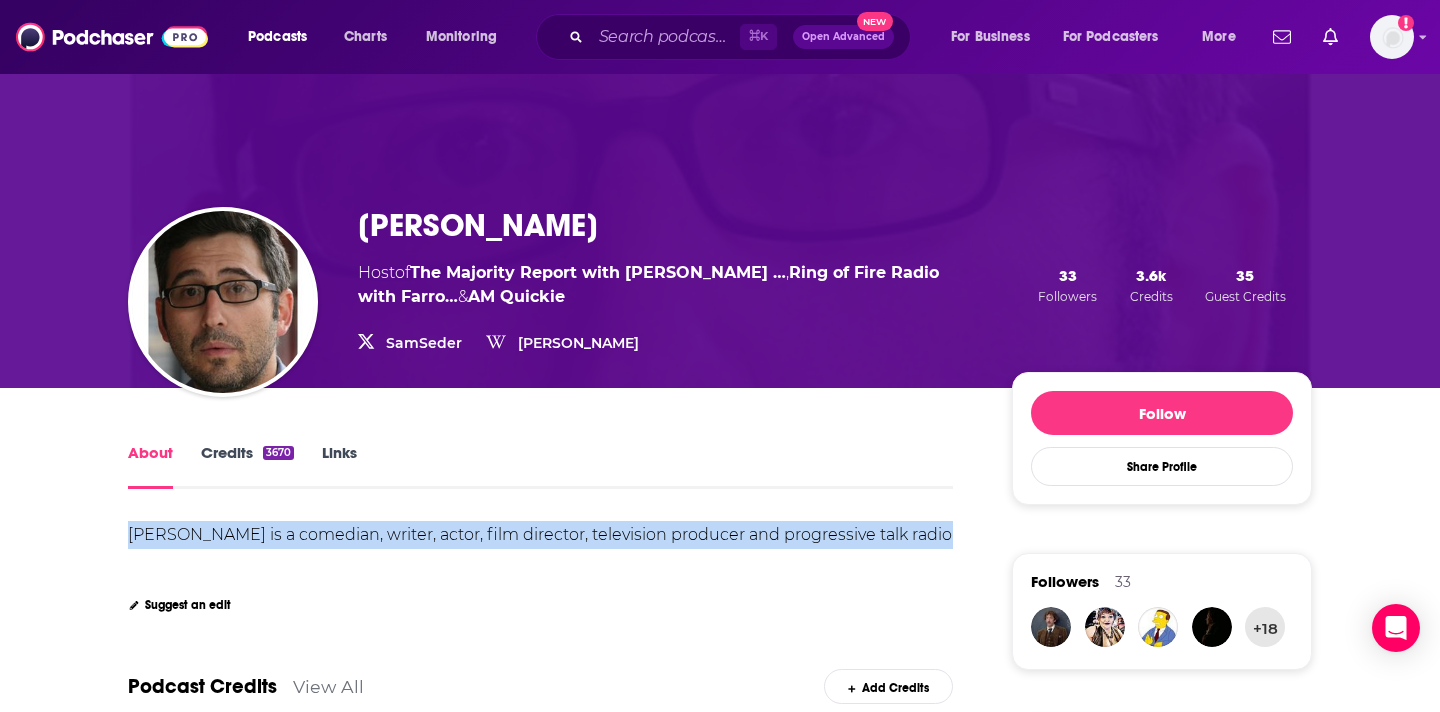 copy on "[PERSON_NAME] is a comedian, writer, actor, film director, television producer and progressive talk radio host." 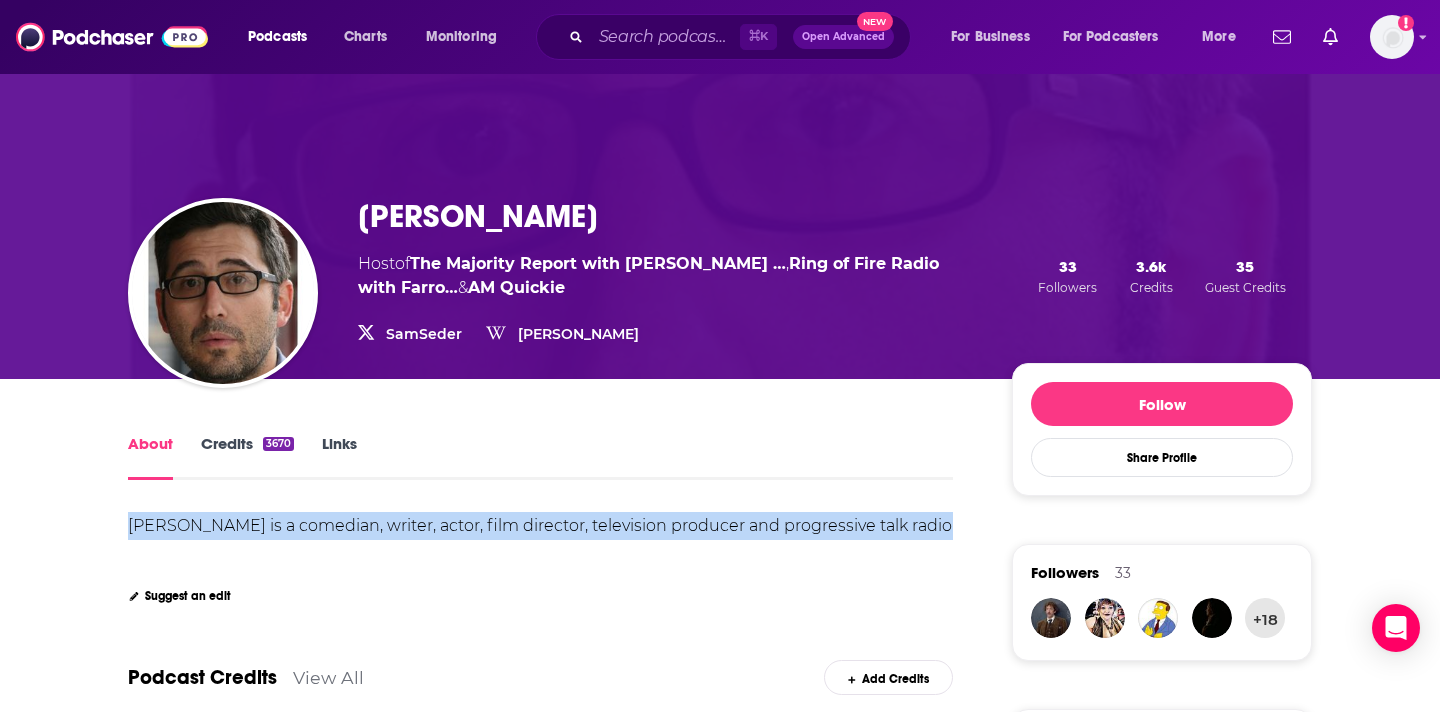 scroll, scrollTop: 11, scrollLeft: 0, axis: vertical 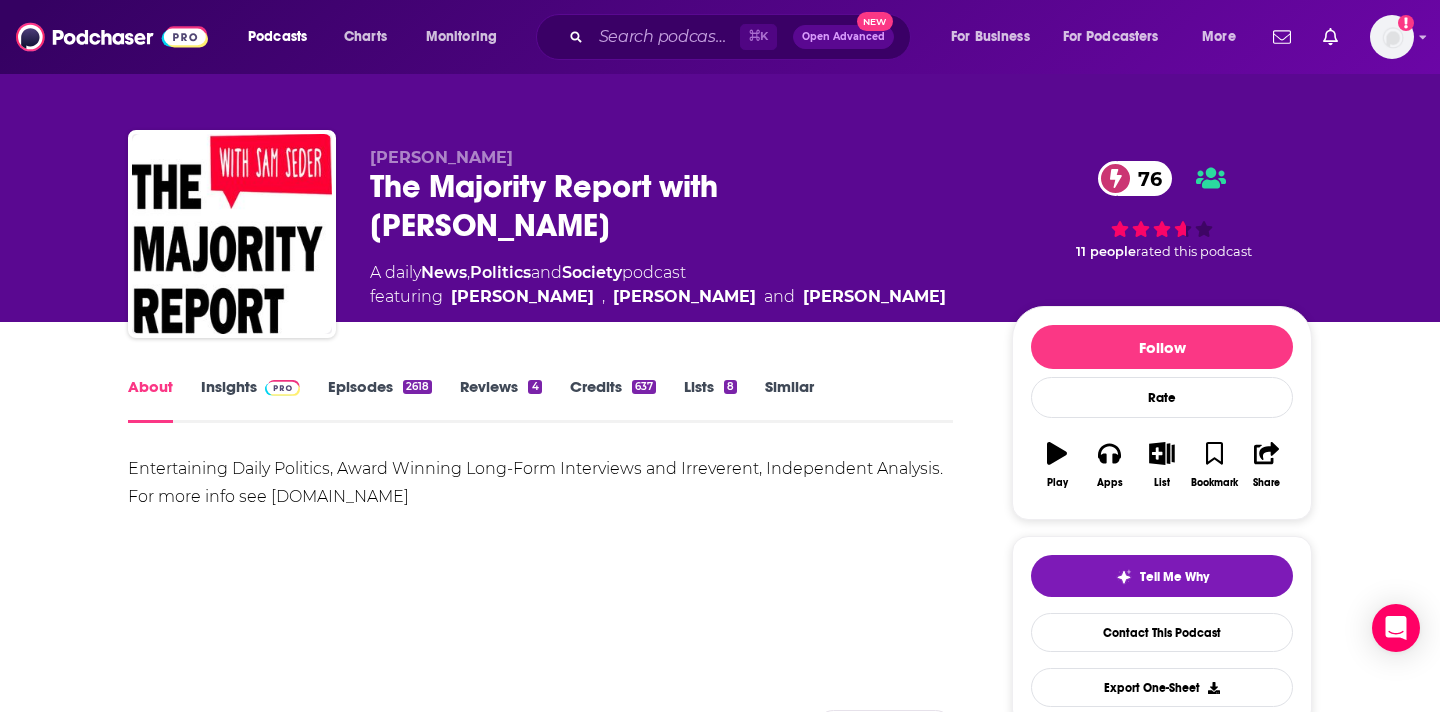 click on "Insights" at bounding box center (250, 400) 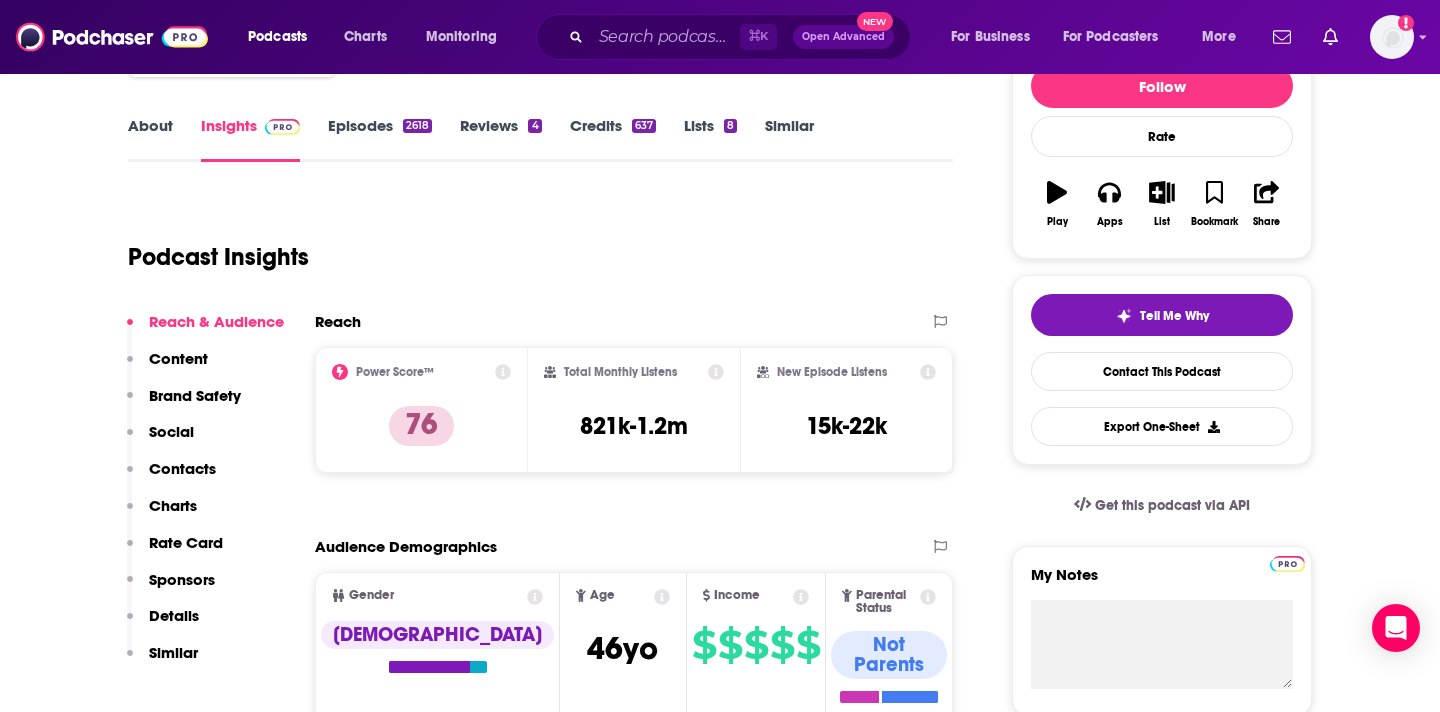 scroll, scrollTop: 266, scrollLeft: 0, axis: vertical 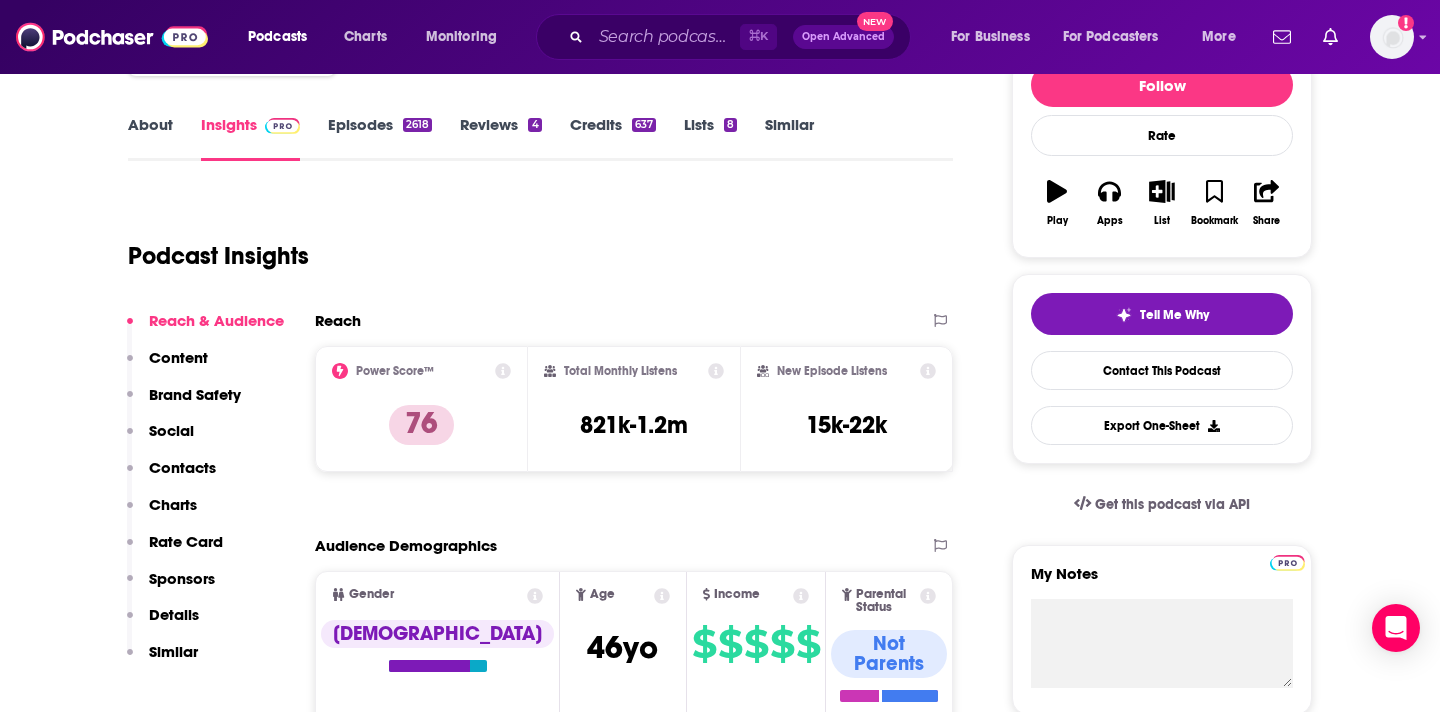 click 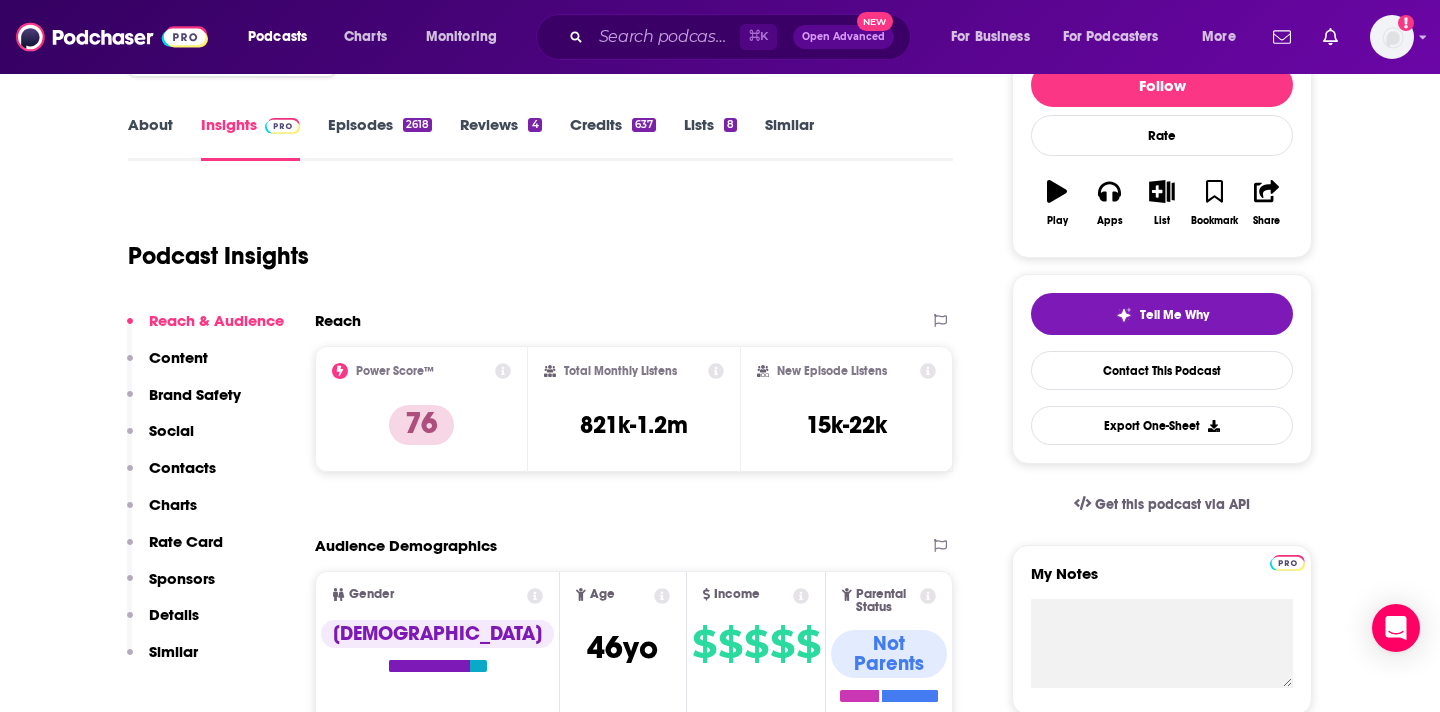 click 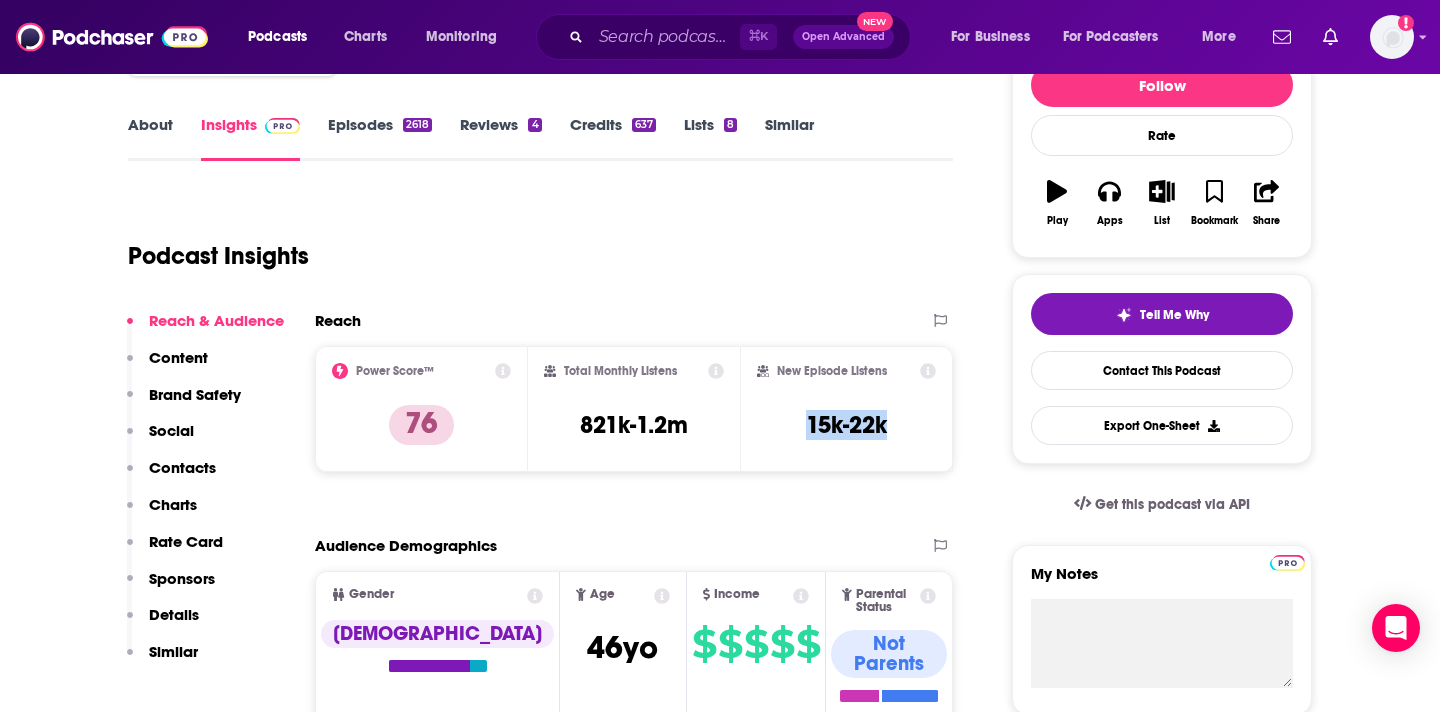 drag, startPoint x: 911, startPoint y: 438, endPoint x: 802, endPoint y: 429, distance: 109.370926 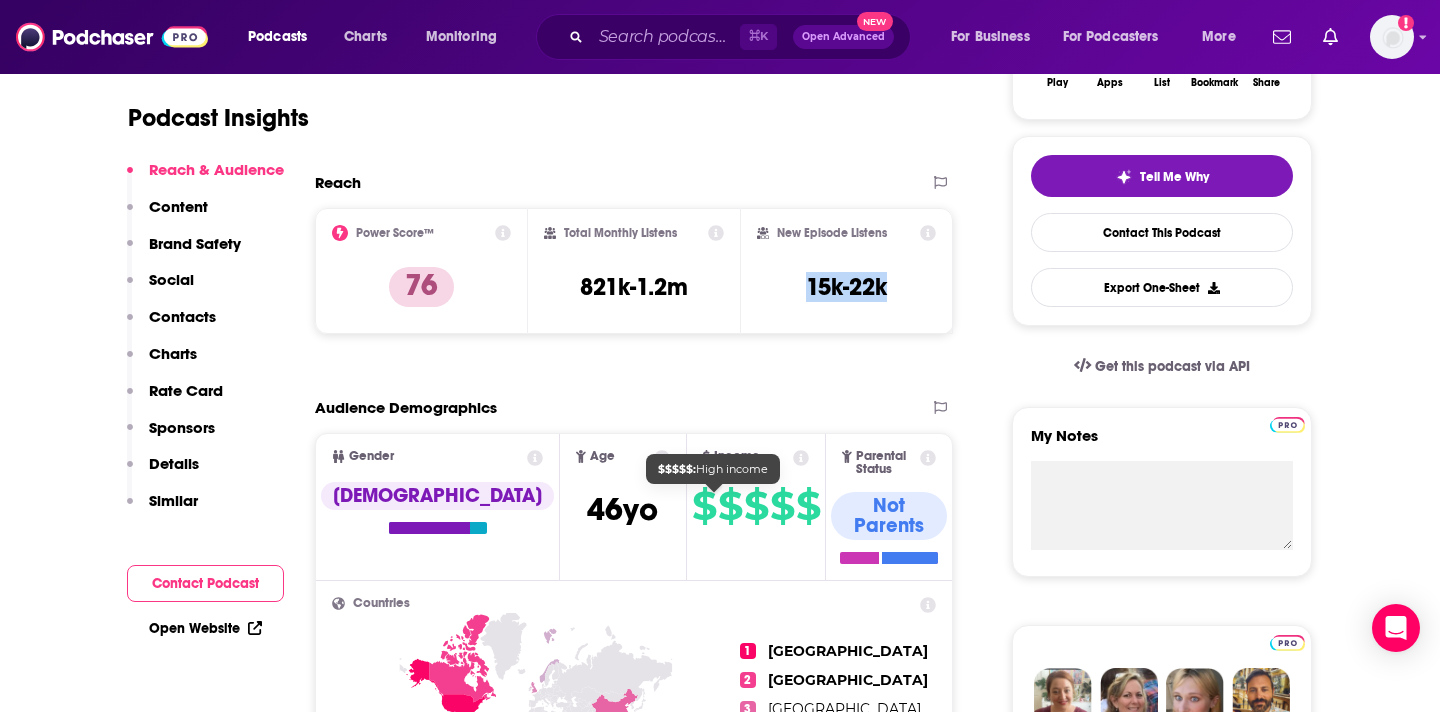 scroll, scrollTop: 479, scrollLeft: 0, axis: vertical 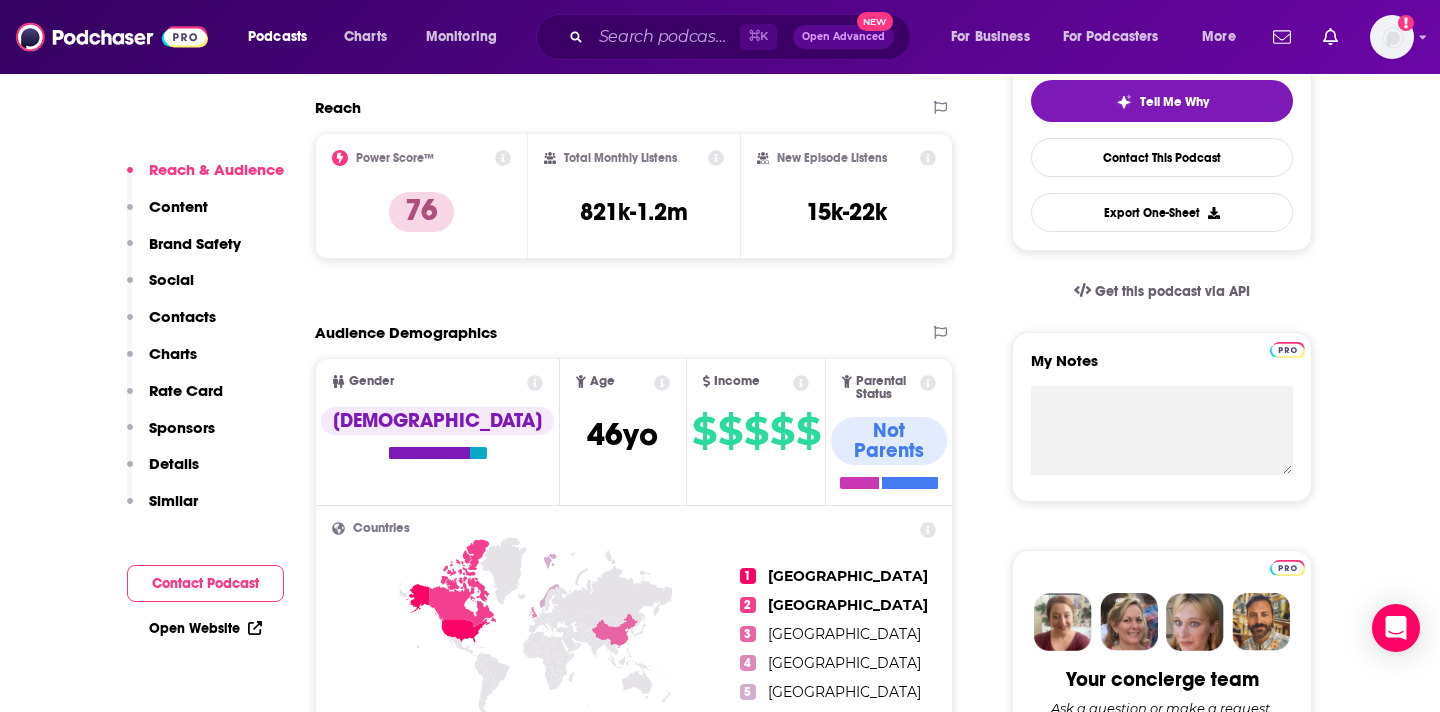 click 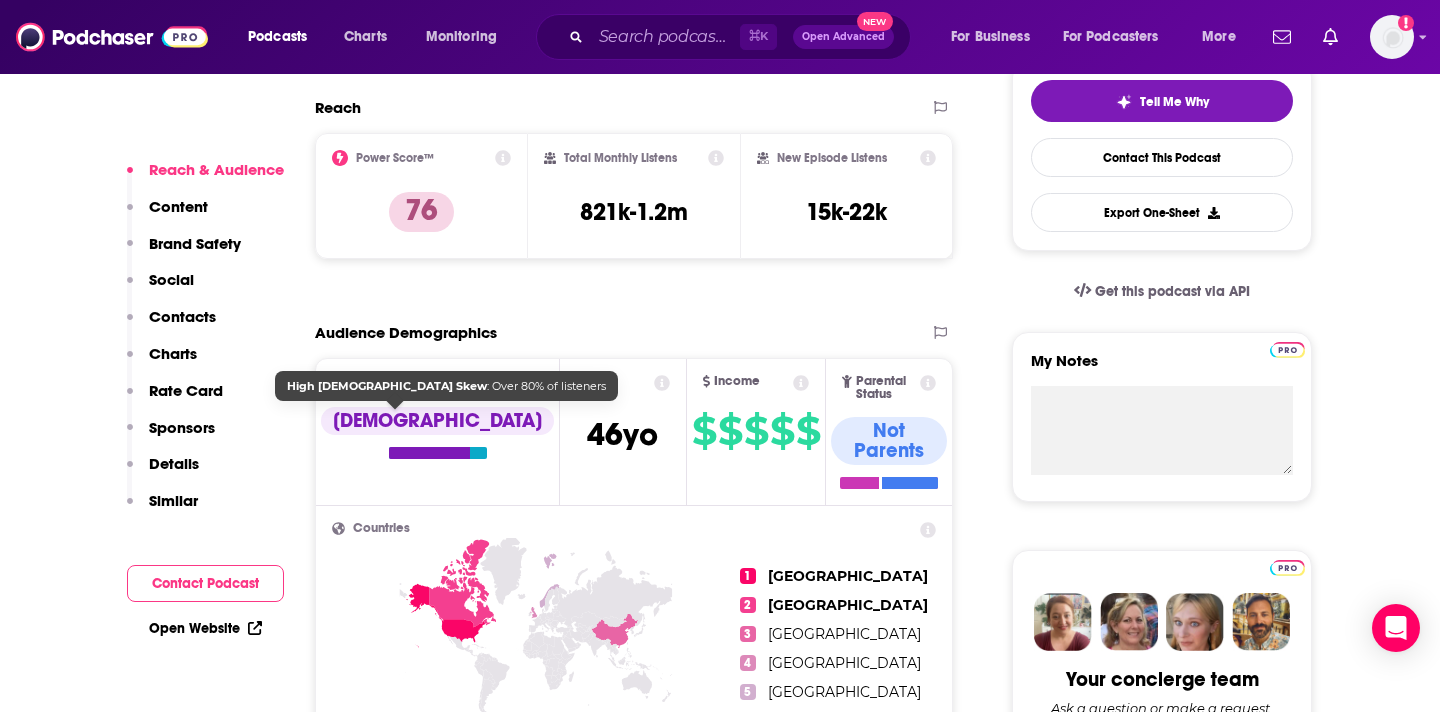 click on "[DEMOGRAPHIC_DATA]" at bounding box center (437, 421) 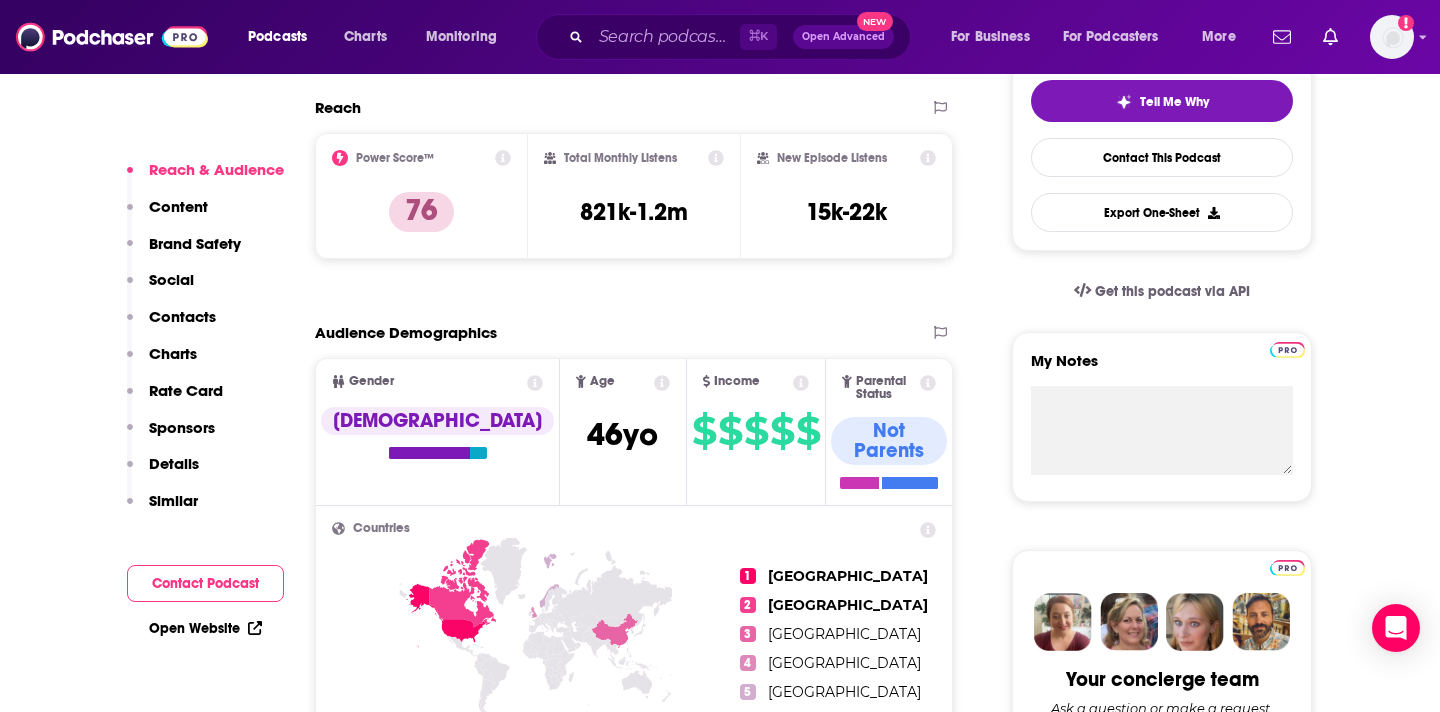 click 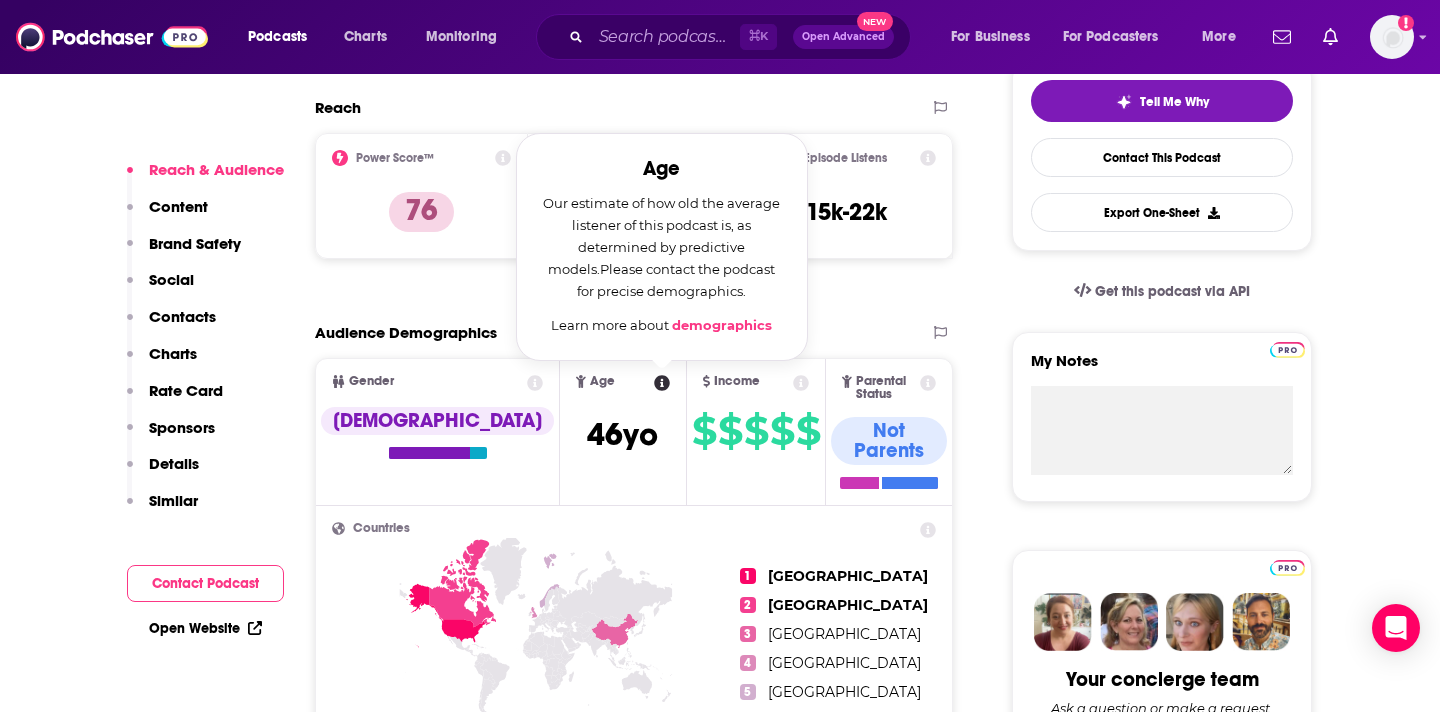 click on "Audience Demographics" at bounding box center (613, 332) 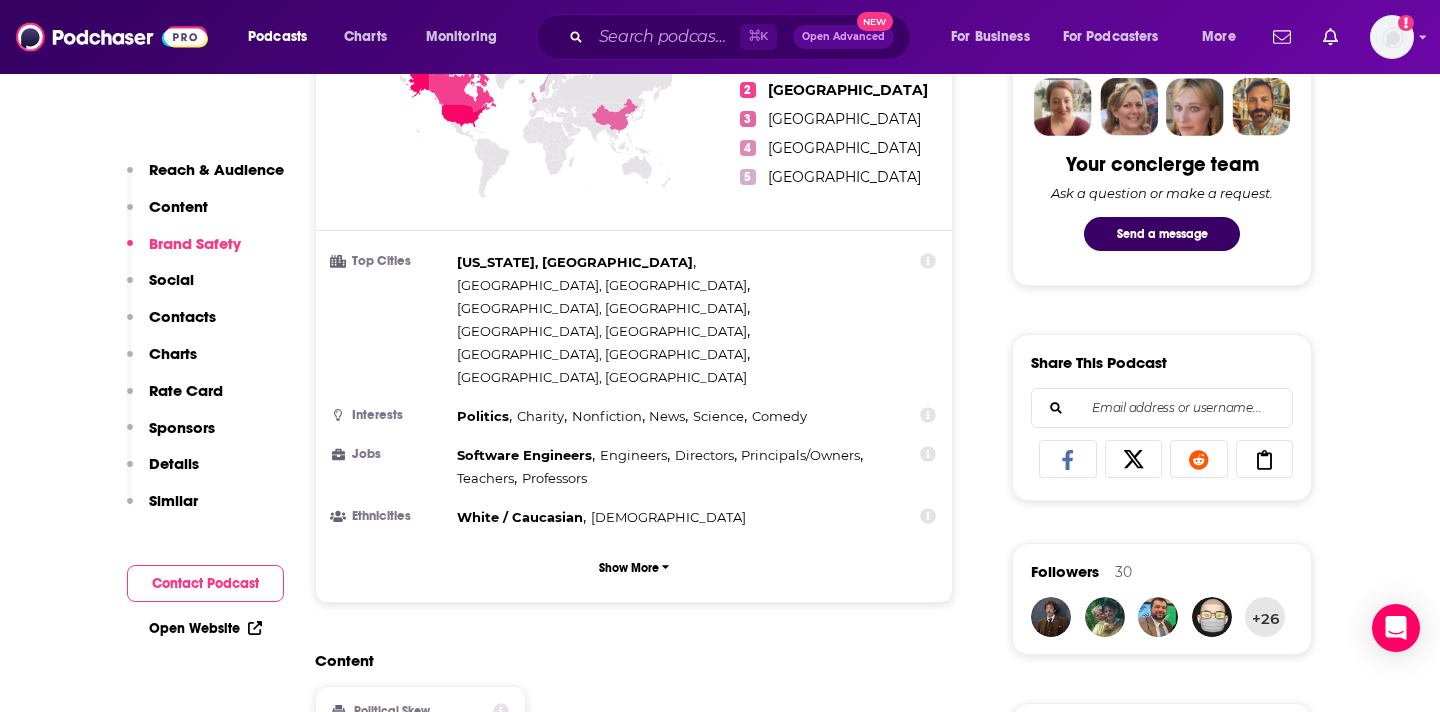 scroll, scrollTop: 975, scrollLeft: 0, axis: vertical 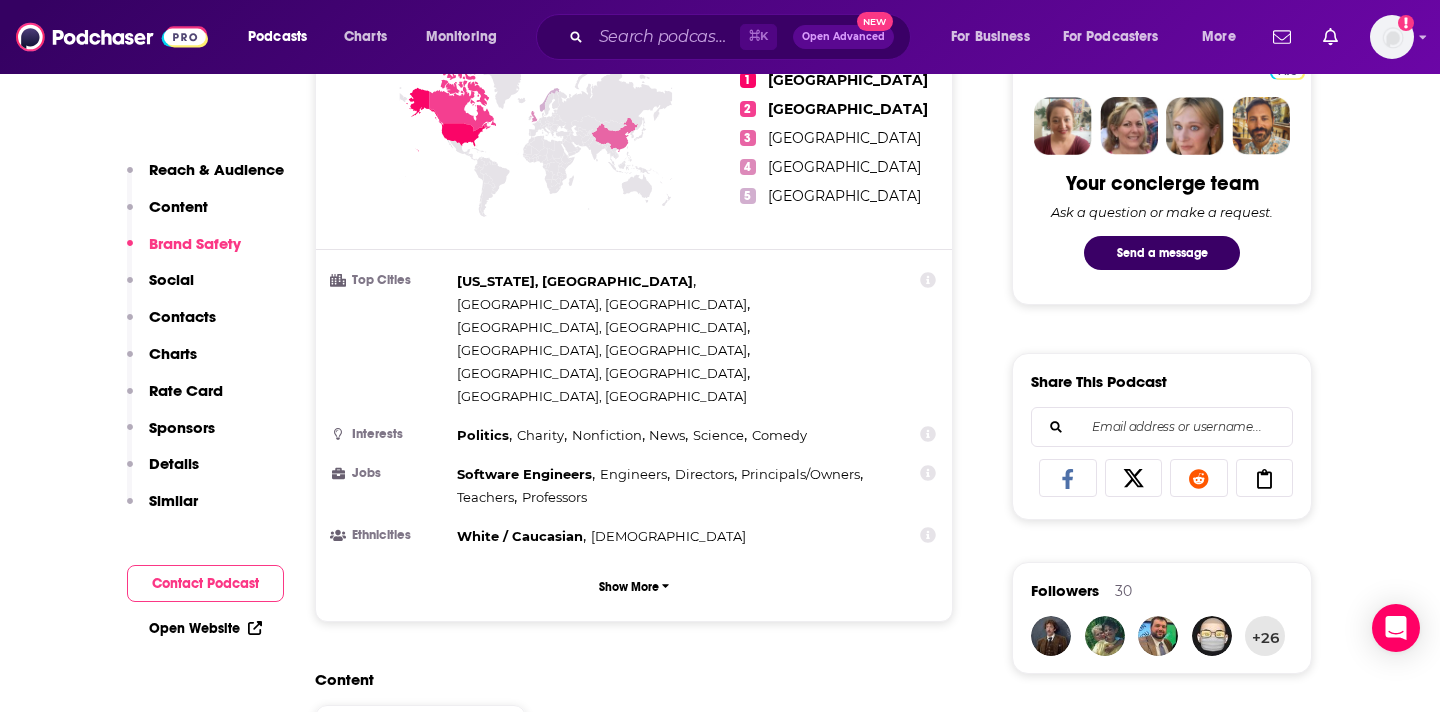 click on "Countries 1 [GEOGRAPHIC_DATA] 2 [GEOGRAPHIC_DATA] 3 [GEOGRAPHIC_DATA] 4 [GEOGRAPHIC_DATA] 5 [GEOGRAPHIC_DATA] Top Cities [US_STATE], [GEOGRAPHIC_DATA] , [GEOGRAPHIC_DATA], [GEOGRAPHIC_DATA] , [GEOGRAPHIC_DATA], [GEOGRAPHIC_DATA] , [GEOGRAPHIC_DATA], [GEOGRAPHIC_DATA] , [GEOGRAPHIC_DATA], [GEOGRAPHIC_DATA] , [GEOGRAPHIC_DATA], [GEOGRAPHIC_DATA] Interests Politics , Charity , Nonfiction , News , Science , Comedy Jobs Software Engineers , Engineers , Directors , Principals/Owners , Teachers , Professors Ethnicities White / [DEMOGRAPHIC_DATA] , [DEMOGRAPHIC_DATA] Show More" at bounding box center [634, 315] 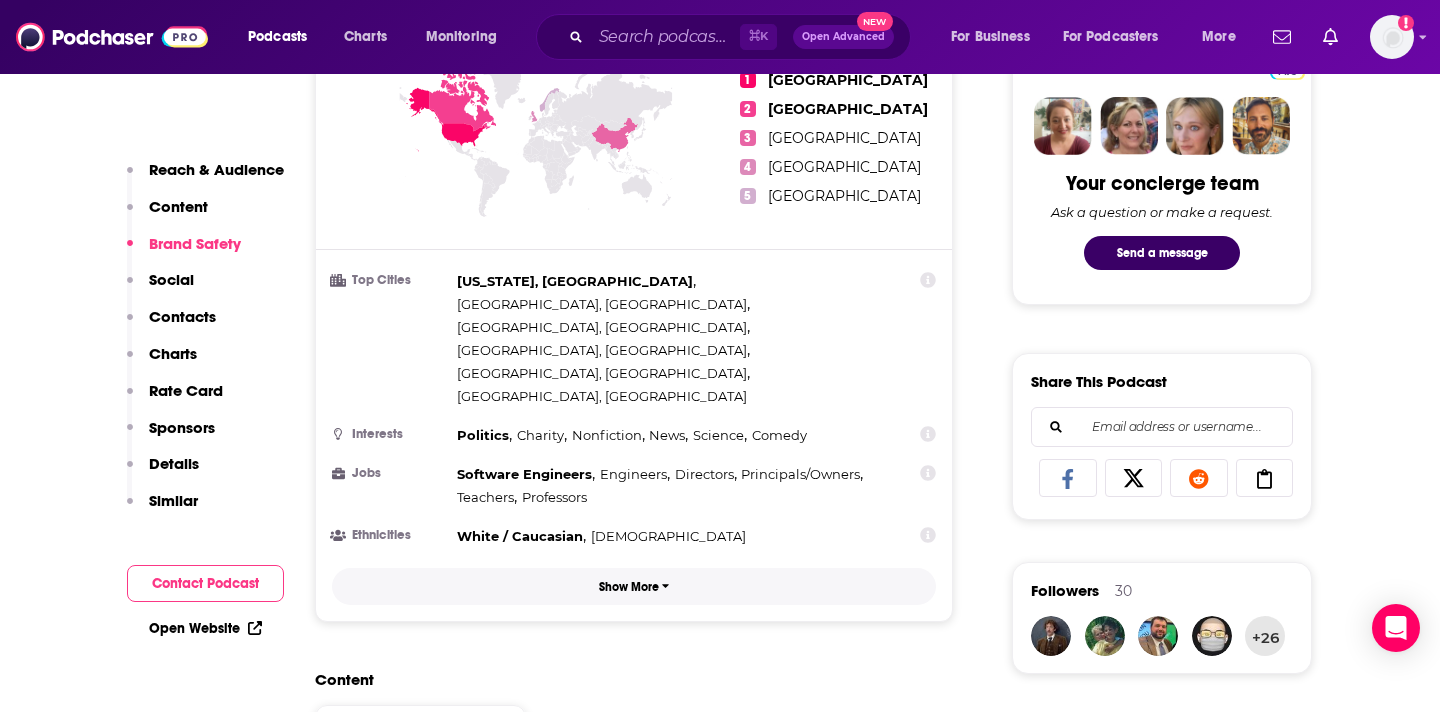 click on "Show More" at bounding box center [634, 586] 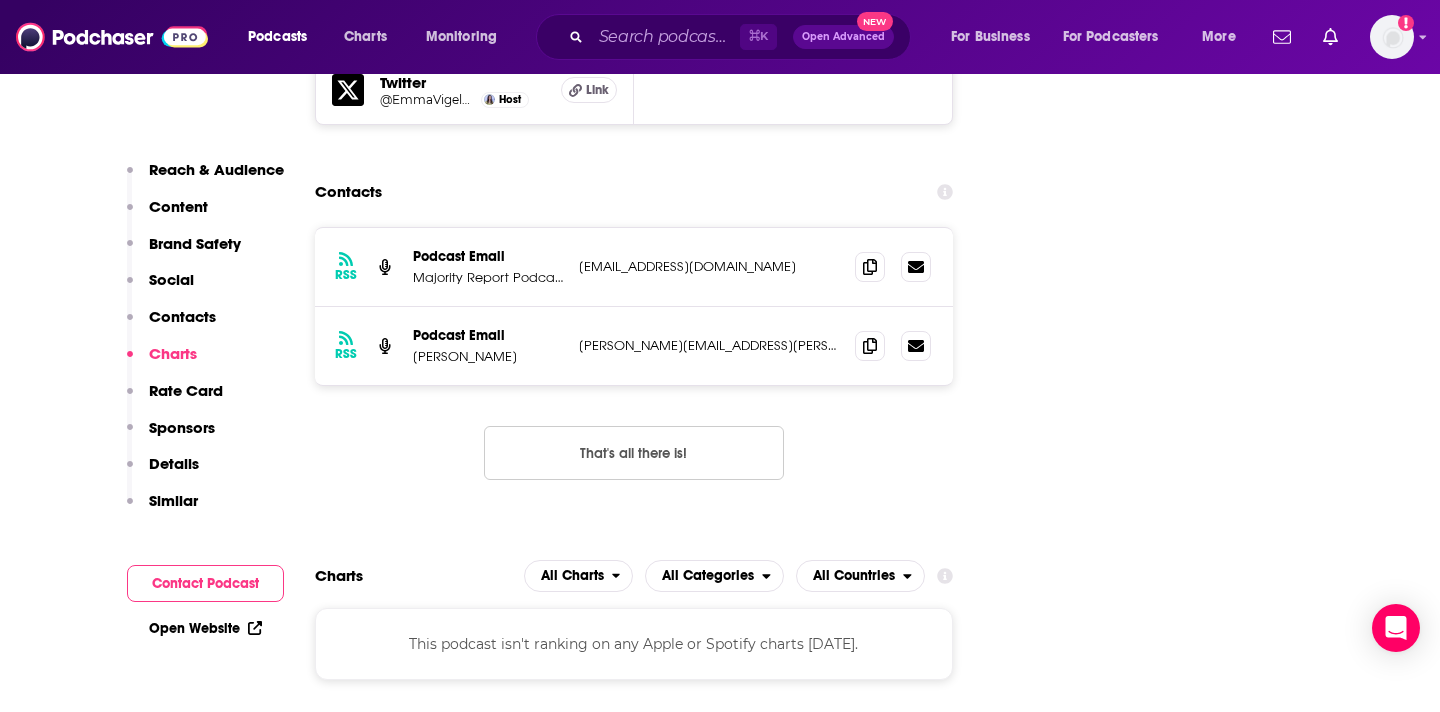 scroll, scrollTop: 3153, scrollLeft: 0, axis: vertical 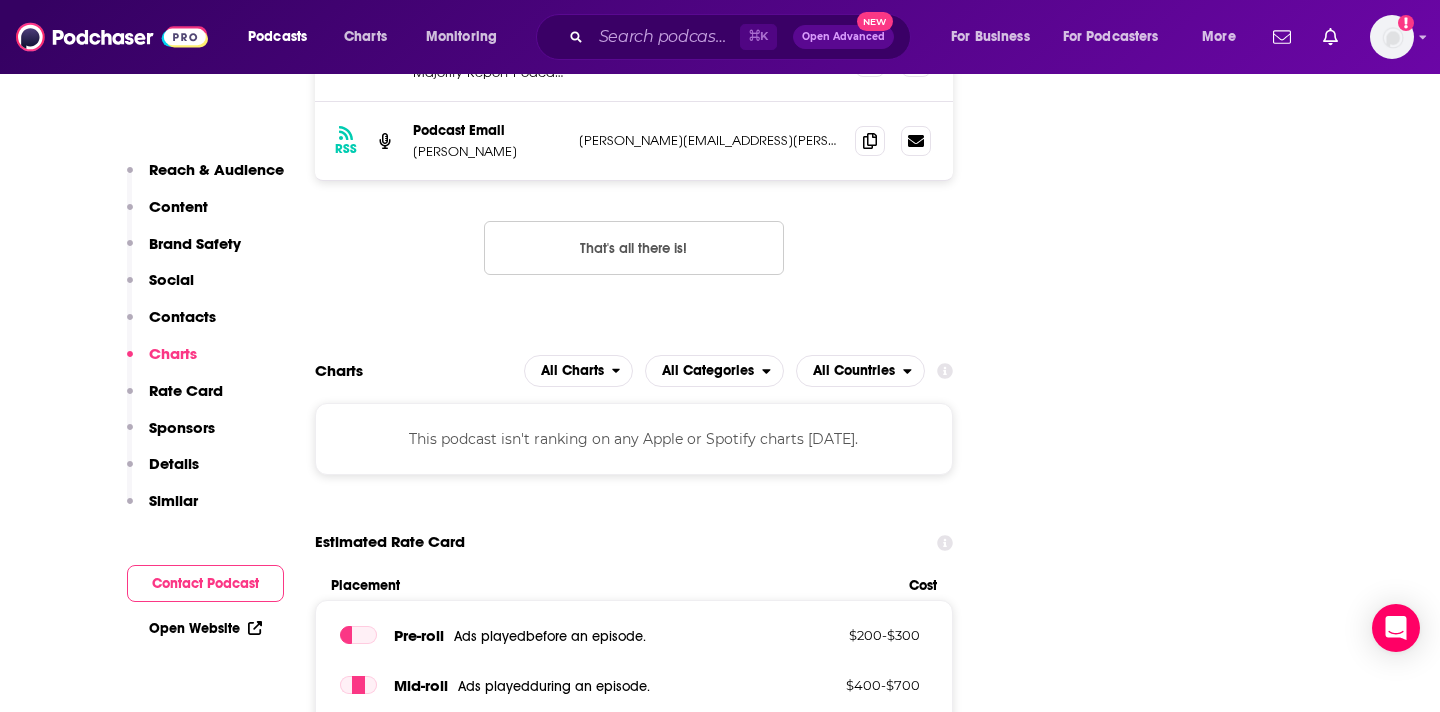 click on "Rate Card" at bounding box center (186, 390) 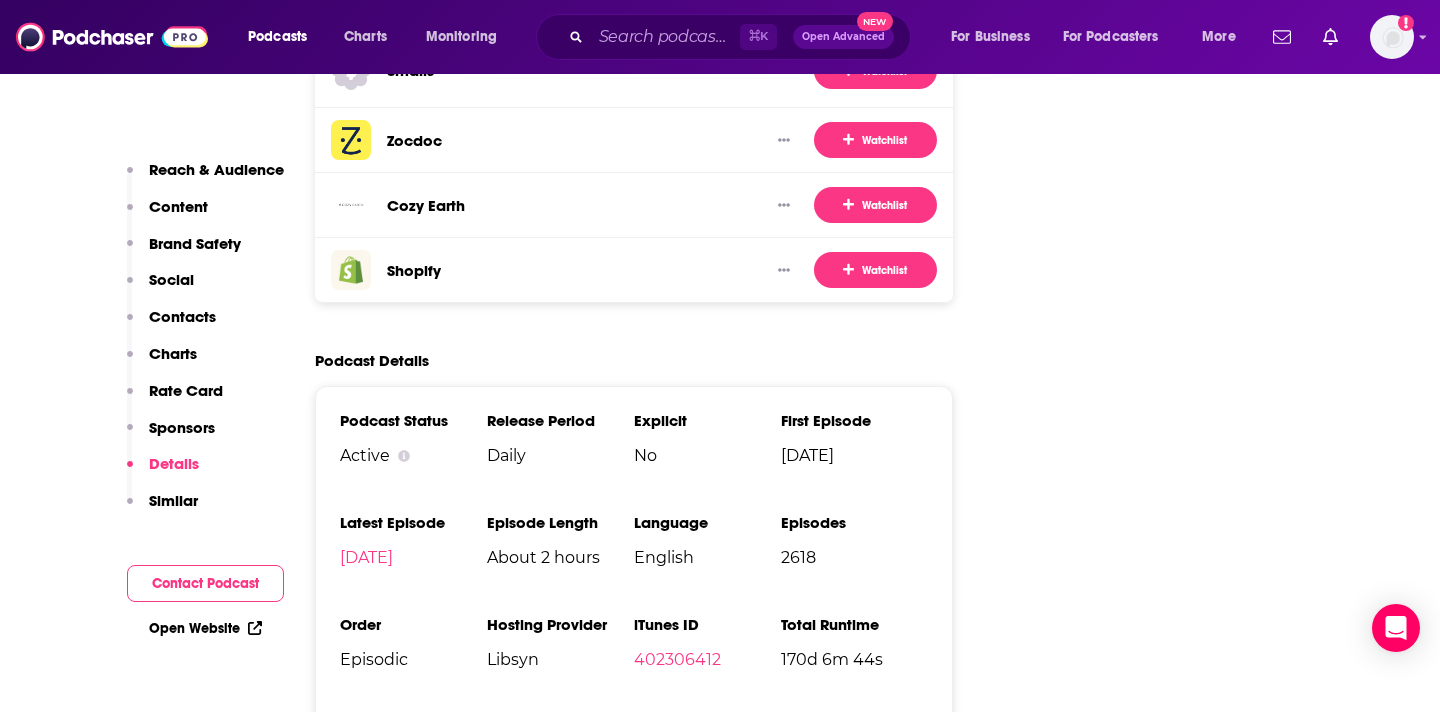 scroll, scrollTop: 4055, scrollLeft: 0, axis: vertical 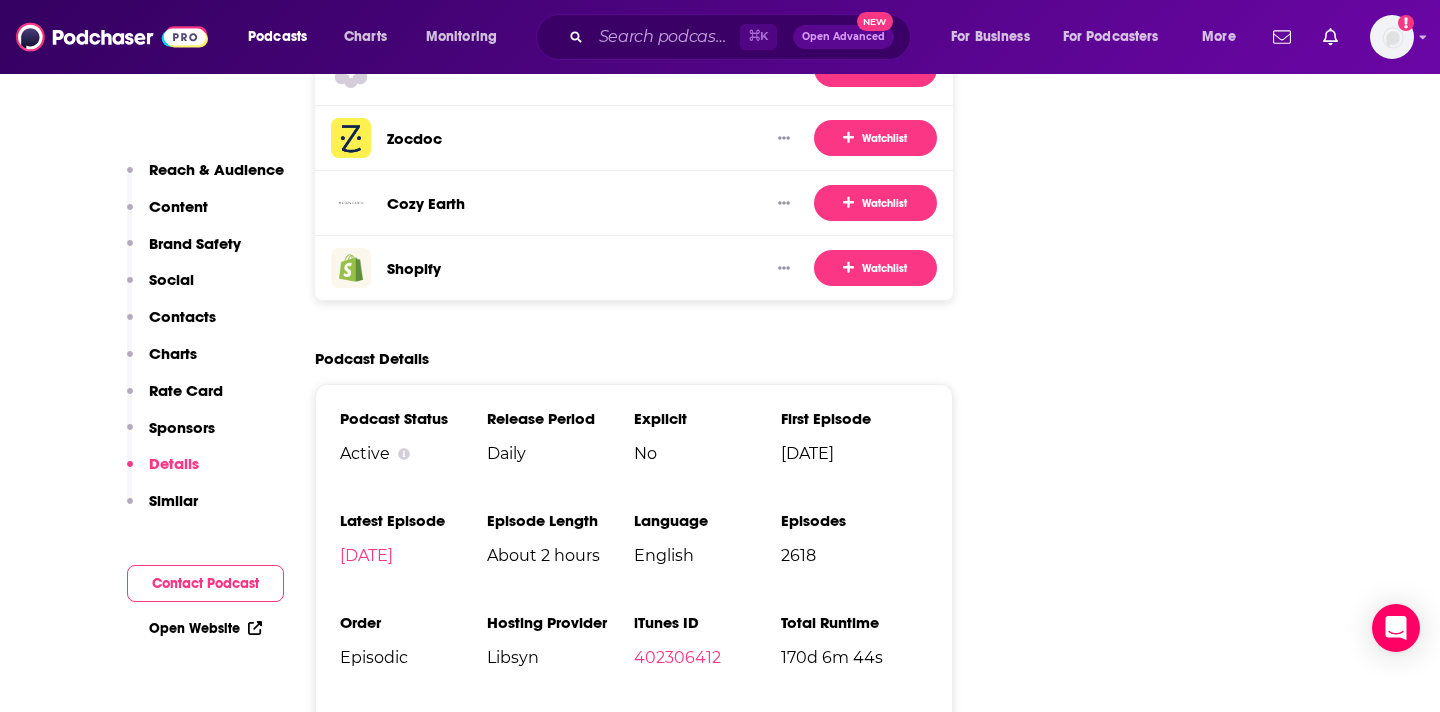 click on "Similar" at bounding box center [173, 500] 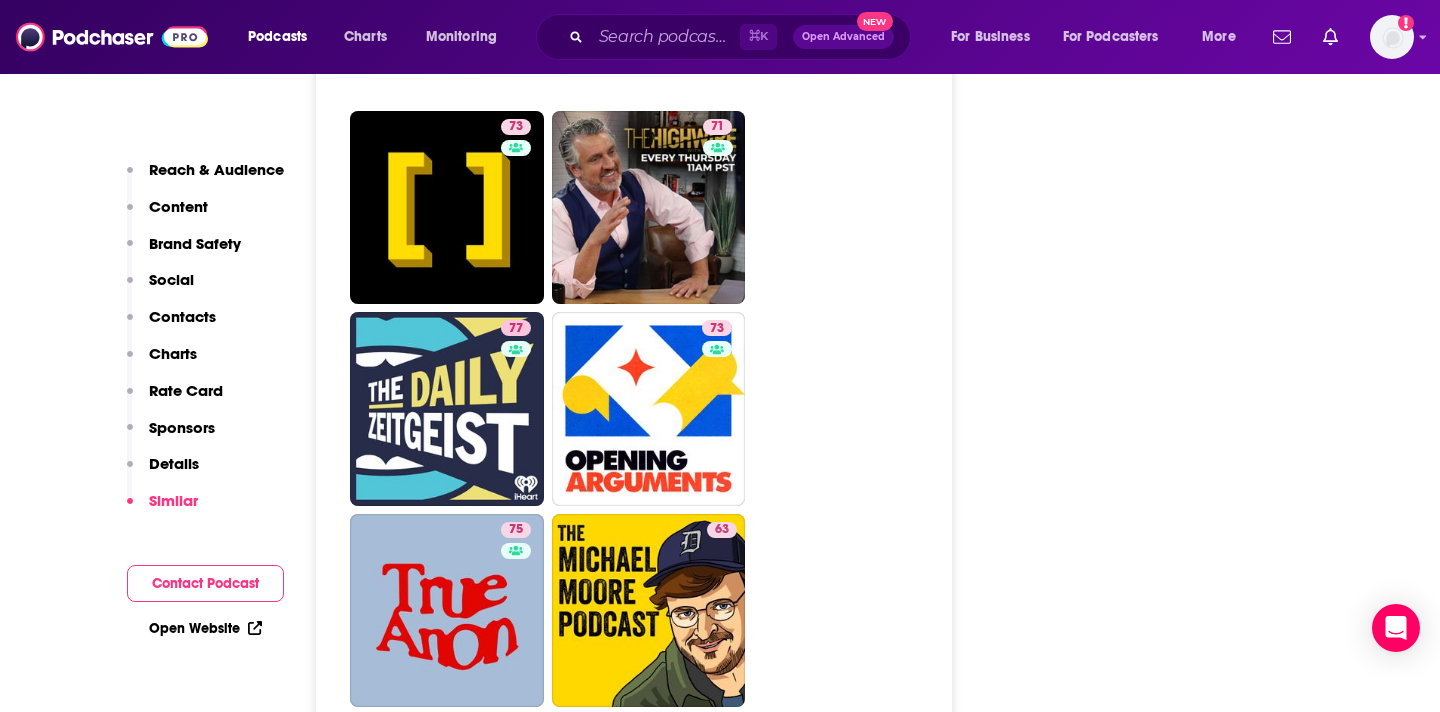 scroll, scrollTop: 5153, scrollLeft: 0, axis: vertical 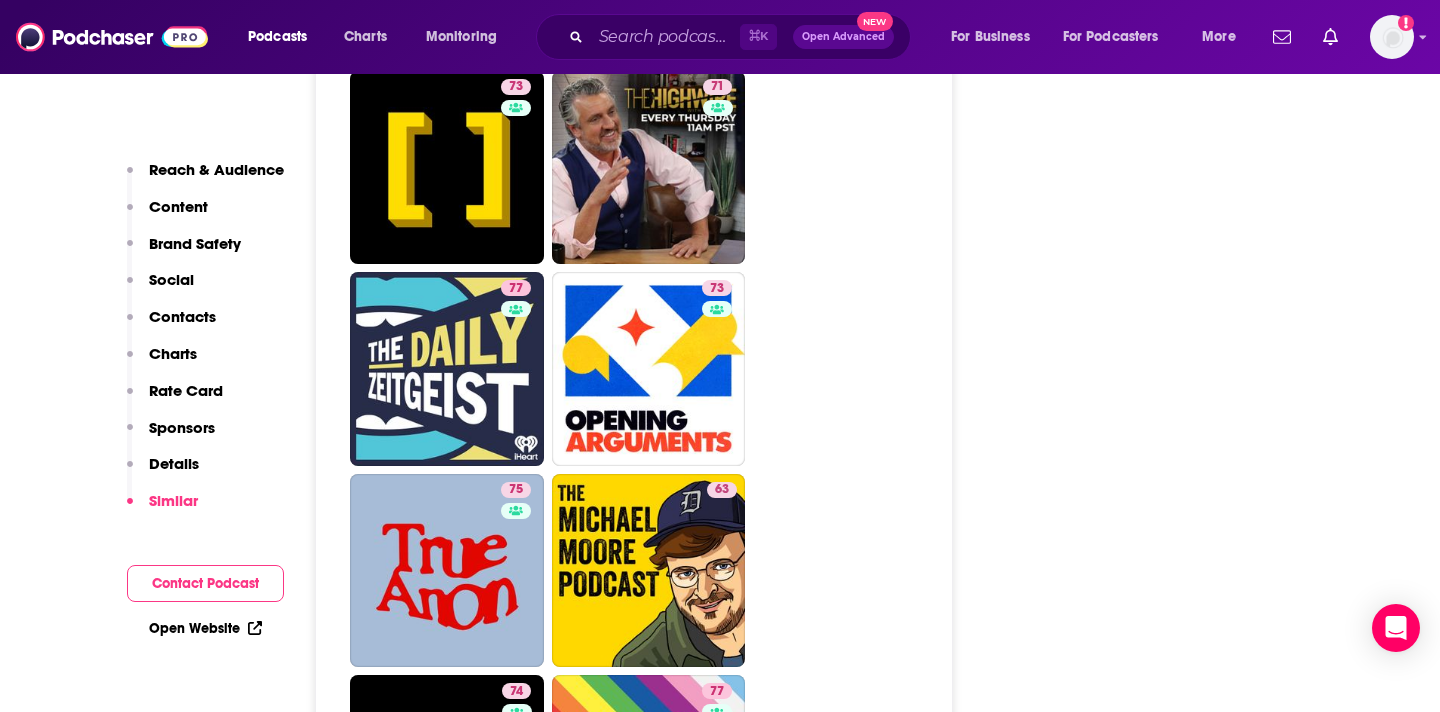 click on "73 78 73 71 77 73 75 63 74 77 73 81 71 59 68 78 76 77 74 77 71 69 71 71" at bounding box center (645, 1074) 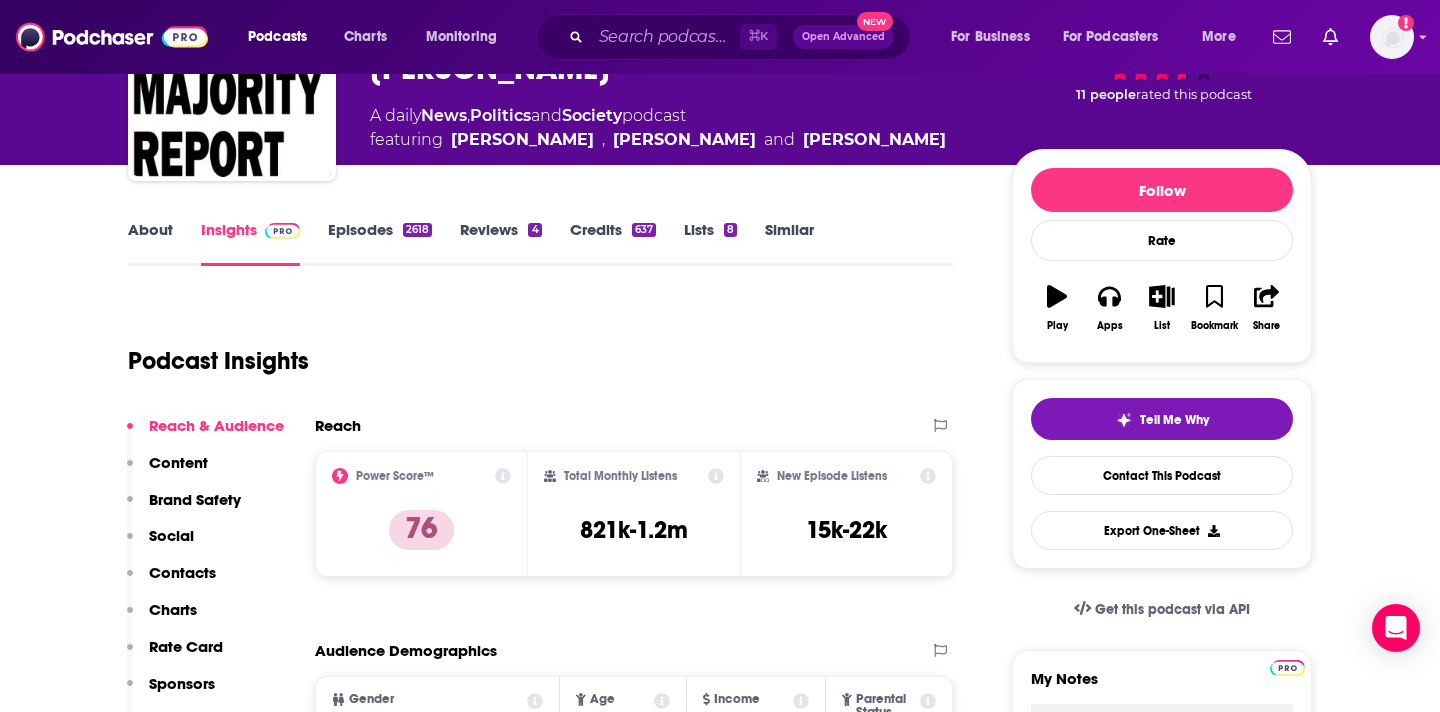 scroll, scrollTop: 159, scrollLeft: 0, axis: vertical 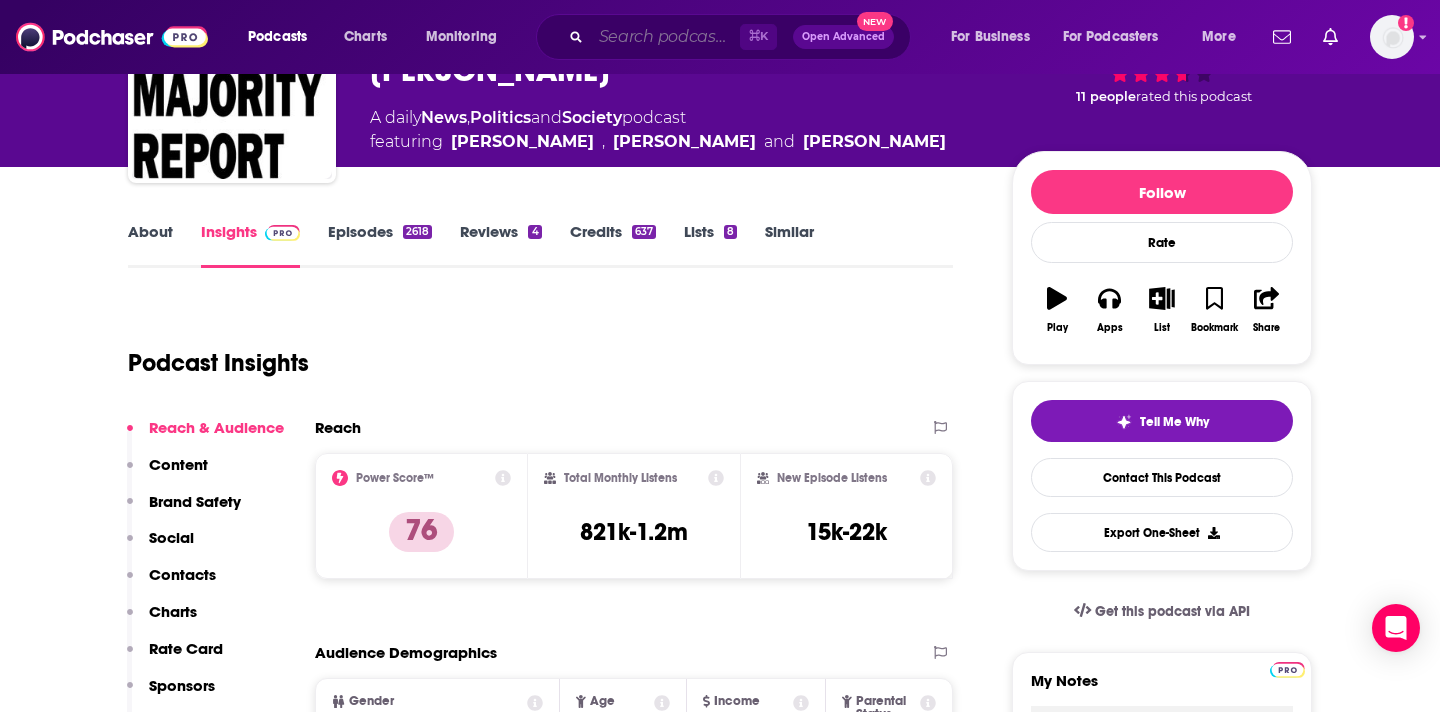 click at bounding box center [665, 37] 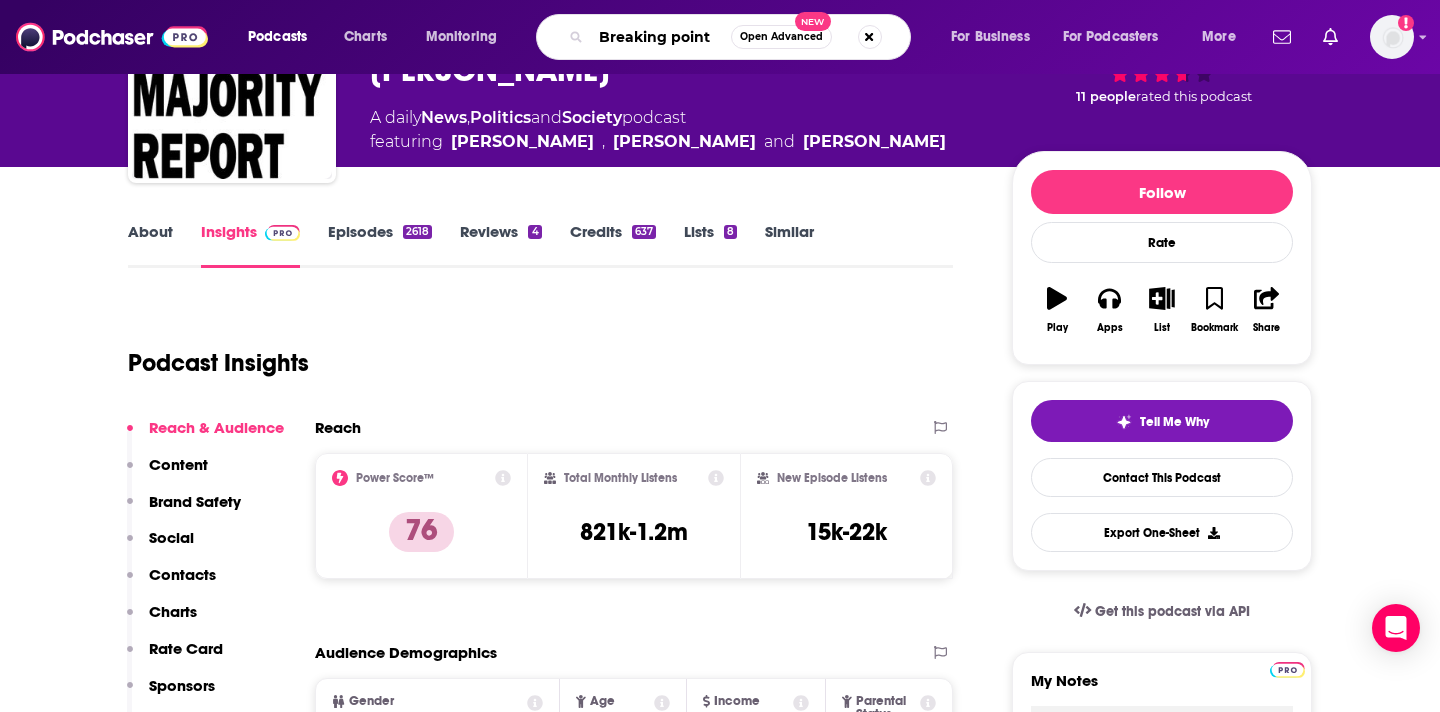 type on "Breaking points" 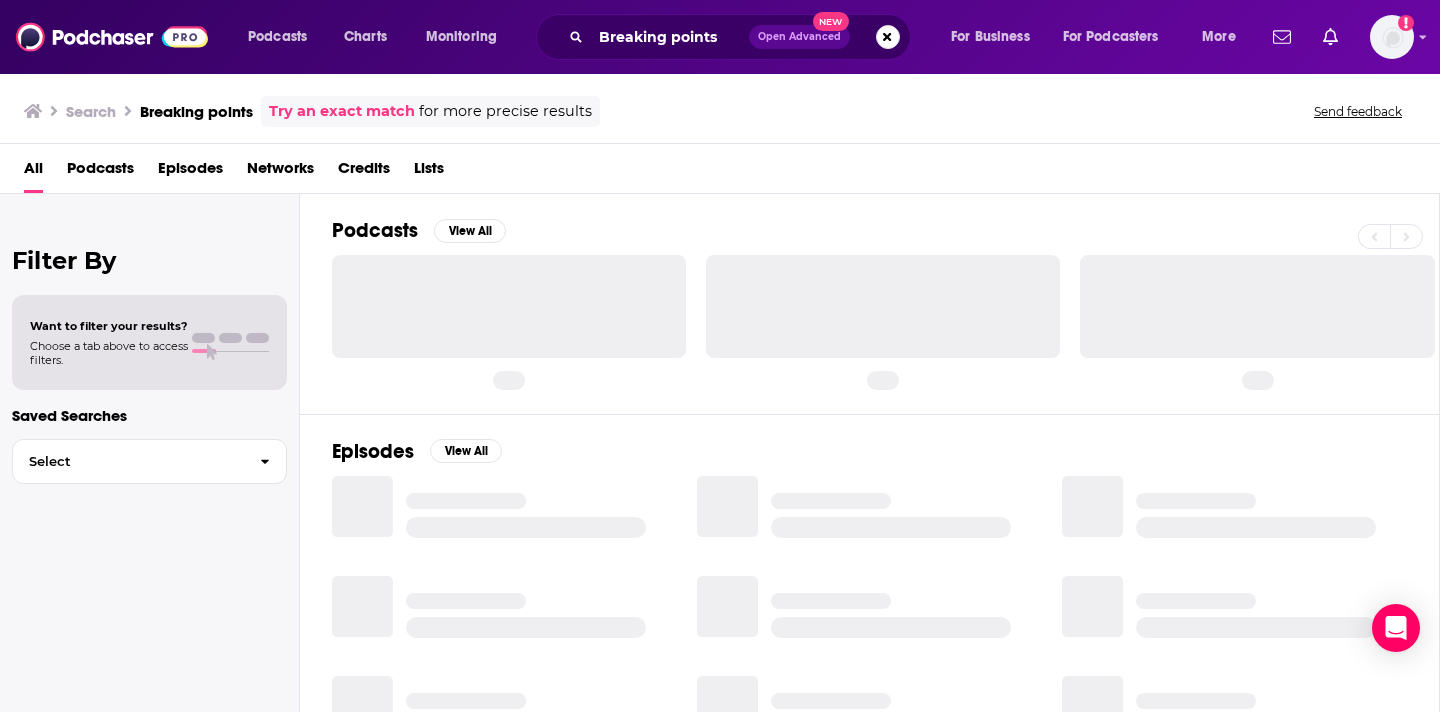 scroll, scrollTop: 0, scrollLeft: 0, axis: both 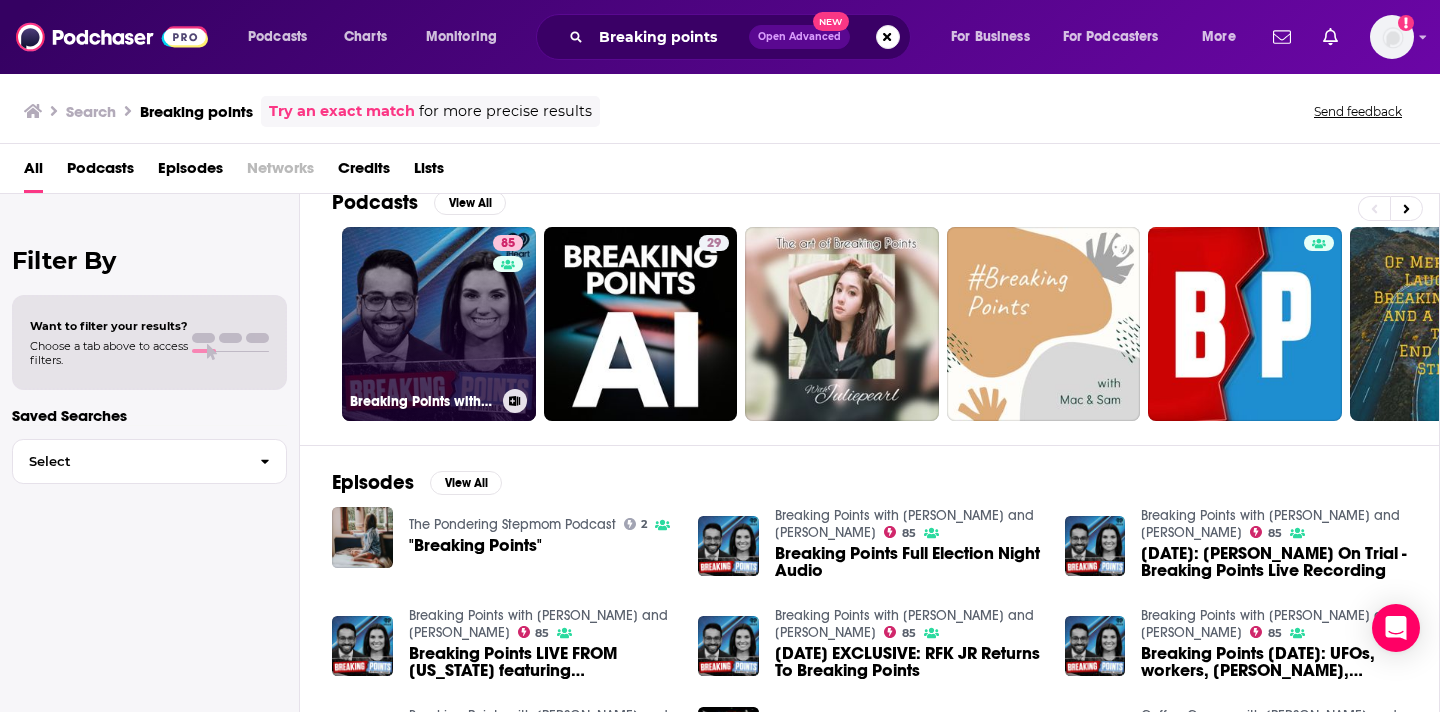click on "85 Breaking Points with [PERSON_NAME] and [PERSON_NAME]" at bounding box center (439, 324) 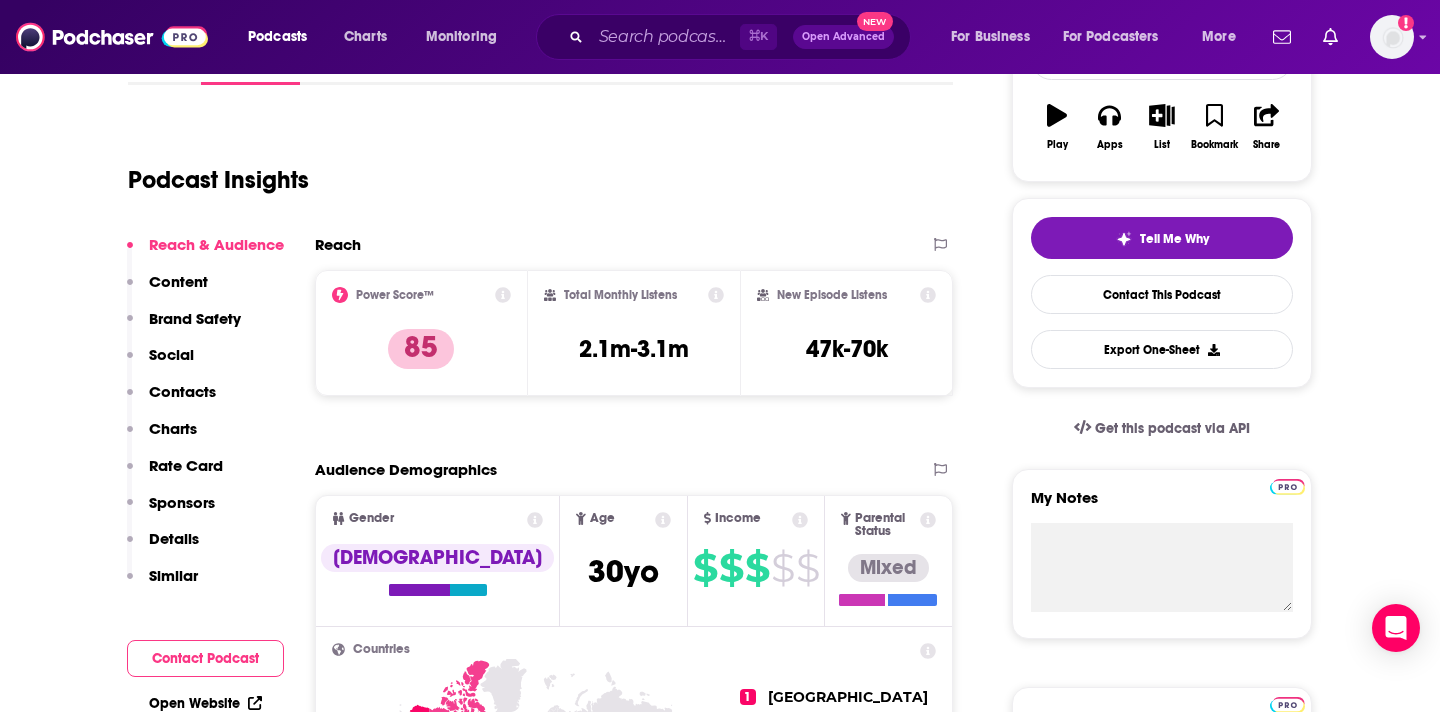 scroll, scrollTop: 354, scrollLeft: 0, axis: vertical 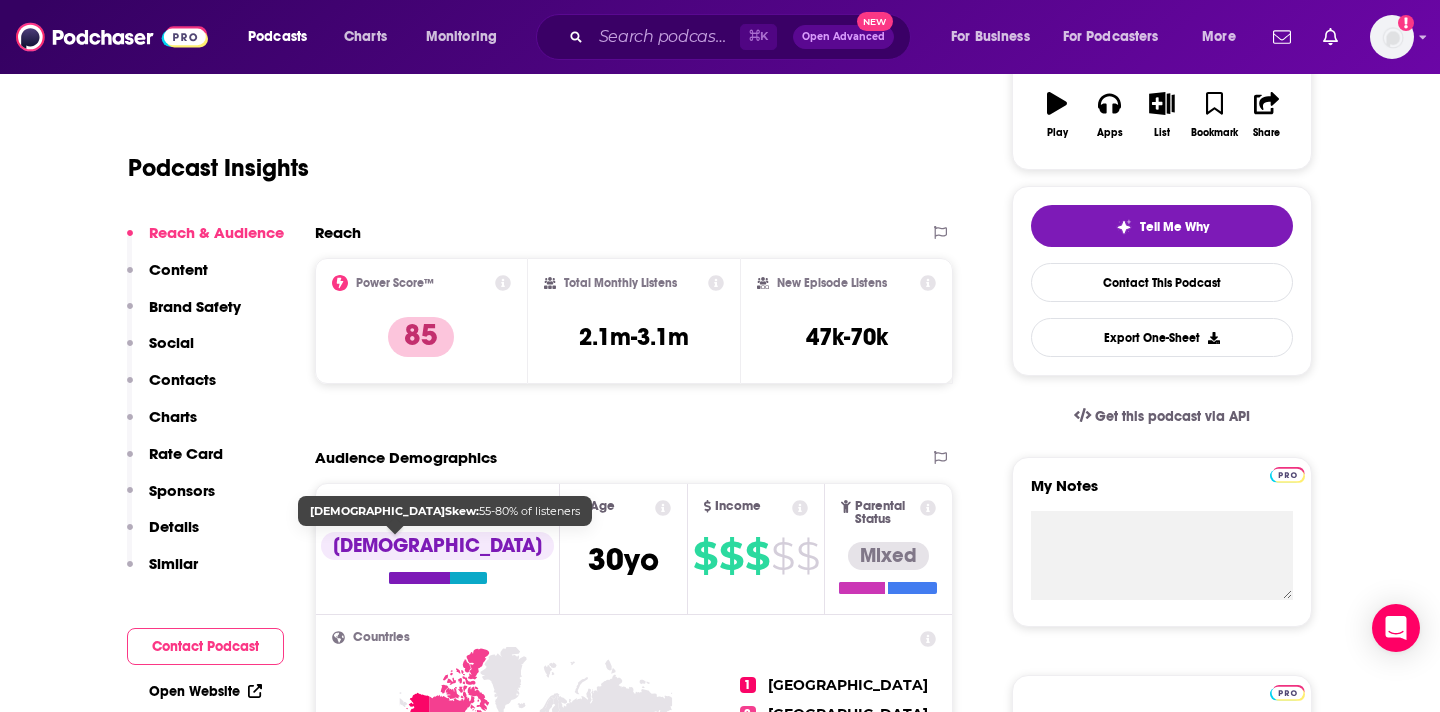 click on "[DEMOGRAPHIC_DATA]" at bounding box center (437, 546) 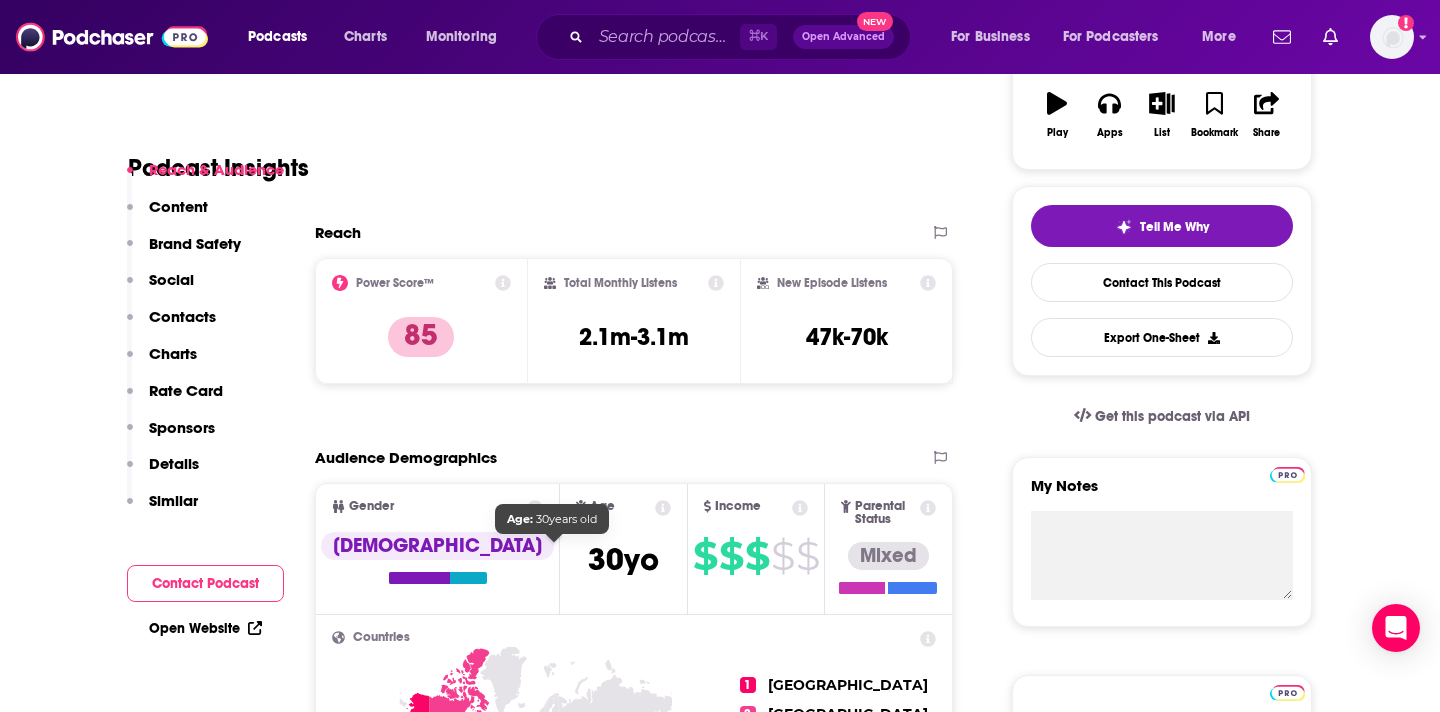 scroll, scrollTop: 464, scrollLeft: 0, axis: vertical 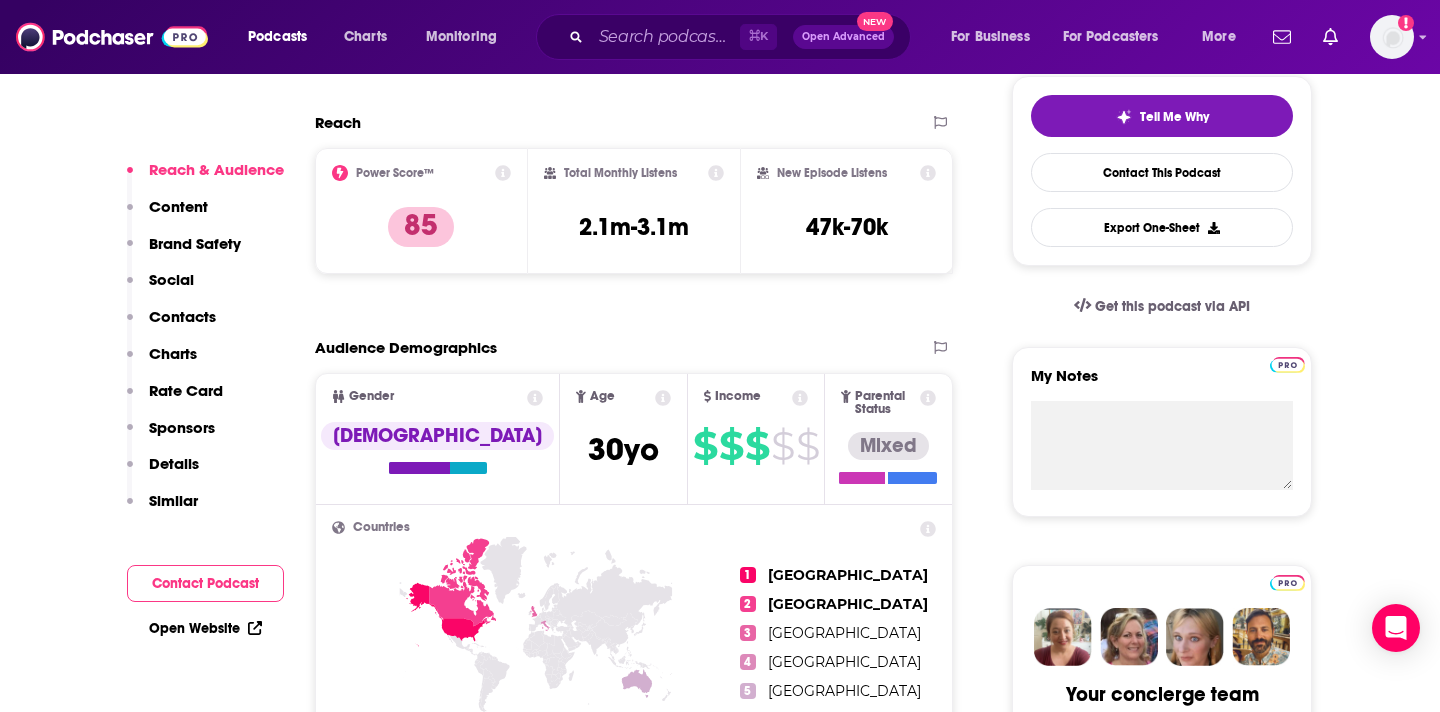 click 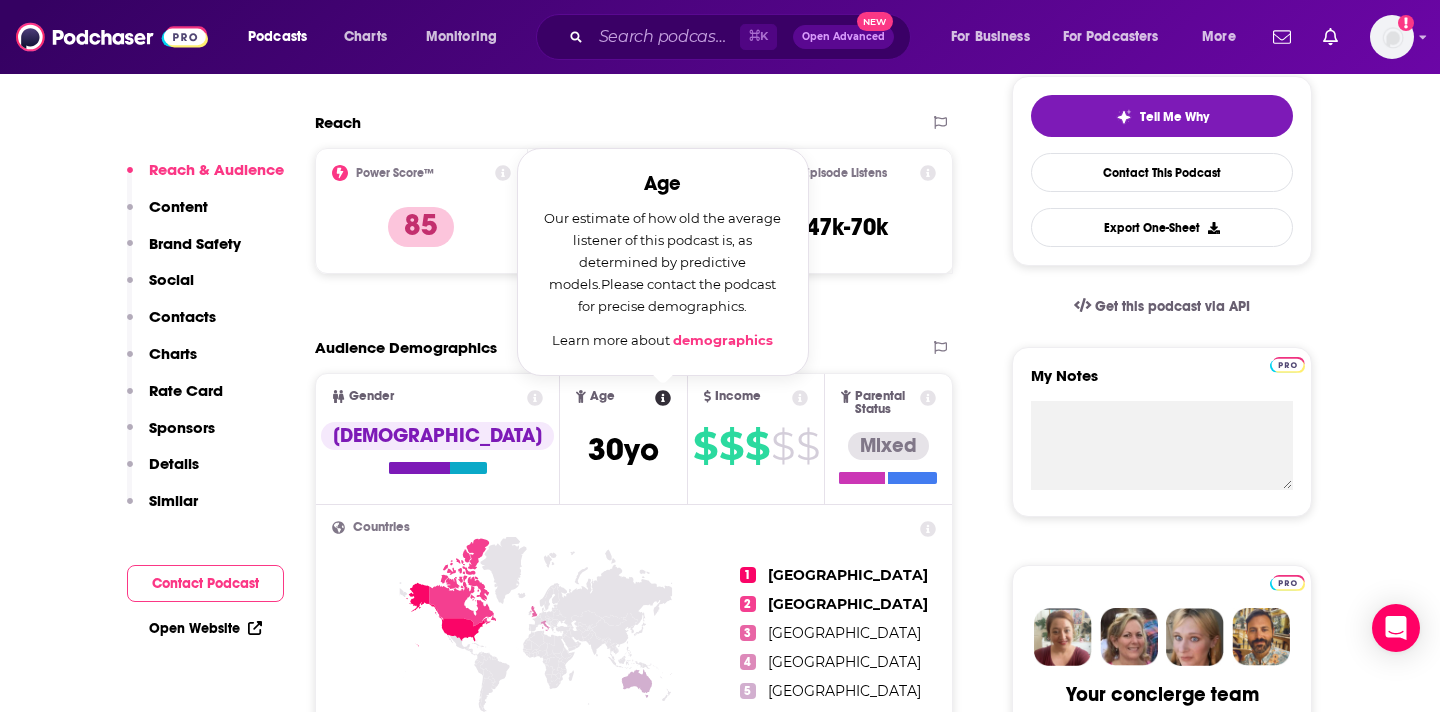 click on "Reach Power Score™ 85 Total Monthly Listens 2.1m-3.1m New Episode Listens 47k-70k" at bounding box center (634, 201) 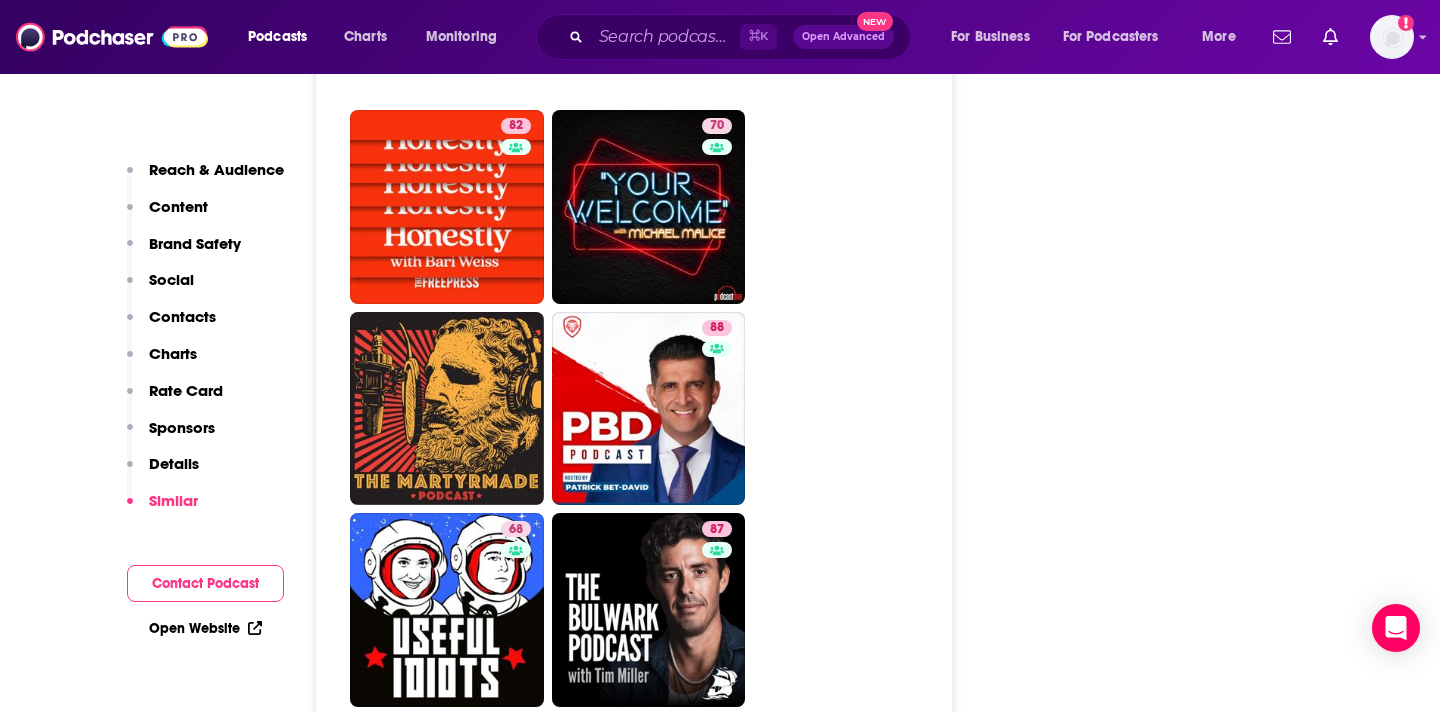 scroll, scrollTop: 5188, scrollLeft: 0, axis: vertical 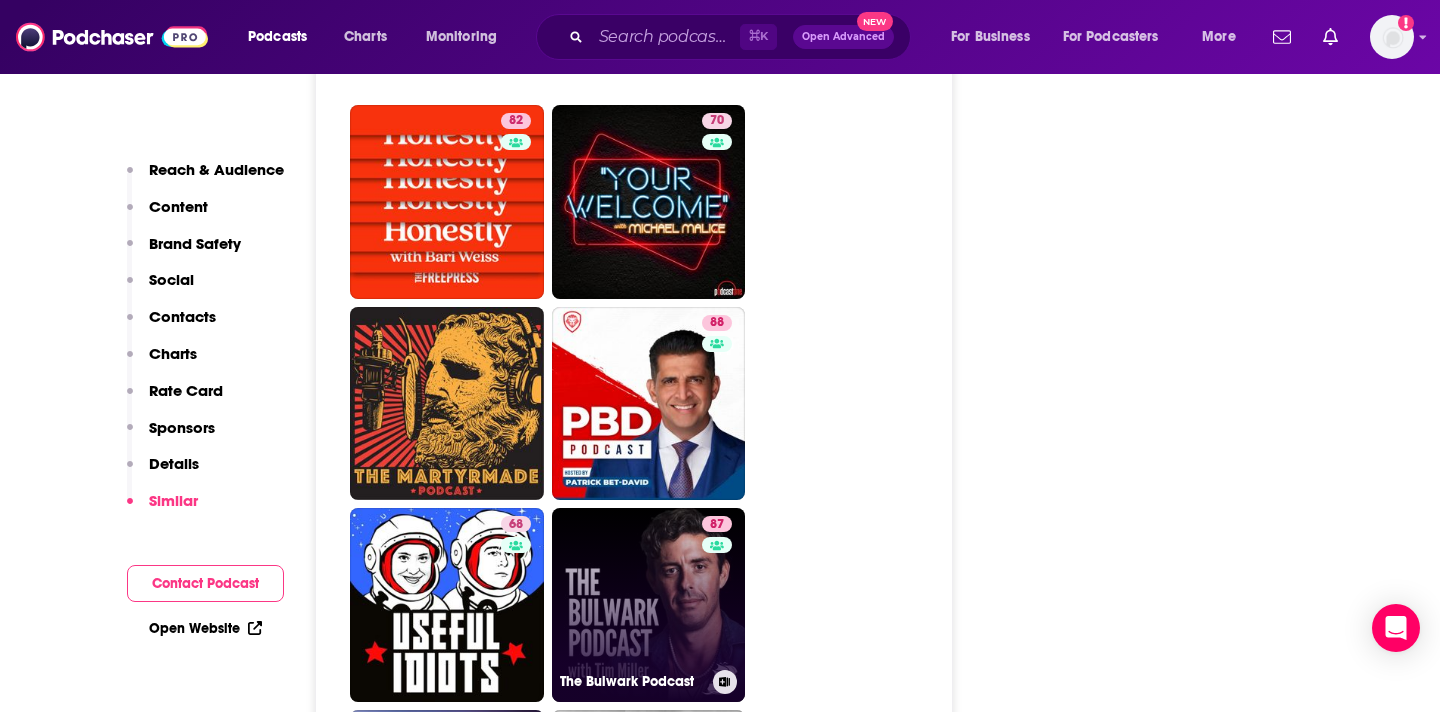 click on "87 The Bulwark Podcast" at bounding box center (649, 605) 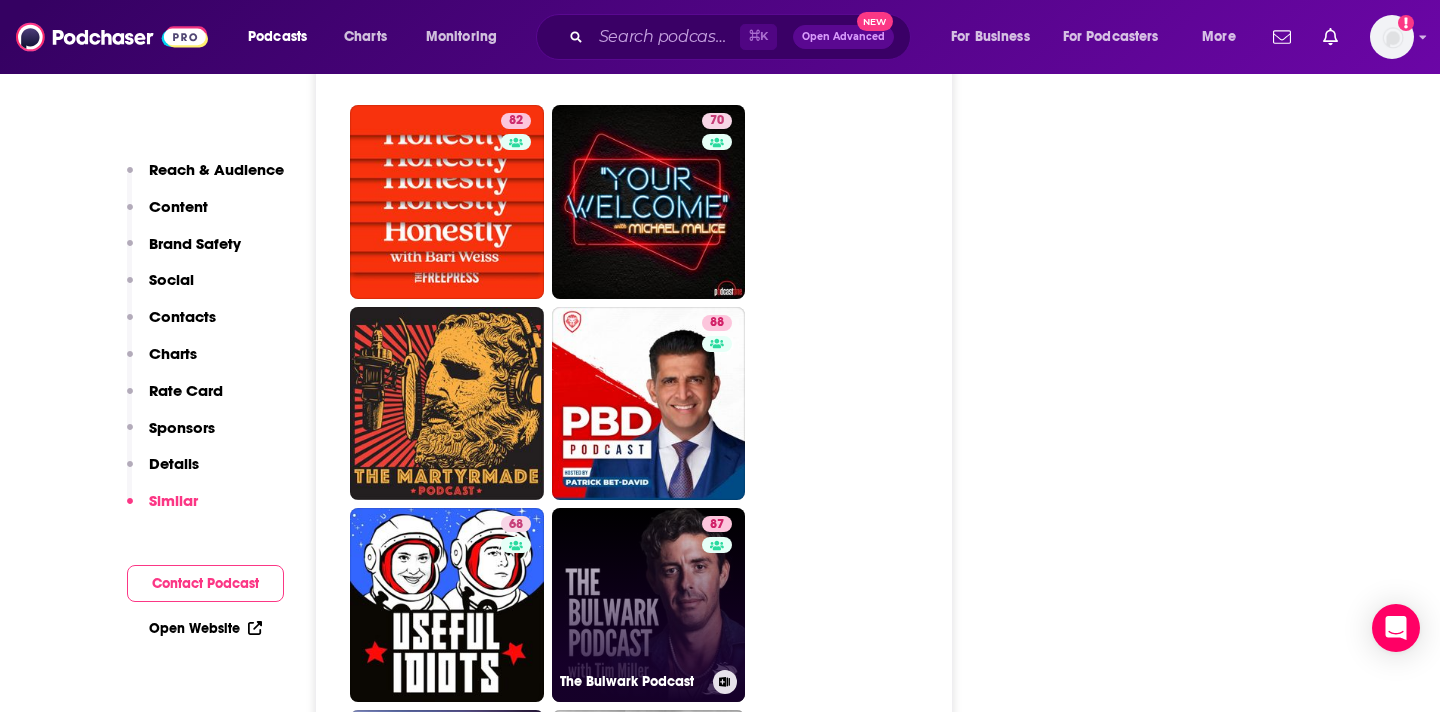 type on "[URL][DOMAIN_NAME]" 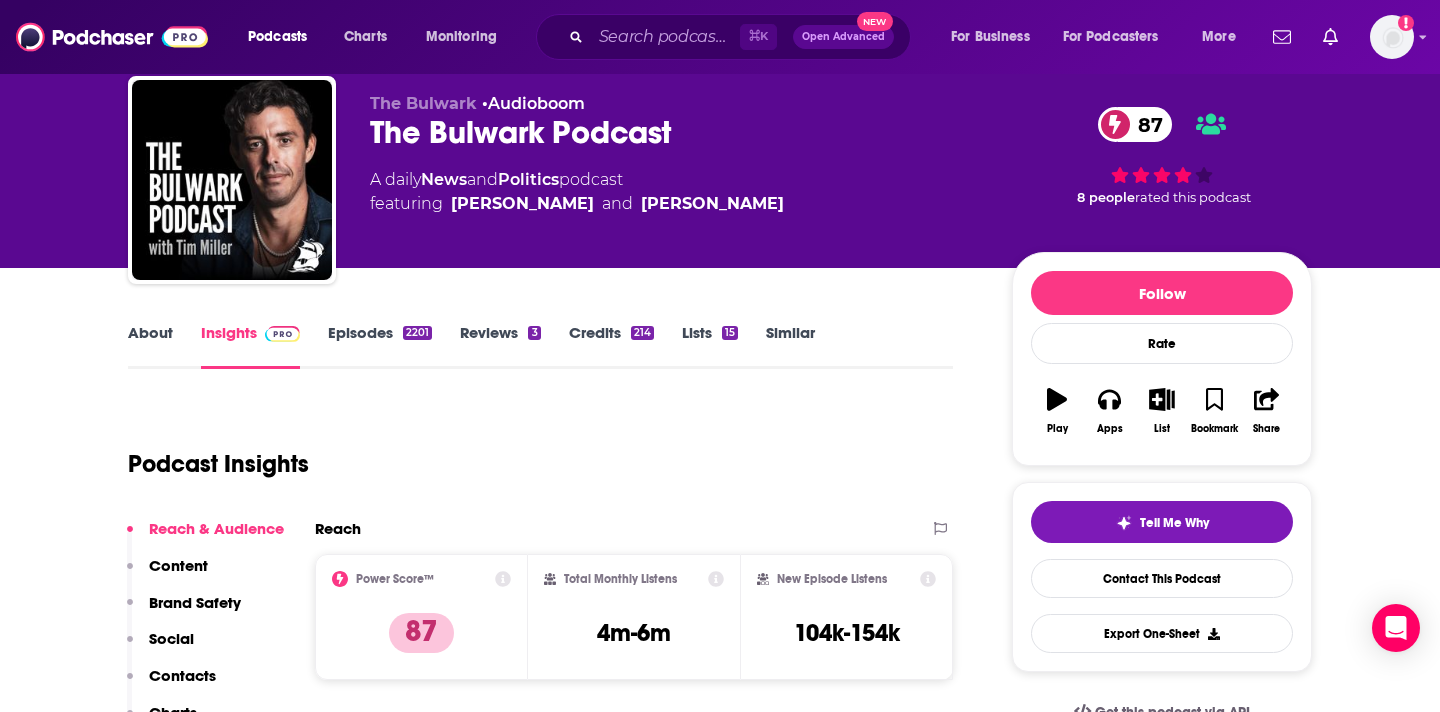 scroll, scrollTop: 0, scrollLeft: 0, axis: both 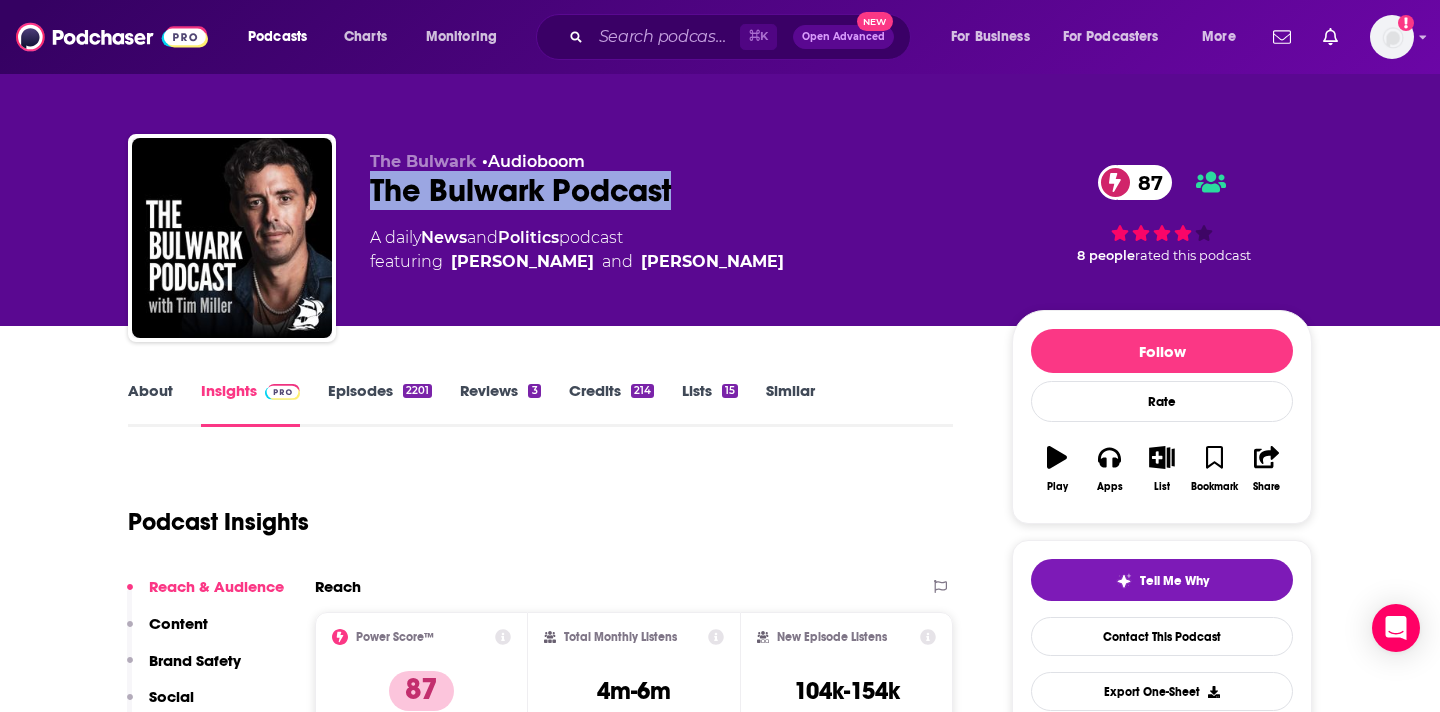 drag, startPoint x: 359, startPoint y: 180, endPoint x: 704, endPoint y: 179, distance: 345.00143 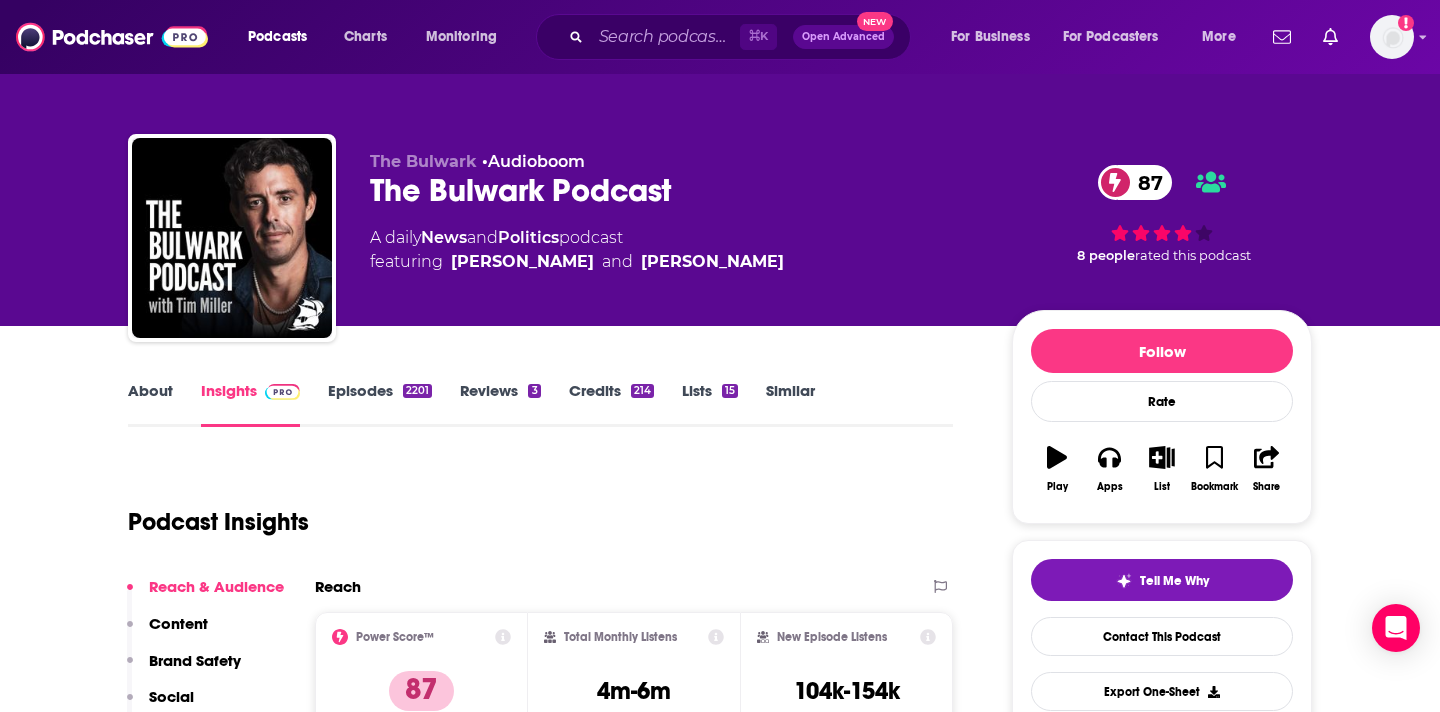 click on "[PERSON_NAME]" at bounding box center [522, 262] 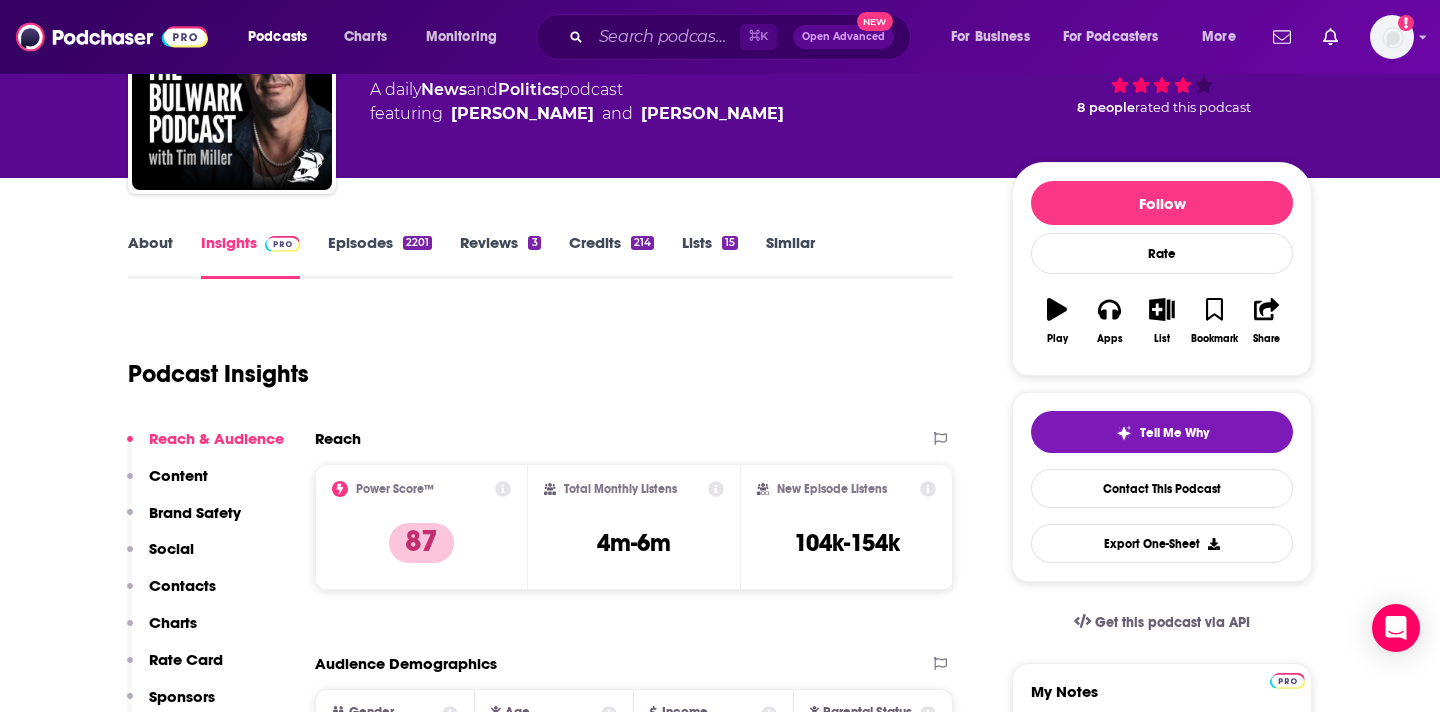 scroll, scrollTop: 346, scrollLeft: 0, axis: vertical 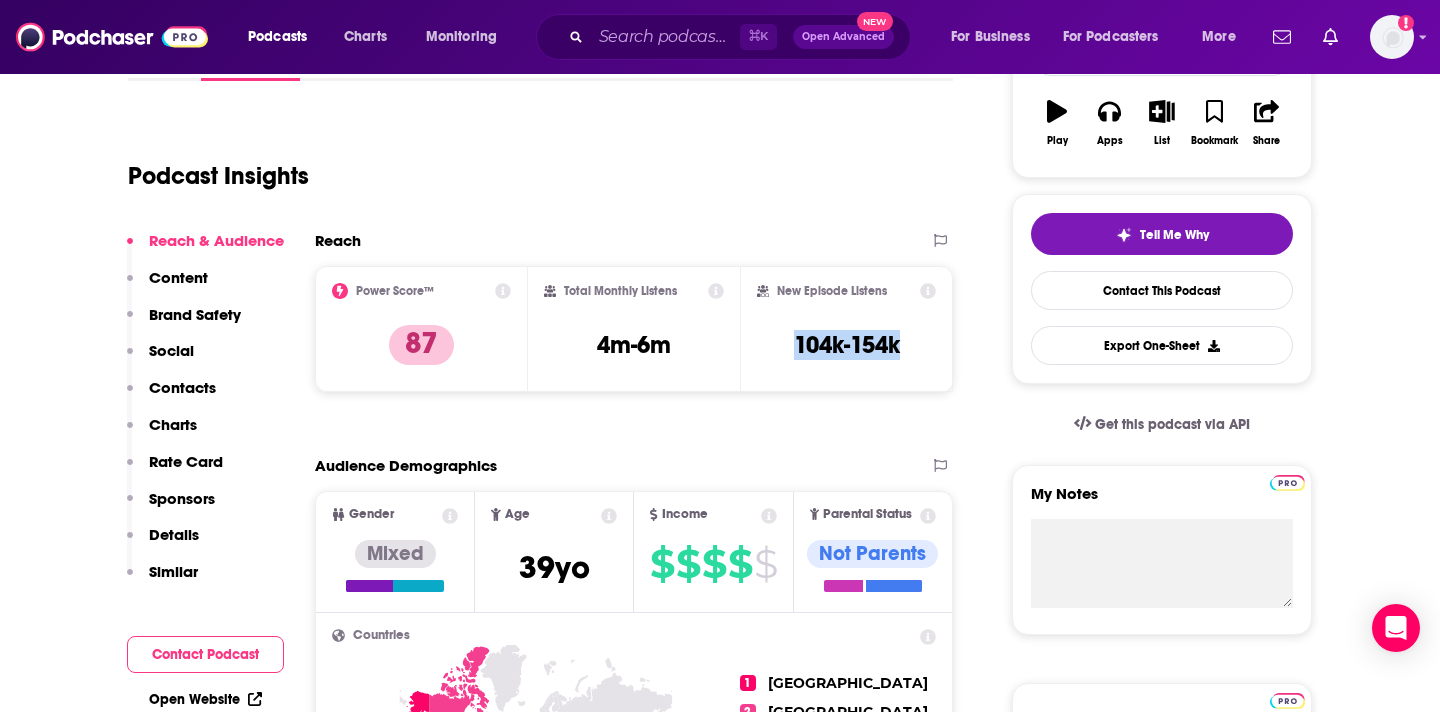 drag, startPoint x: 766, startPoint y: 333, endPoint x: 910, endPoint y: 346, distance: 144.58562 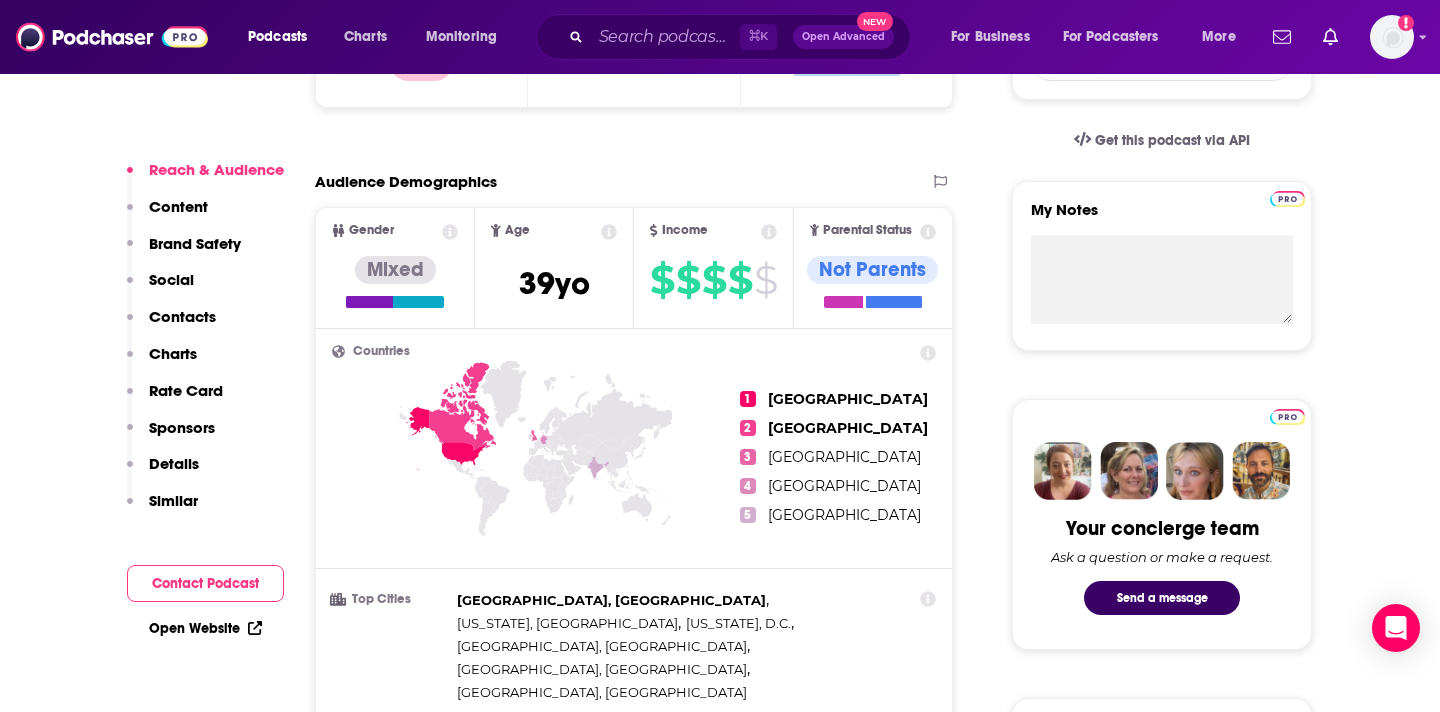scroll, scrollTop: 631, scrollLeft: 0, axis: vertical 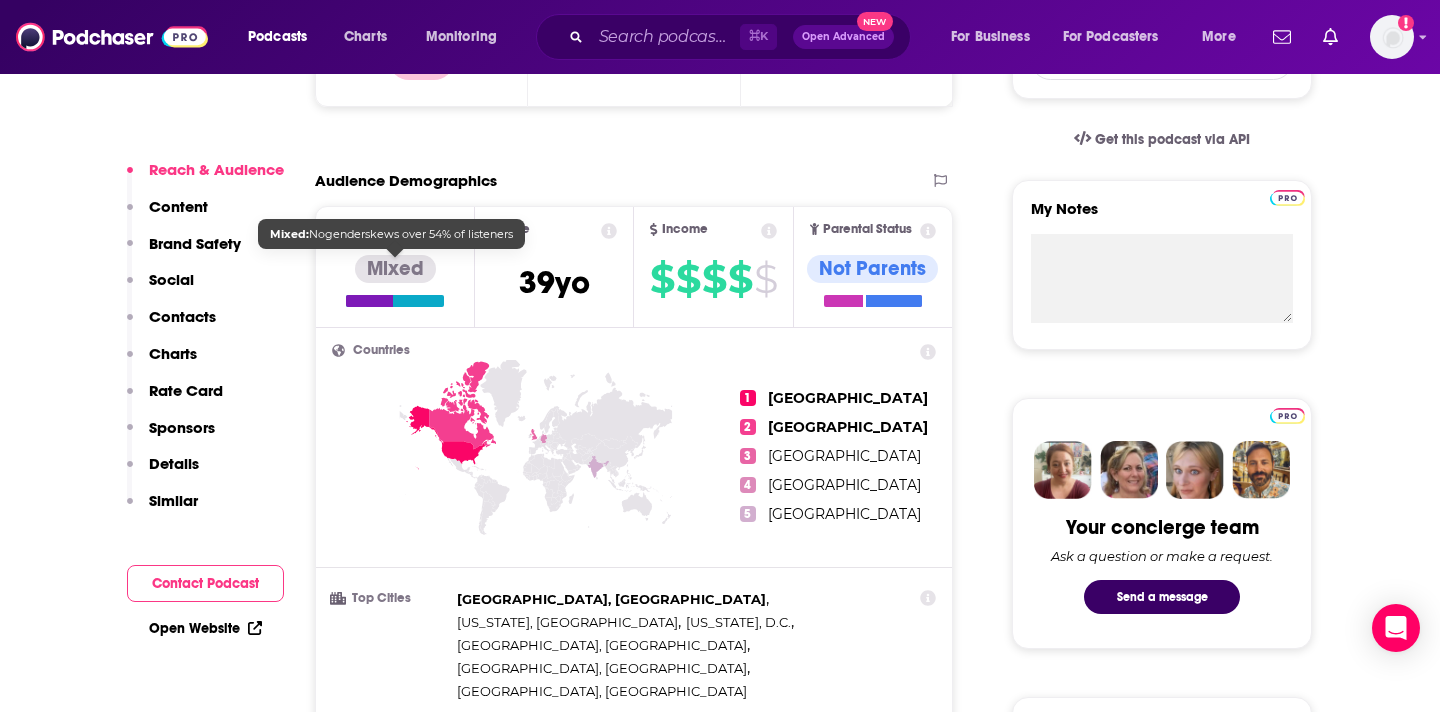 click at bounding box center [369, 301] 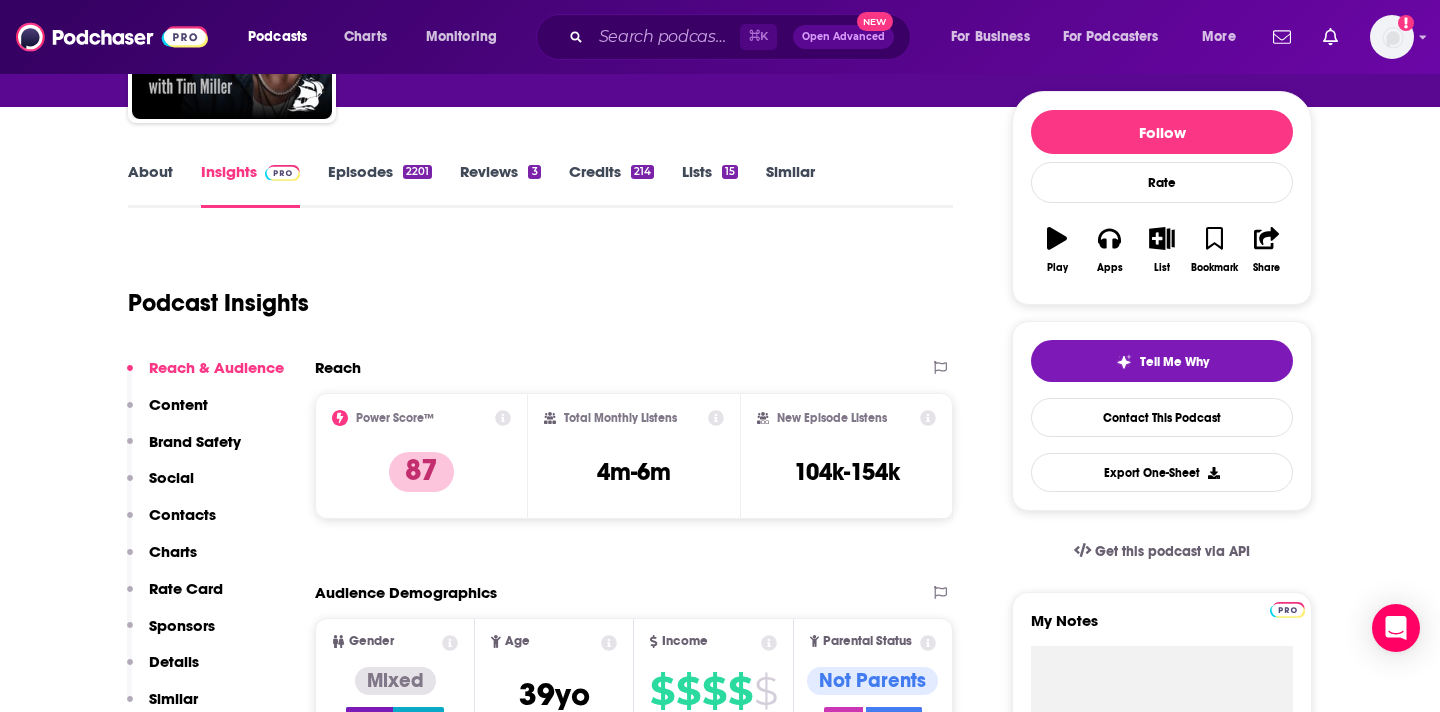 scroll, scrollTop: 127, scrollLeft: 0, axis: vertical 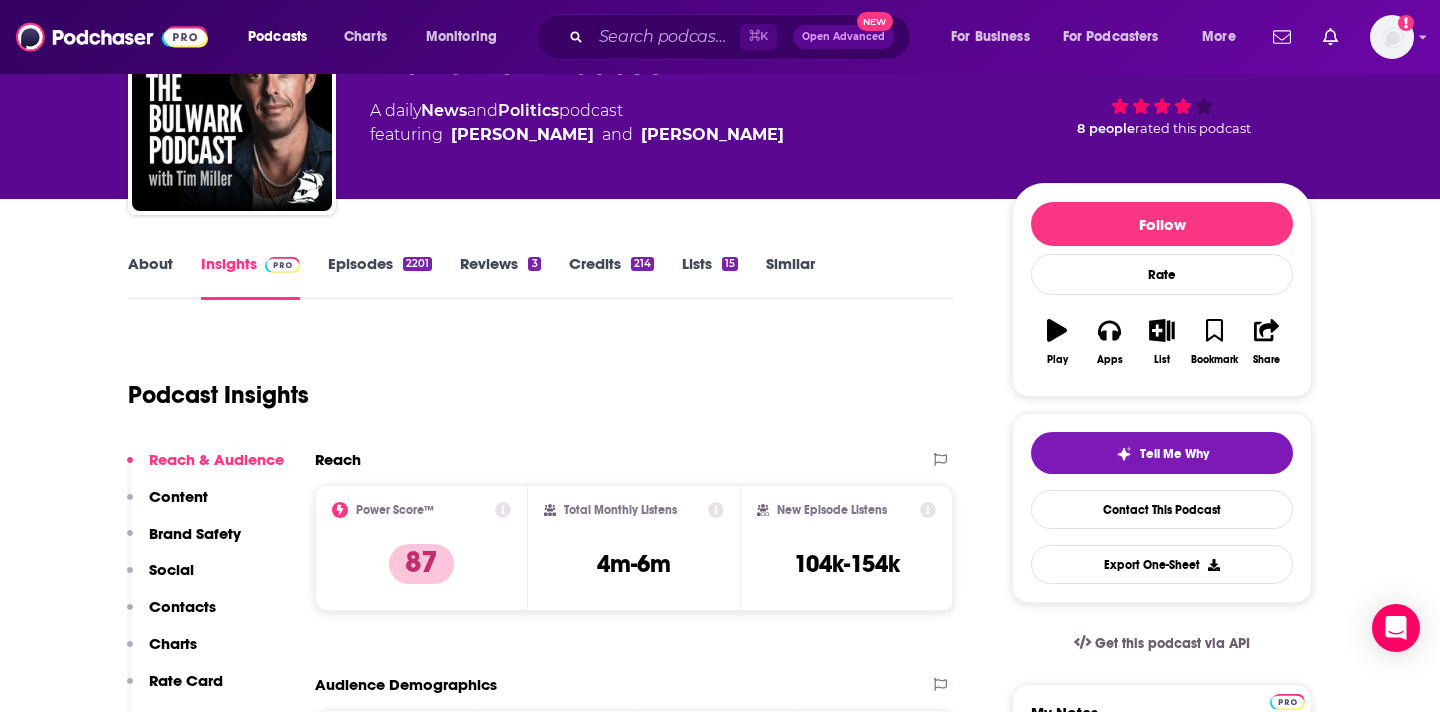 click on "About Insights Episodes 2201 Reviews 3 Credits 214 Lists 15 Similar" at bounding box center [540, 275] 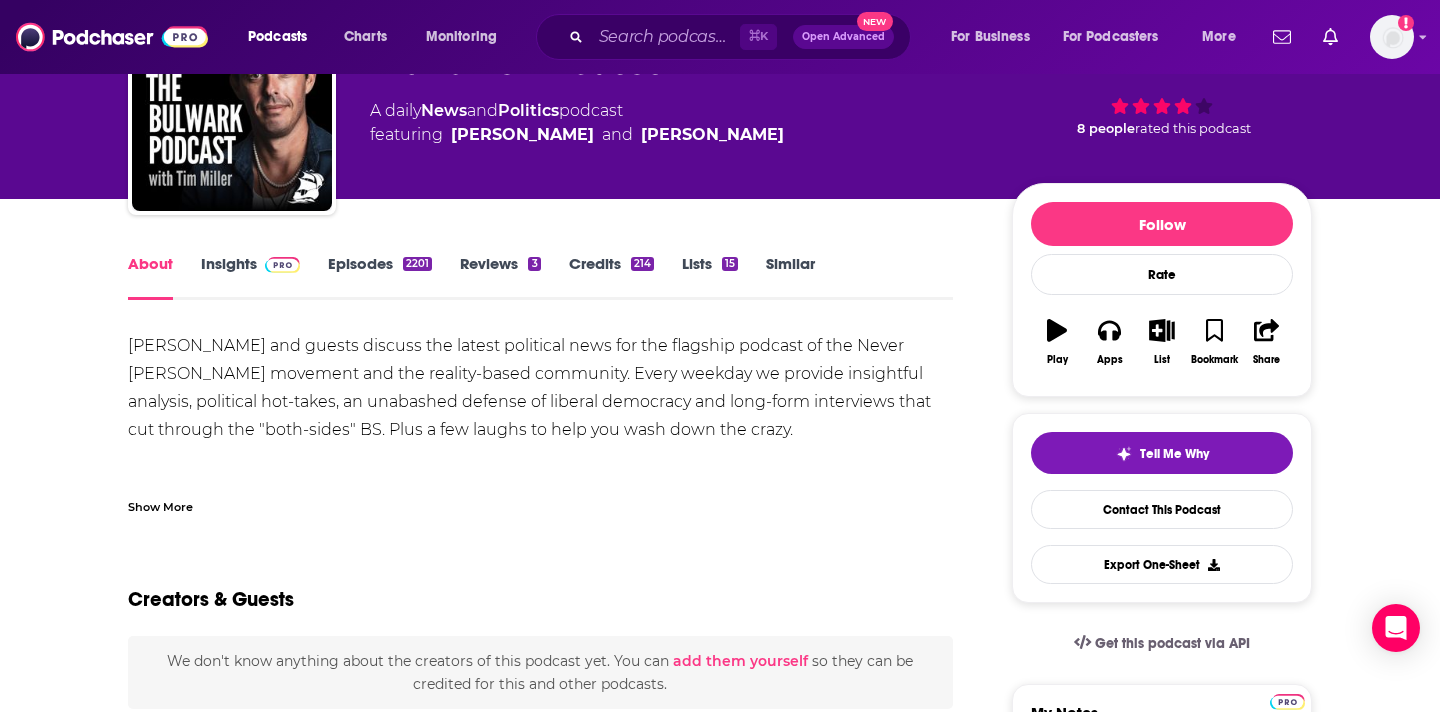 scroll, scrollTop: 0, scrollLeft: 0, axis: both 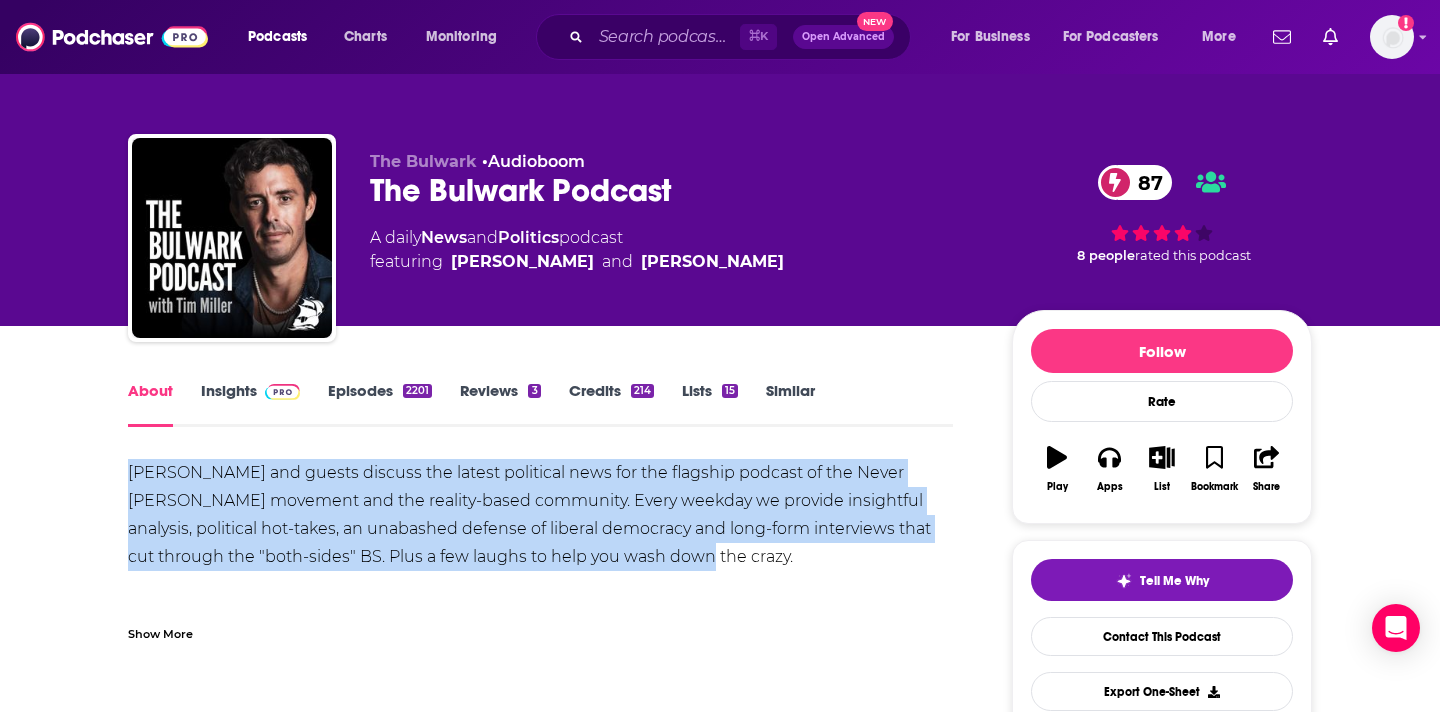 drag, startPoint x: 119, startPoint y: 468, endPoint x: 708, endPoint y: 562, distance: 596.4537 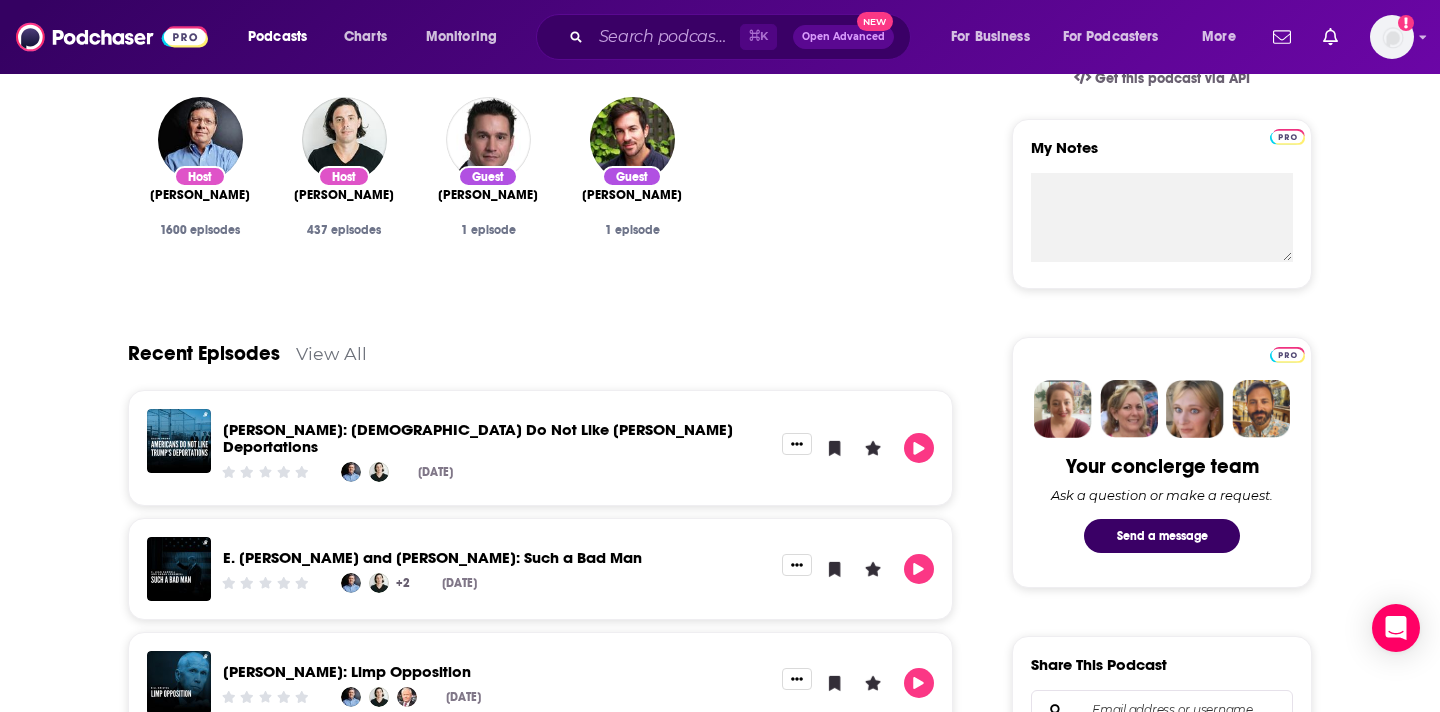 scroll, scrollTop: 0, scrollLeft: 0, axis: both 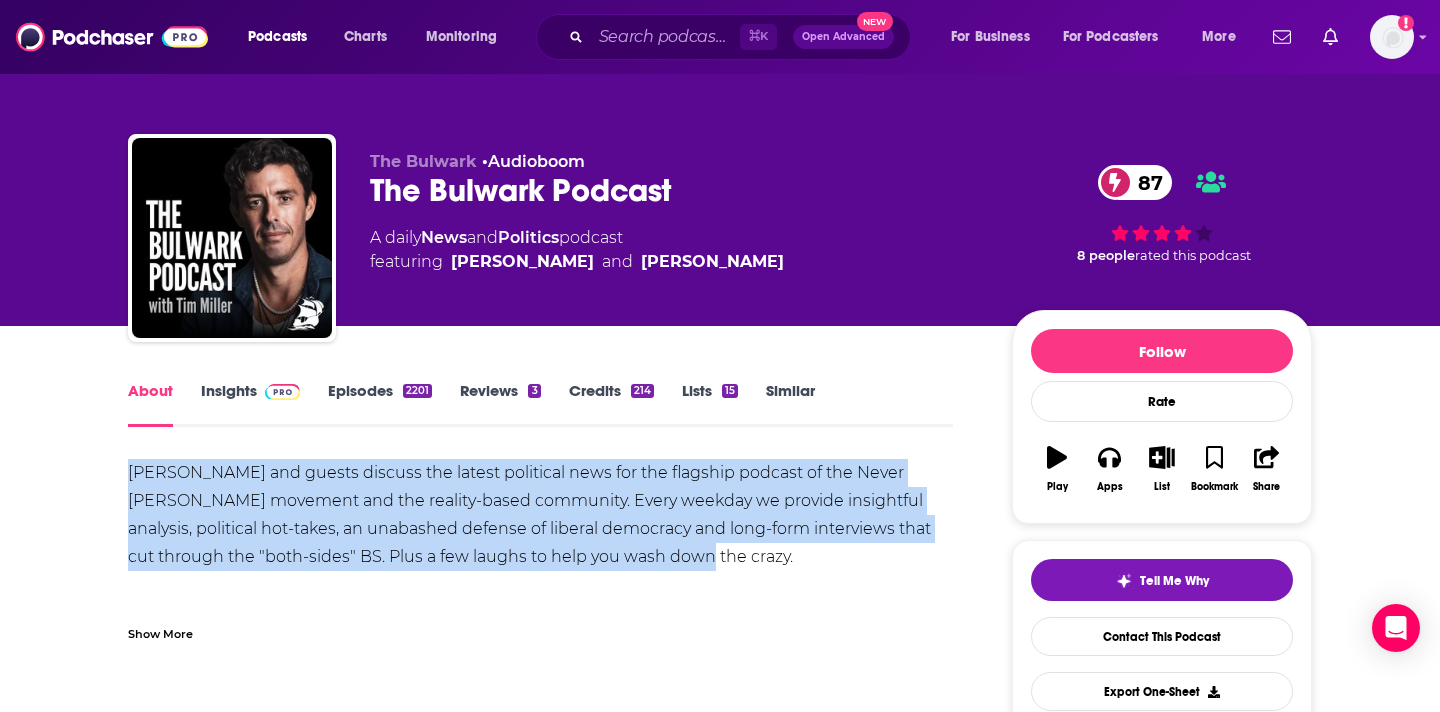 copy on "[PERSON_NAME] and guests discuss the latest political news for the flagship podcast of the Never [PERSON_NAME] movement and the reality-based community. Every weekday we provide insightful analysis, political hot-takes, an unabashed defense of liberal democracy and long-form interviews that cut through the "both-sides" BS. Plus a few laughs to help you wash down the crazy." 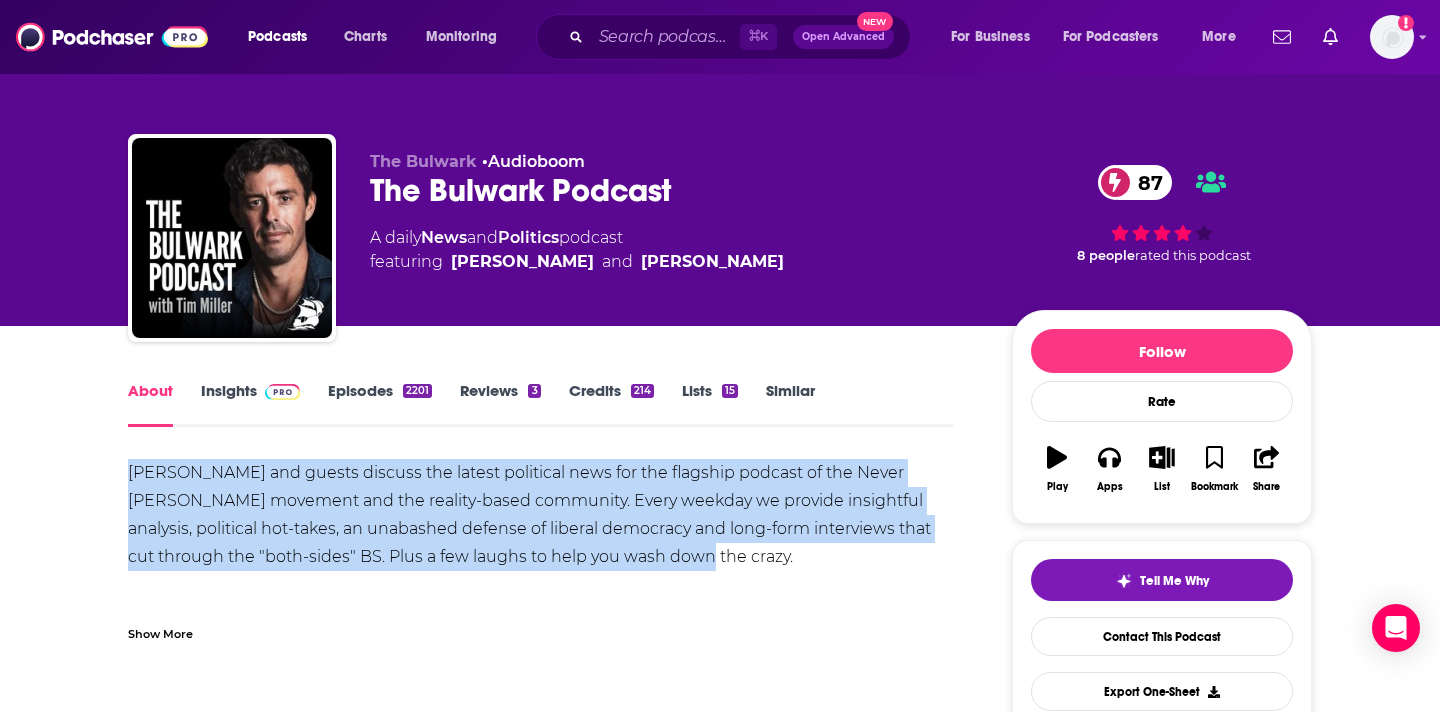 click on "[PERSON_NAME] and guests discuss the latest political news for the flagship podcast of the Never [PERSON_NAME] movement and the reality-based community. Every weekday we provide insightful analysis, political hot-takes, an unabashed defense of liberal democracy and long-form interviews that cut through the "both-sides" BS. Plus a few laughs to help you wash down the crazy.
Bulwark+ members can get a totally ad-free version of the show delivered right to their favorite podcast player." at bounding box center [540, 557] 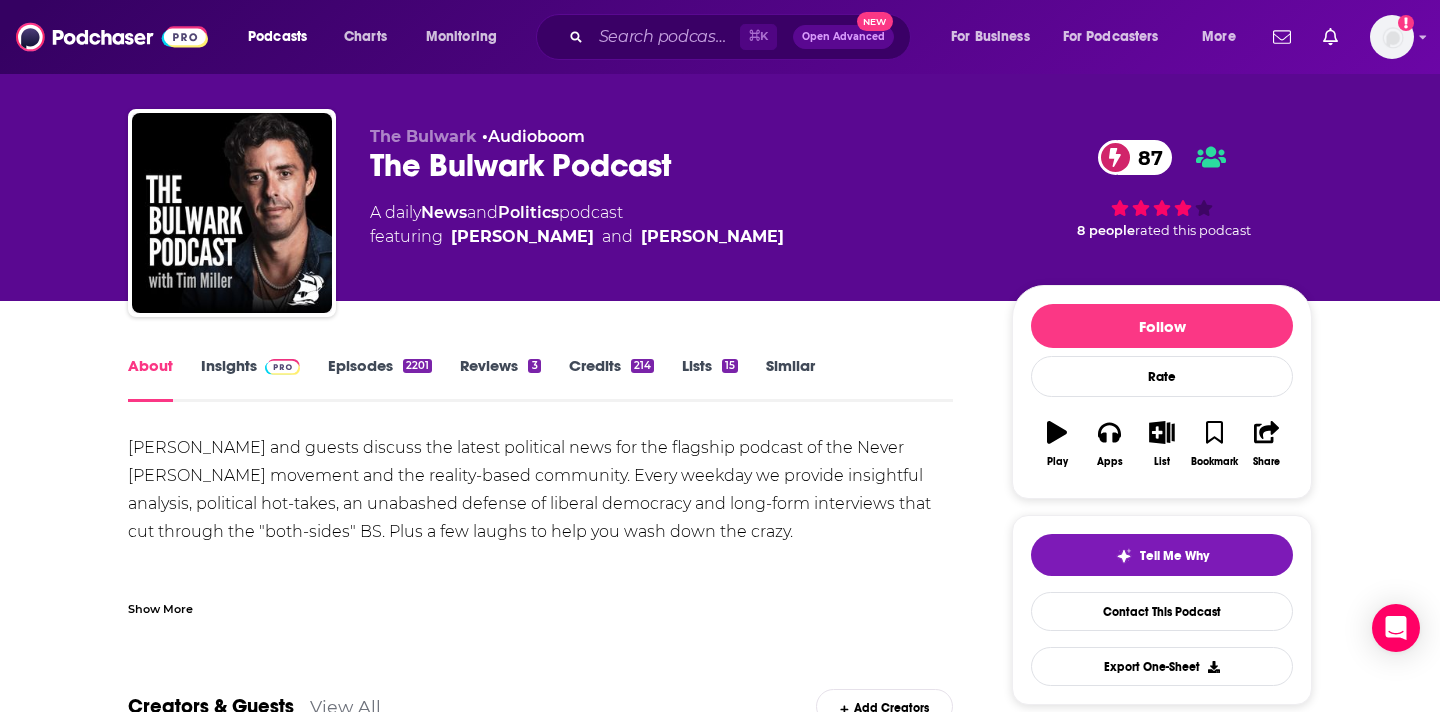 scroll, scrollTop: 187, scrollLeft: 0, axis: vertical 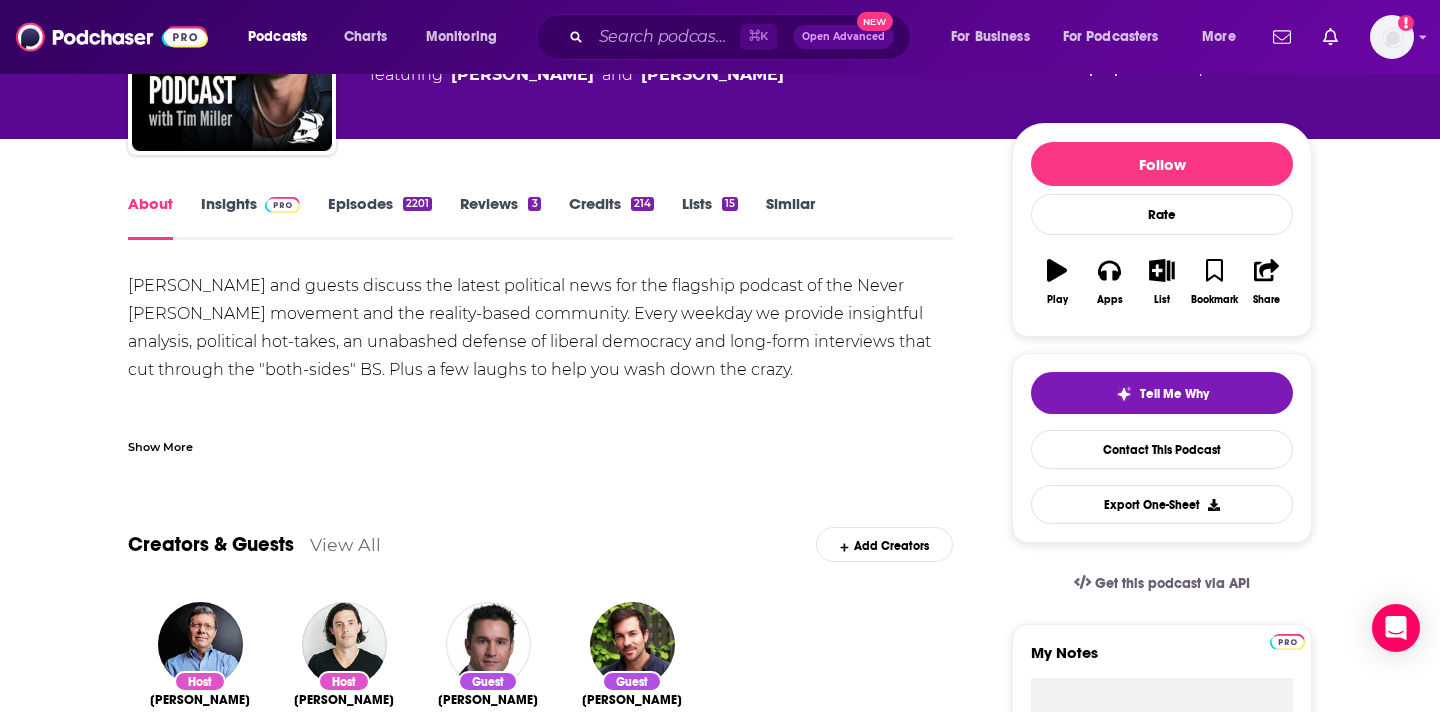 click on "[PERSON_NAME] and guests discuss the latest political news for the flagship podcast of the Never [PERSON_NAME] movement and the reality-based community. Every weekday we provide insightful analysis, political hot-takes, an unabashed defense of liberal democracy and long-form interviews that cut through the "both-sides" BS. Plus a few laughs to help you wash down the crazy.
Bulwark+ members can get a totally ad-free version of the show delivered right to their favorite podcast player. Show More Creators & Guests View All Add Creators Host [PERSON_NAME] 1600 episodes Host [PERSON_NAME] 437 episodes Guest [PERSON_NAME] 1 episode Guest [PERSON_NAME] 1 episode Add Creators Recent Episodes View All [PERSON_NAME]: [DEMOGRAPHIC_DATA] Do Not Like [PERSON_NAME] Deportations [DATE] E. [PERSON_NAME] and [PERSON_NAME]: Such a Bad Man +2 [DATE] [PERSON_NAME]: Limp Opposition [DATE] View All Episodes Best Episodes View All [PERSON_NAME]: Who Will Get Lindseyed Next? 2 [DATE] [PERSON_NAME]: Russia's New Iron Curtain 2 2 0 0" at bounding box center [540, 1691] 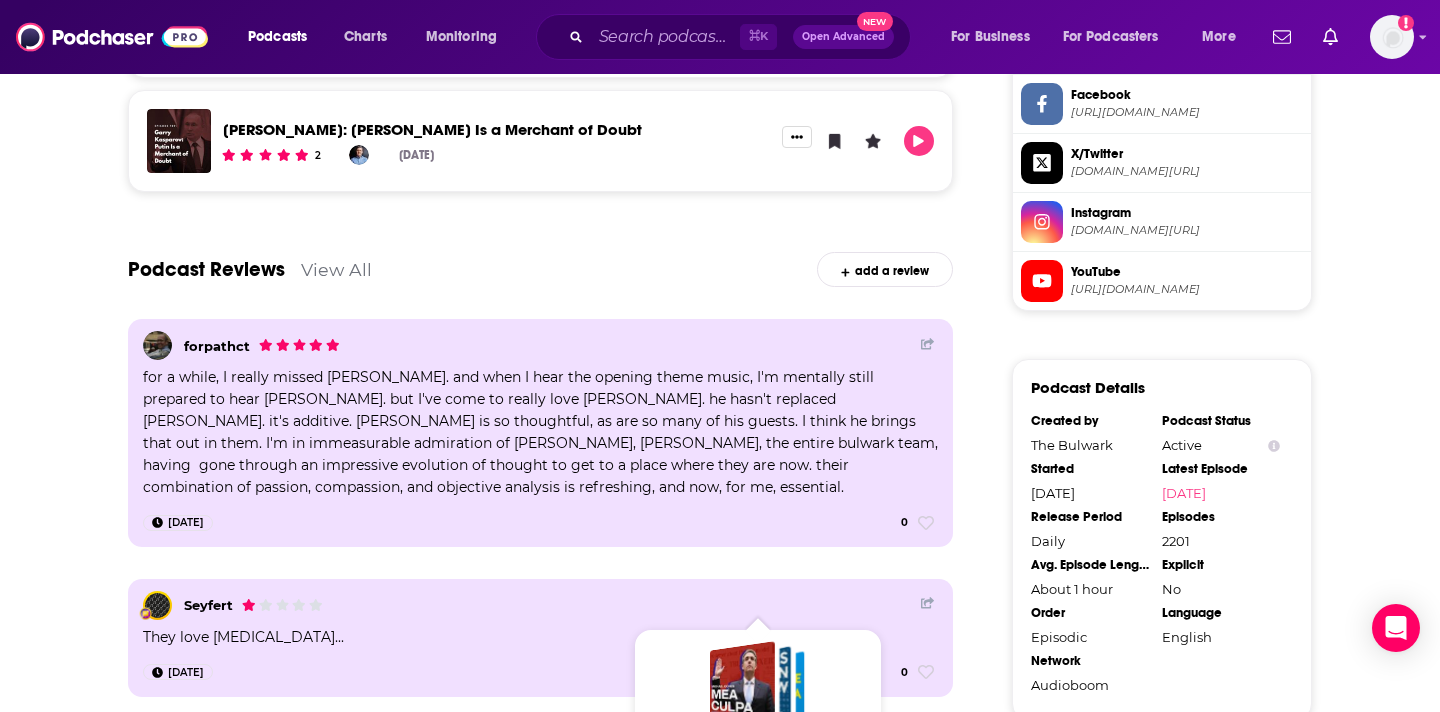 scroll, scrollTop: 2761, scrollLeft: 0, axis: vertical 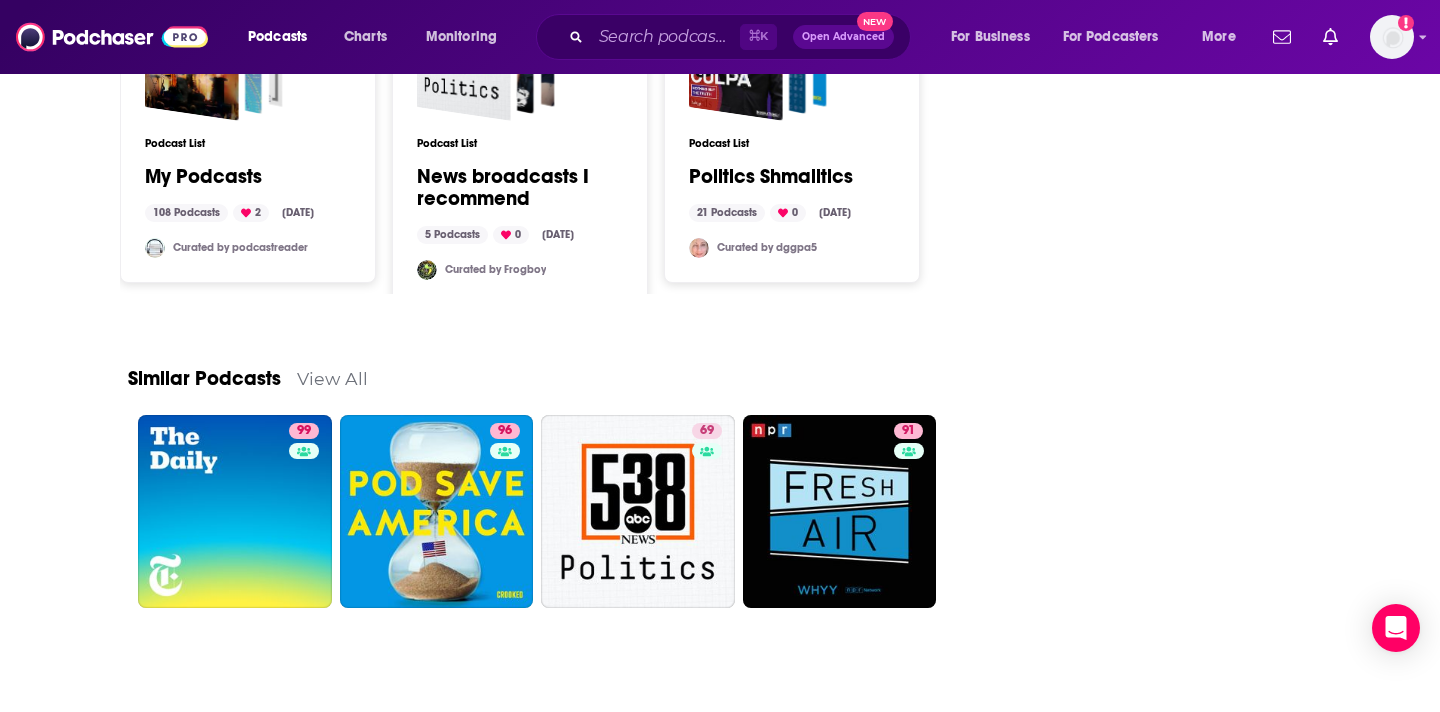 click on "About Insights Episodes 2201 Reviews 3 Credits 214 Lists 15 Similar [PERSON_NAME] and guests discuss the latest political news for the flagship podcast of the Never [PERSON_NAME] movement and the reality-based community. Every weekday we provide insightful analysis, political hot-takes, an unabashed defense of liberal democracy and long-form interviews that cut through the "both-sides" BS. Plus a few laughs to help you wash down the crazy.
Bulwark+ members can get a totally ad-free version of the show delivered right to their favorite podcast player. Show Less Creators & Guests View All Add Creators Host [PERSON_NAME] 1600 episodes Host [PERSON_NAME] 437 episodes Guest [PERSON_NAME] 1 episode Guest [PERSON_NAME] 1 episode Add Creators Recent Episodes View All [PERSON_NAME]: [DEMOGRAPHIC_DATA] Do Not Like [PERSON_NAME] Deportations [DATE] E. [PERSON_NAME] and [PERSON_NAME]: Such a Bad Man +2 [DATE] [PERSON_NAME]: Limp Opposition [DATE] View All Episodes Best Episodes View All 2 [DATE] 2 [DATE] 2 0 0 1" at bounding box center [720, -829] 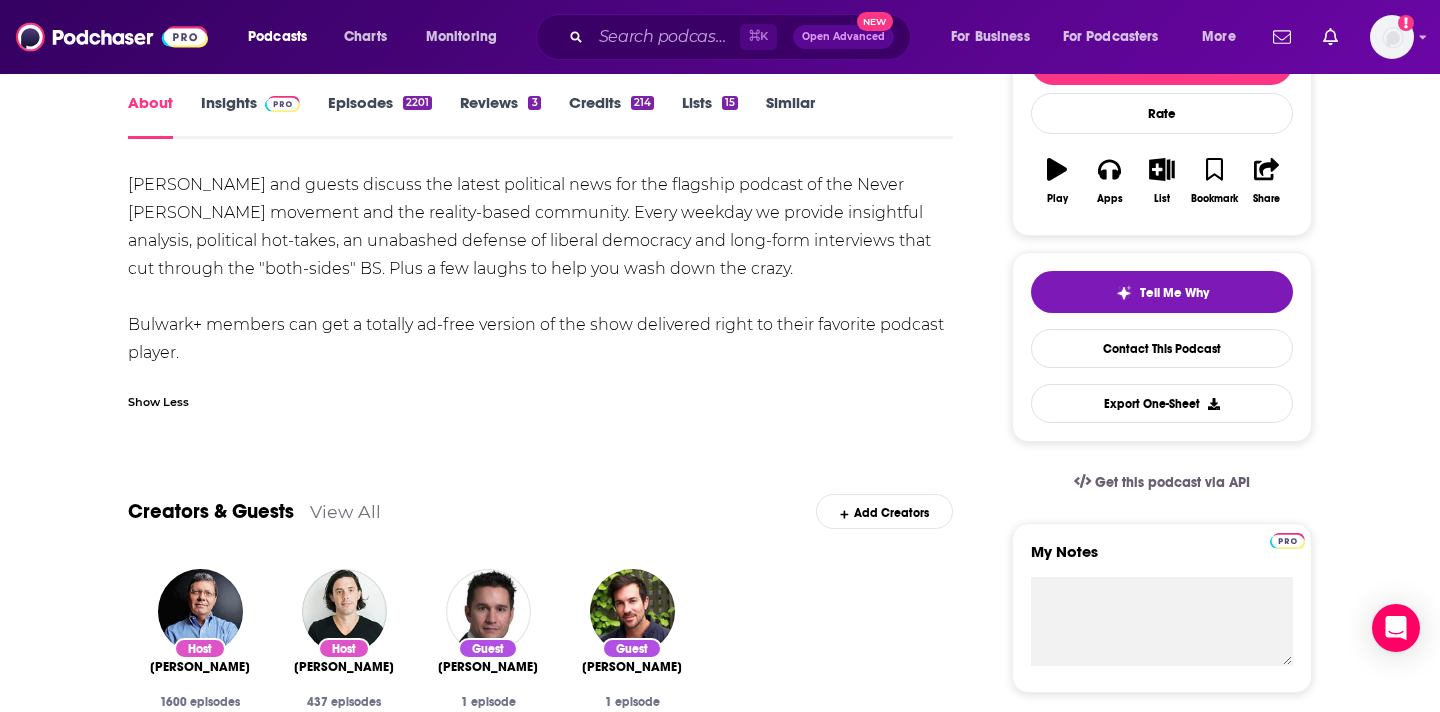 scroll, scrollTop: 0, scrollLeft: 0, axis: both 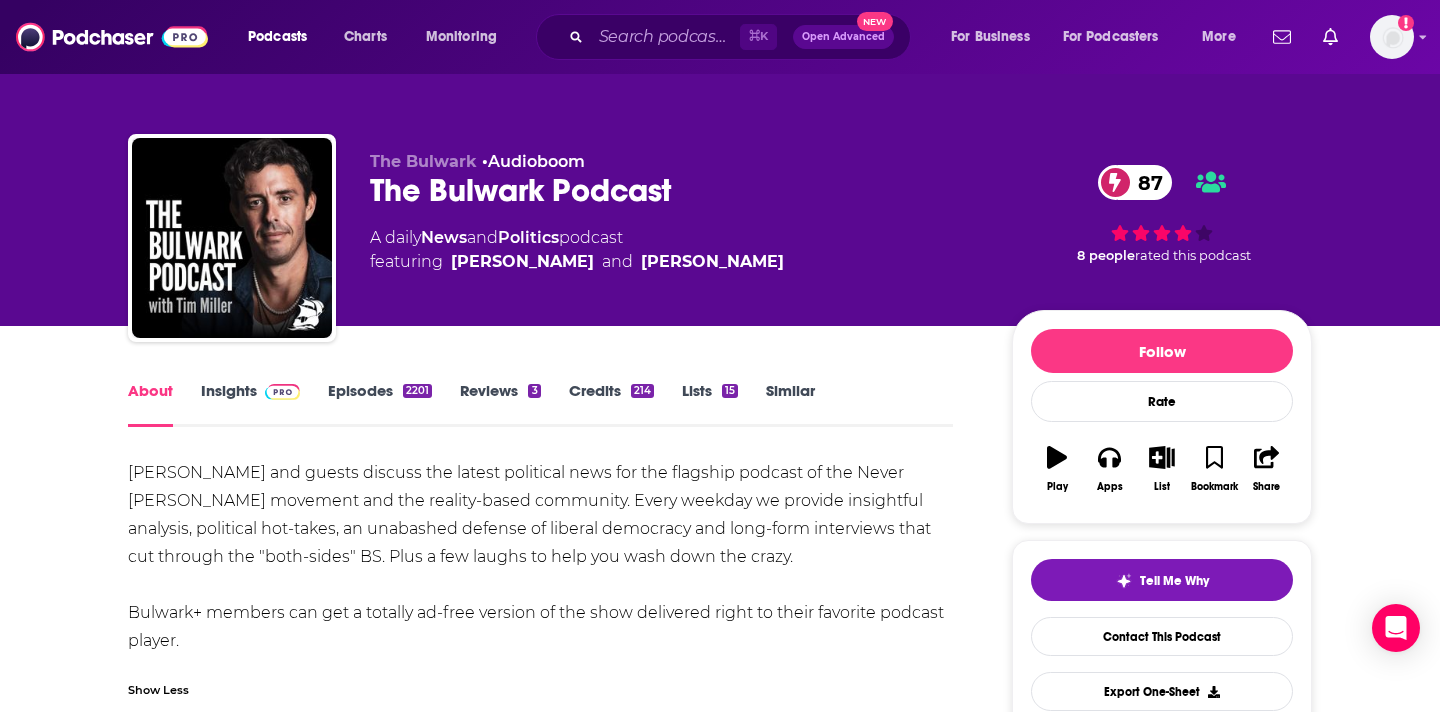 click on "Insights" at bounding box center (250, 404) 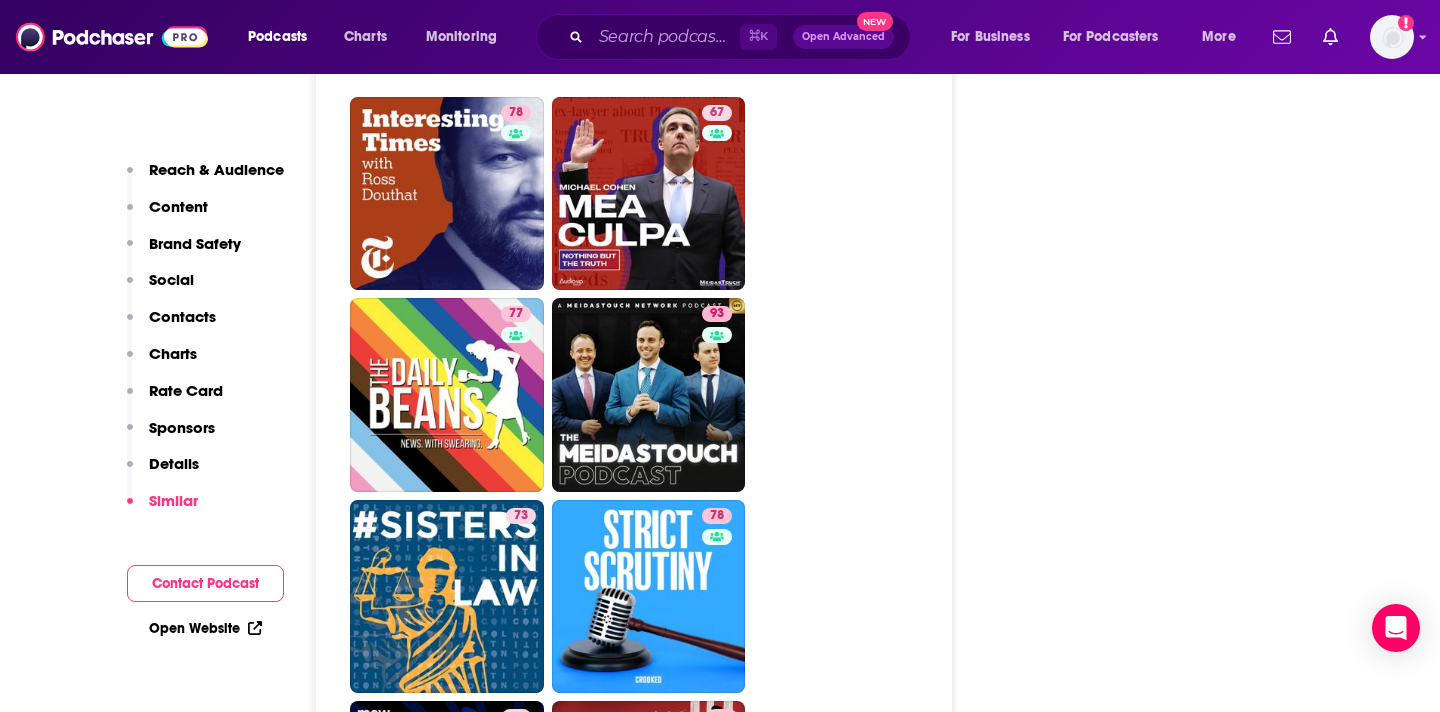 scroll, scrollTop: 6372, scrollLeft: 0, axis: vertical 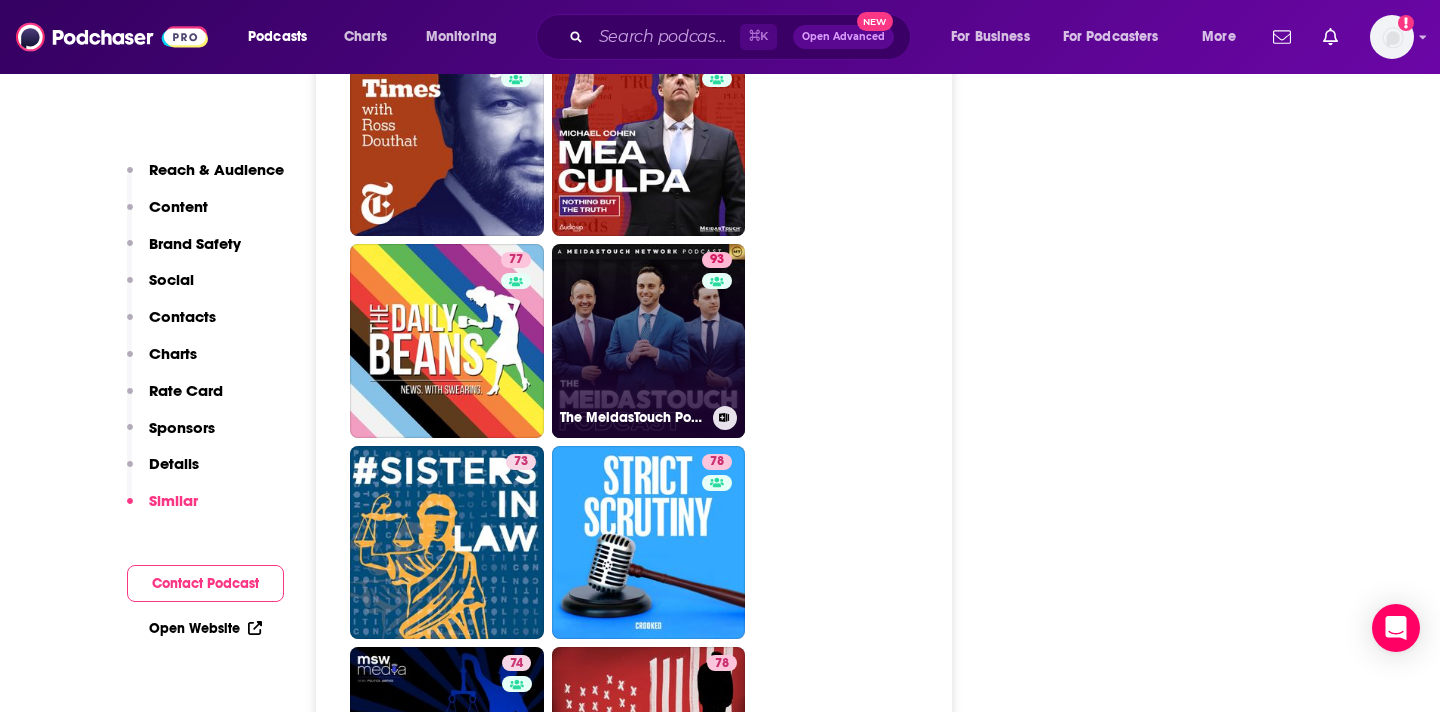 click on "93 The MeidasTouch Podcast" at bounding box center [649, 341] 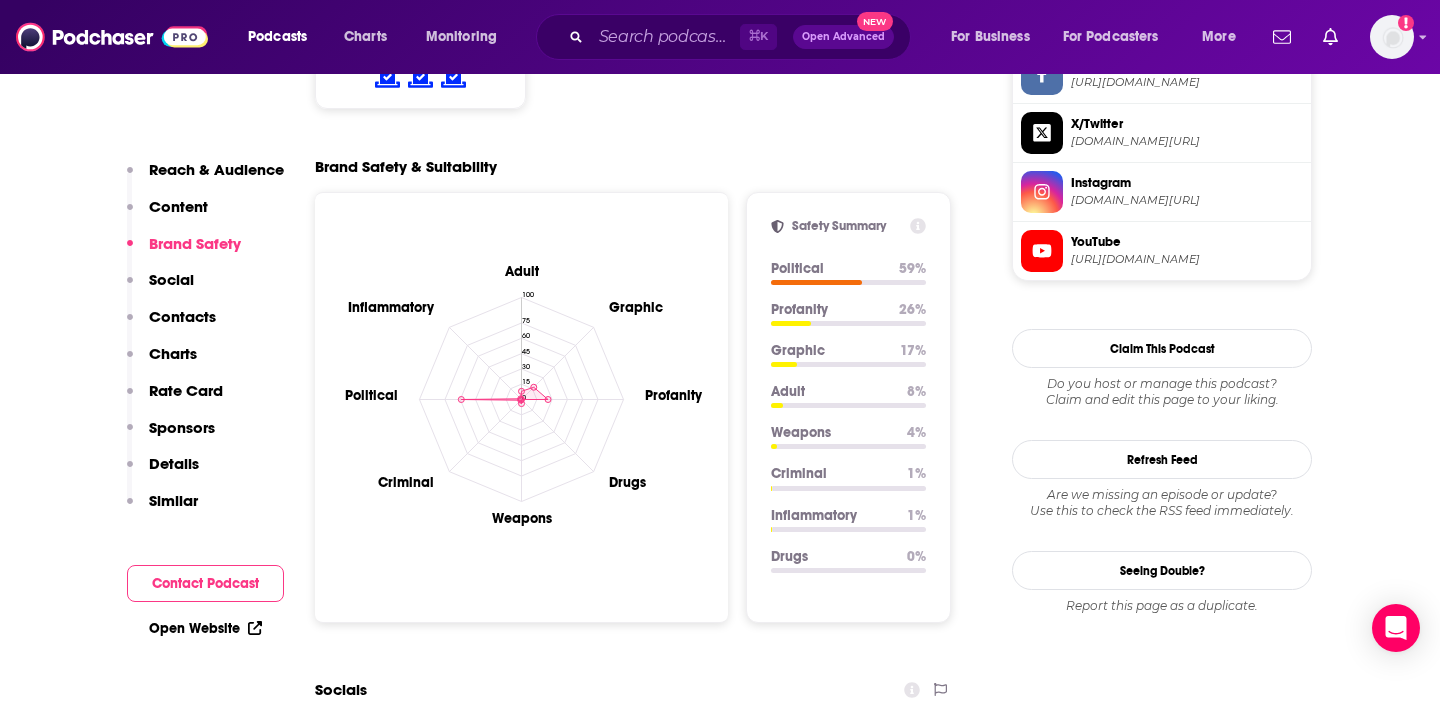 scroll, scrollTop: 1772, scrollLeft: 0, axis: vertical 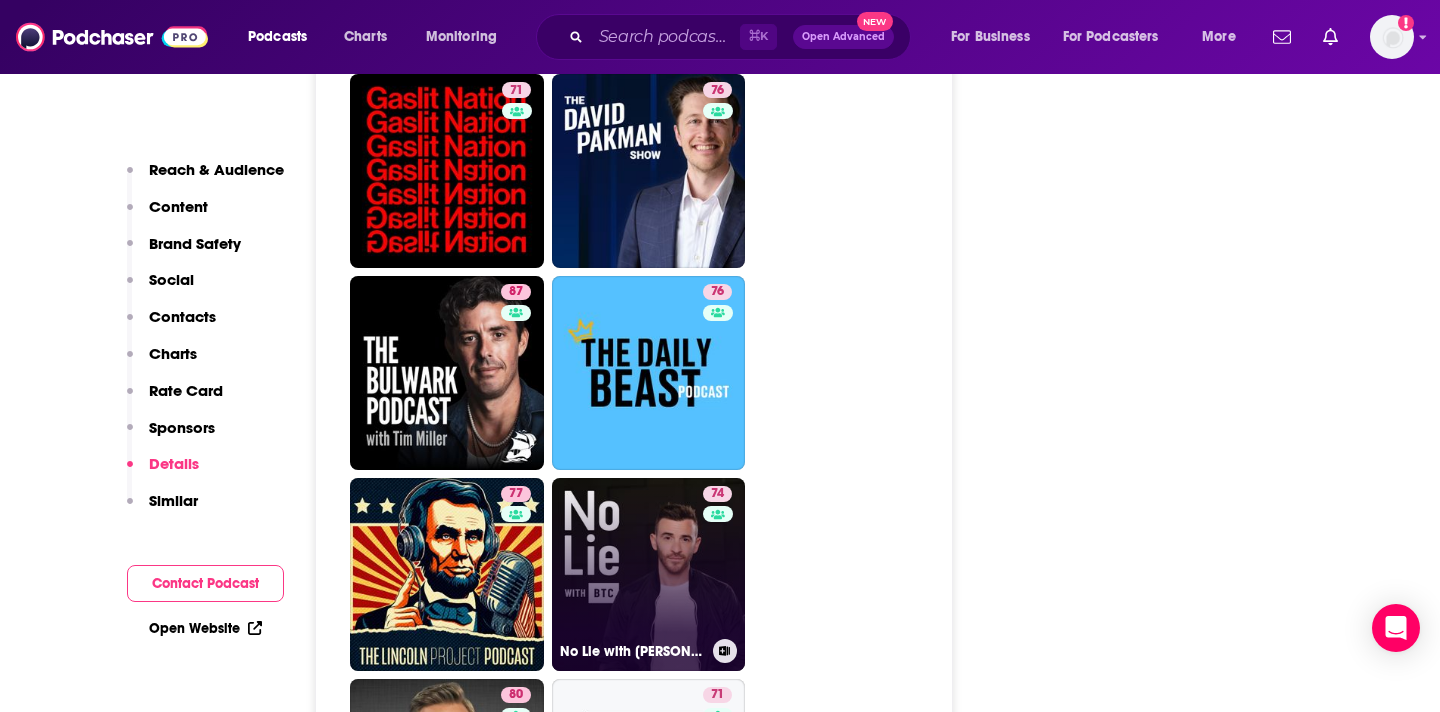 click on "74 No Lie with [PERSON_NAME] [PERSON_NAME]" at bounding box center [649, 575] 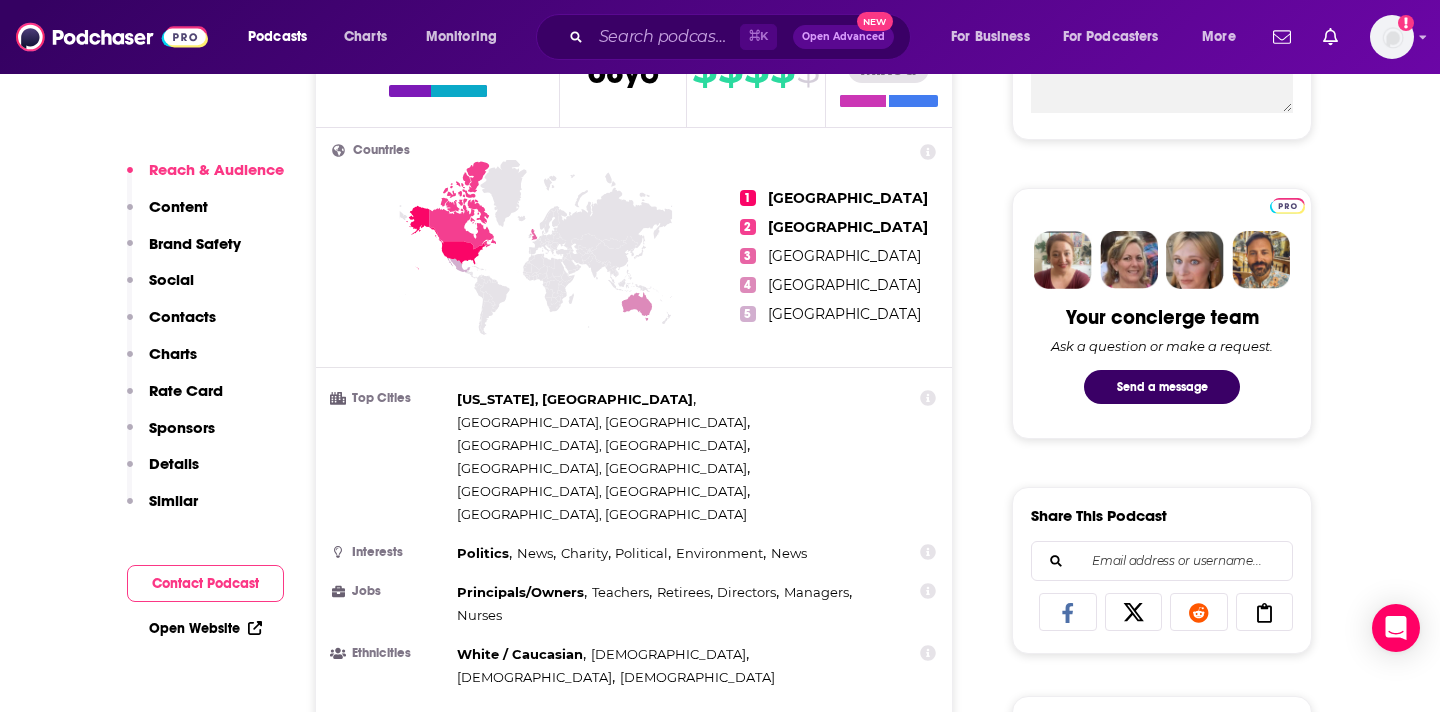 scroll, scrollTop: 876, scrollLeft: 0, axis: vertical 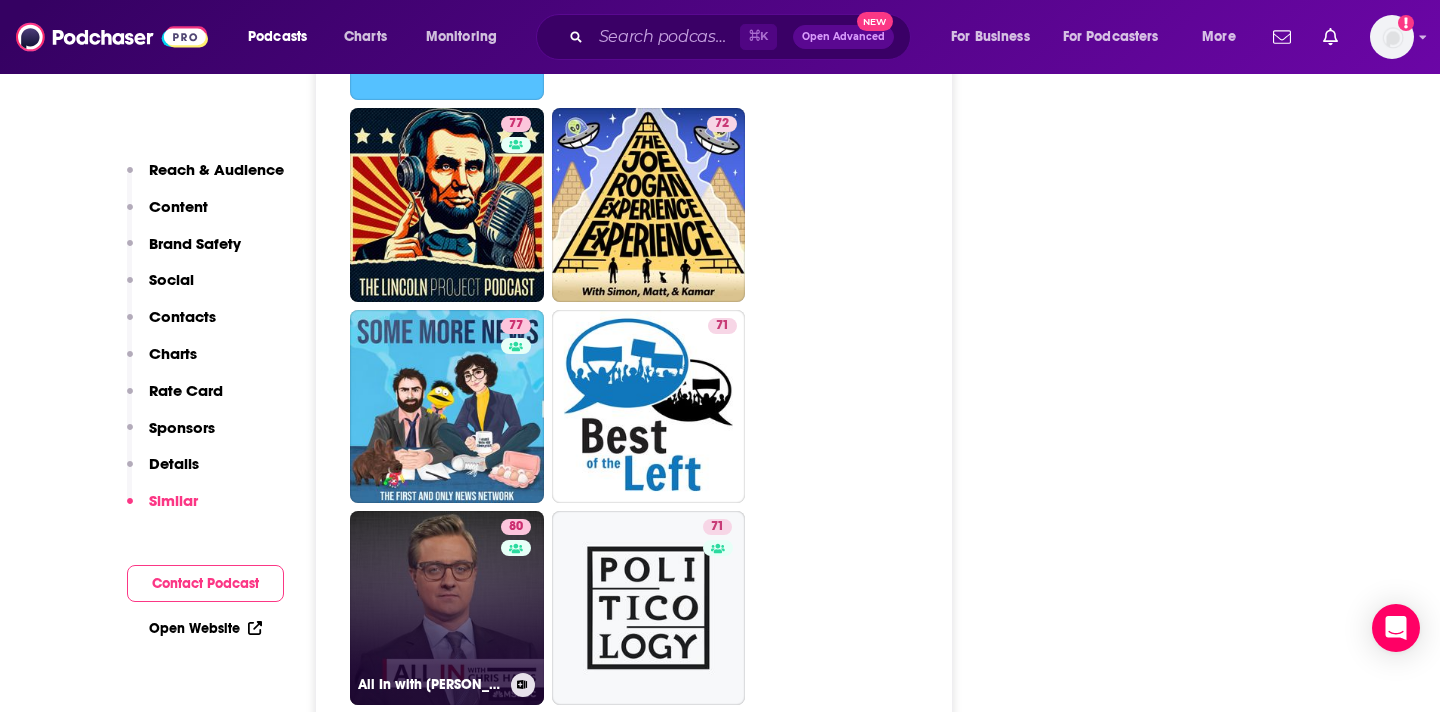 click on "80 All In with [PERSON_NAME]" at bounding box center (447, 608) 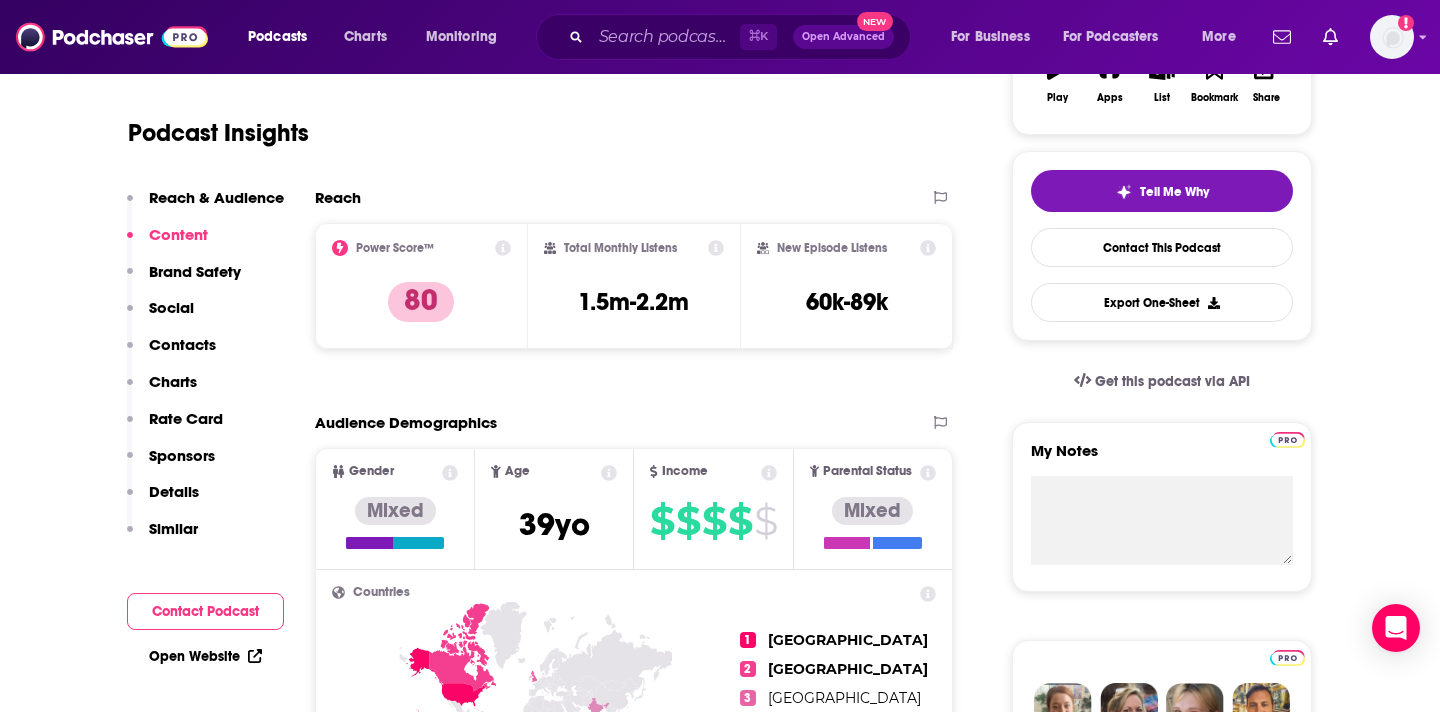 scroll, scrollTop: 317, scrollLeft: 0, axis: vertical 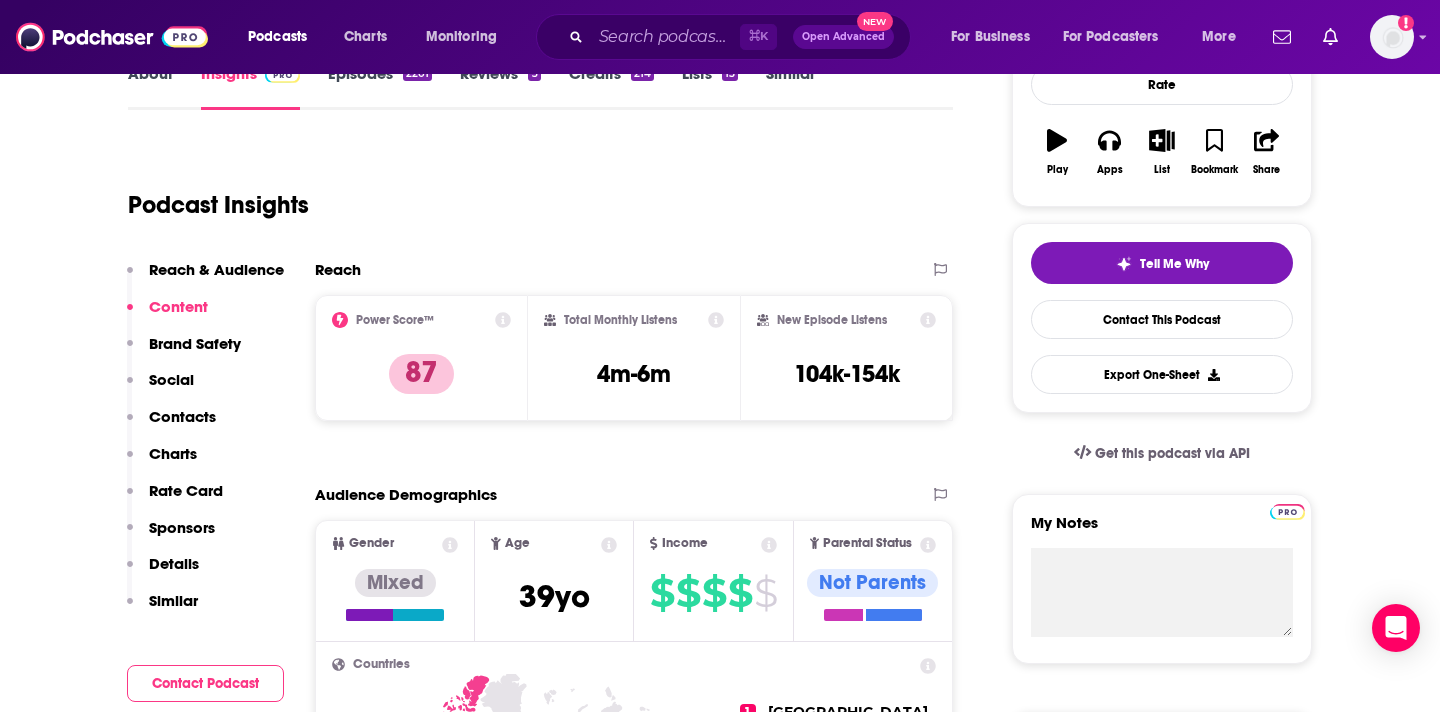 type on "[URL][DOMAIN_NAME]" 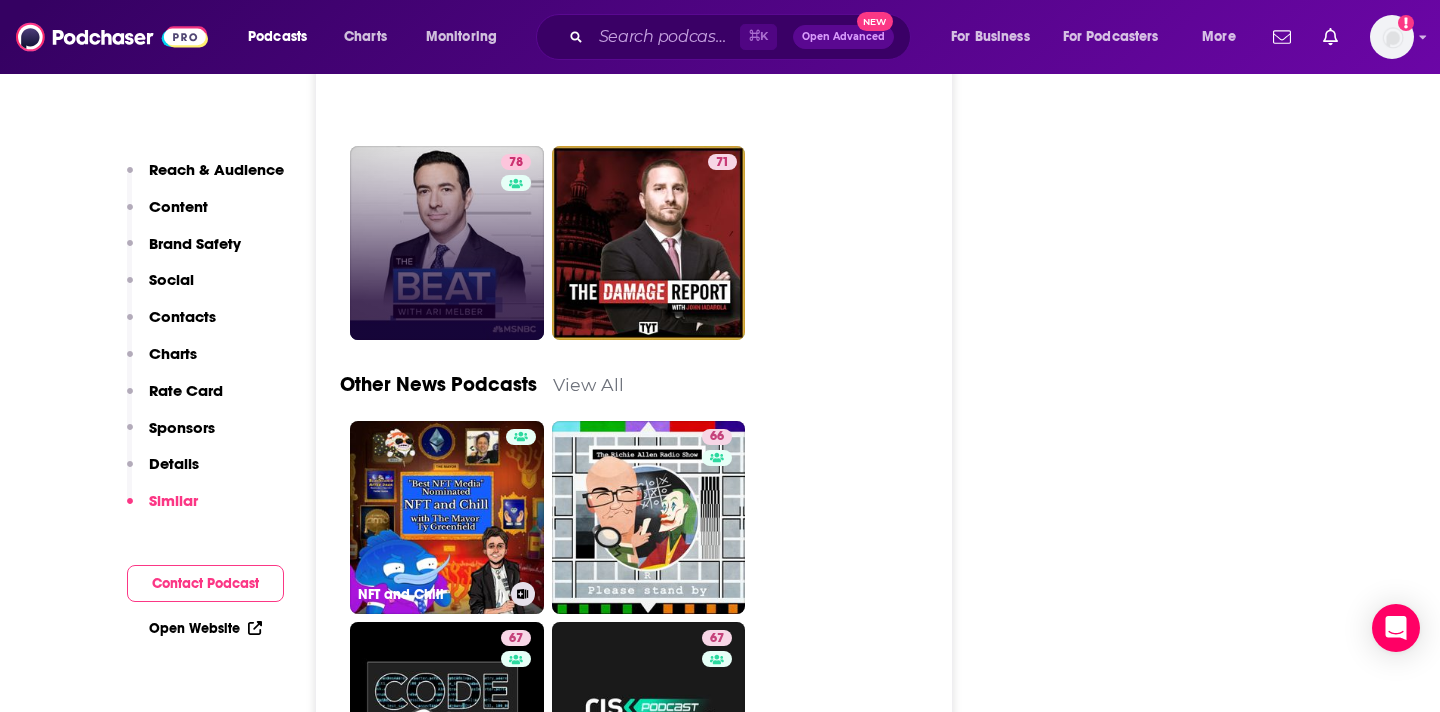 scroll, scrollTop: 6872, scrollLeft: 0, axis: vertical 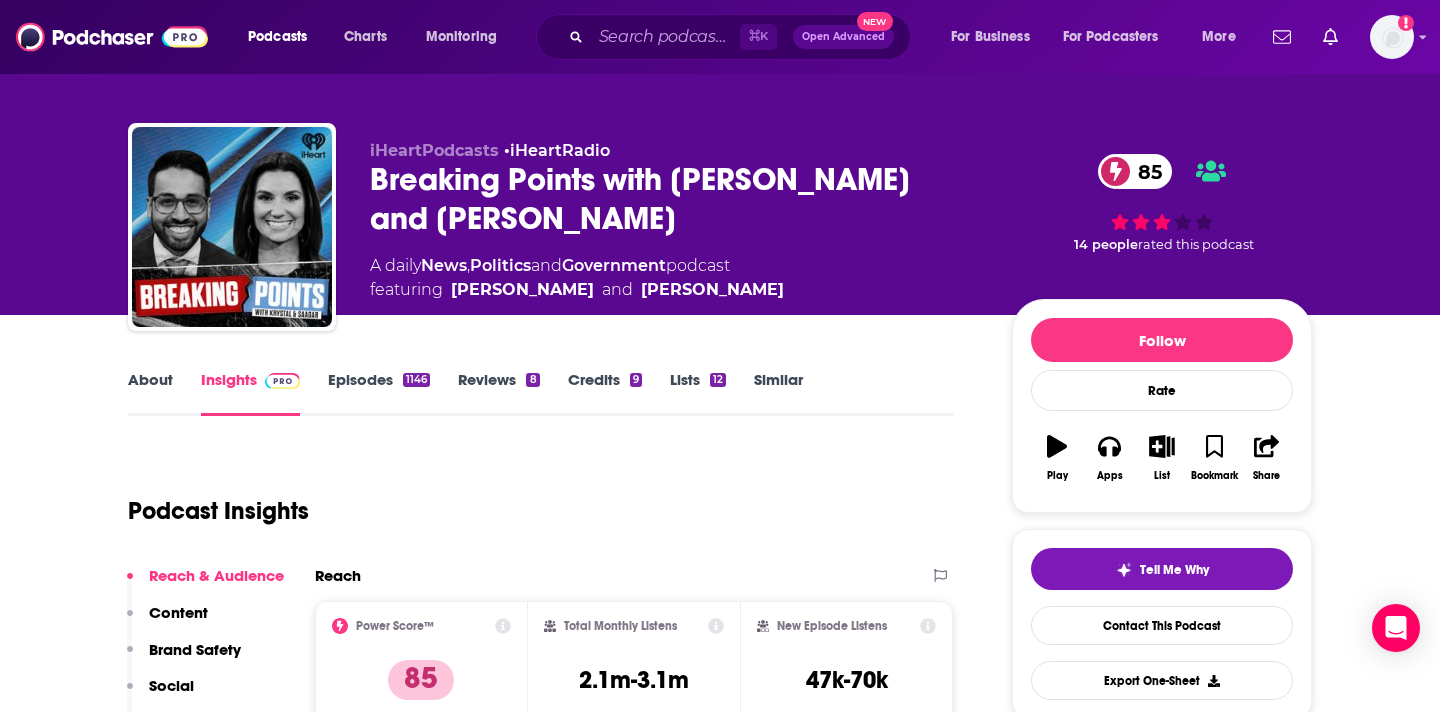 click on "Breaking Points with [PERSON_NAME] and [PERSON_NAME] 85" at bounding box center (675, 199) 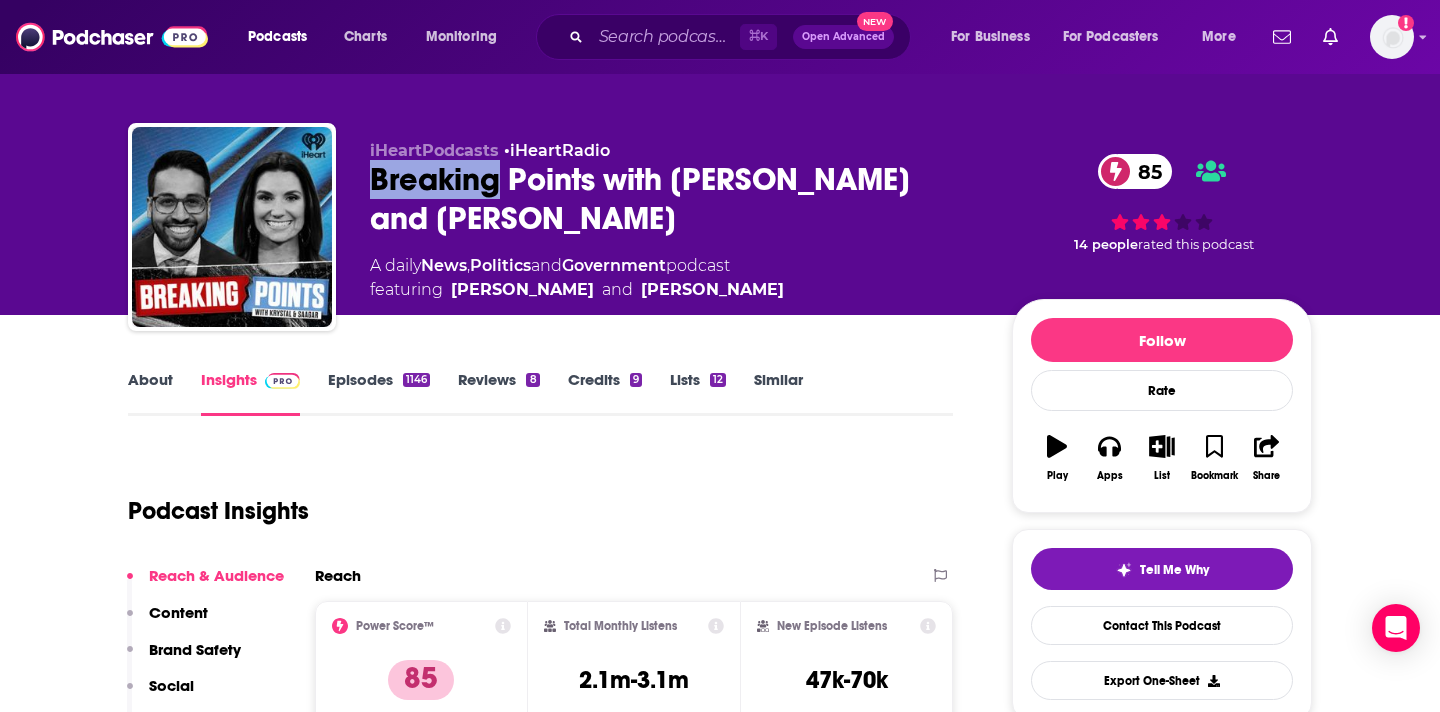 click on "Breaking Points with [PERSON_NAME] and [PERSON_NAME] 85" at bounding box center [675, 199] 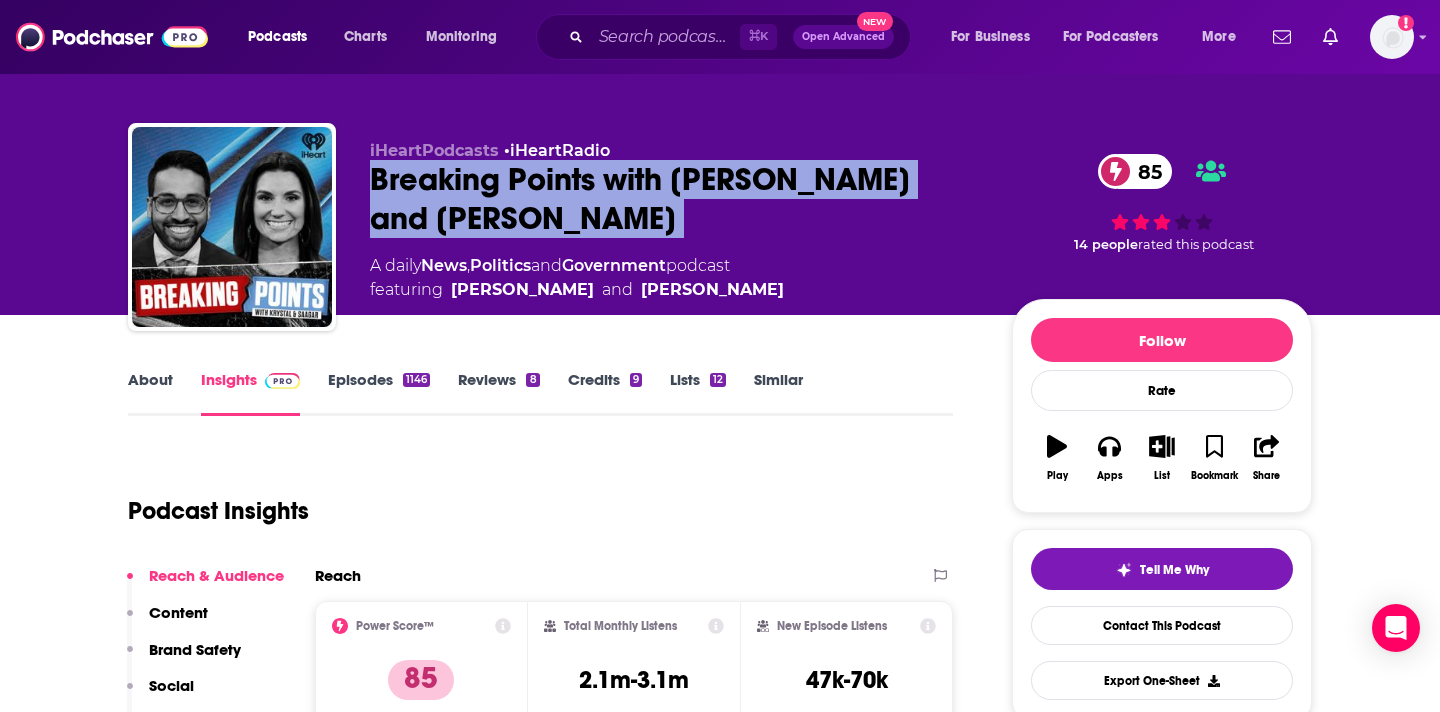 click on "Breaking Points with [PERSON_NAME] and [PERSON_NAME] 85" at bounding box center (675, 199) 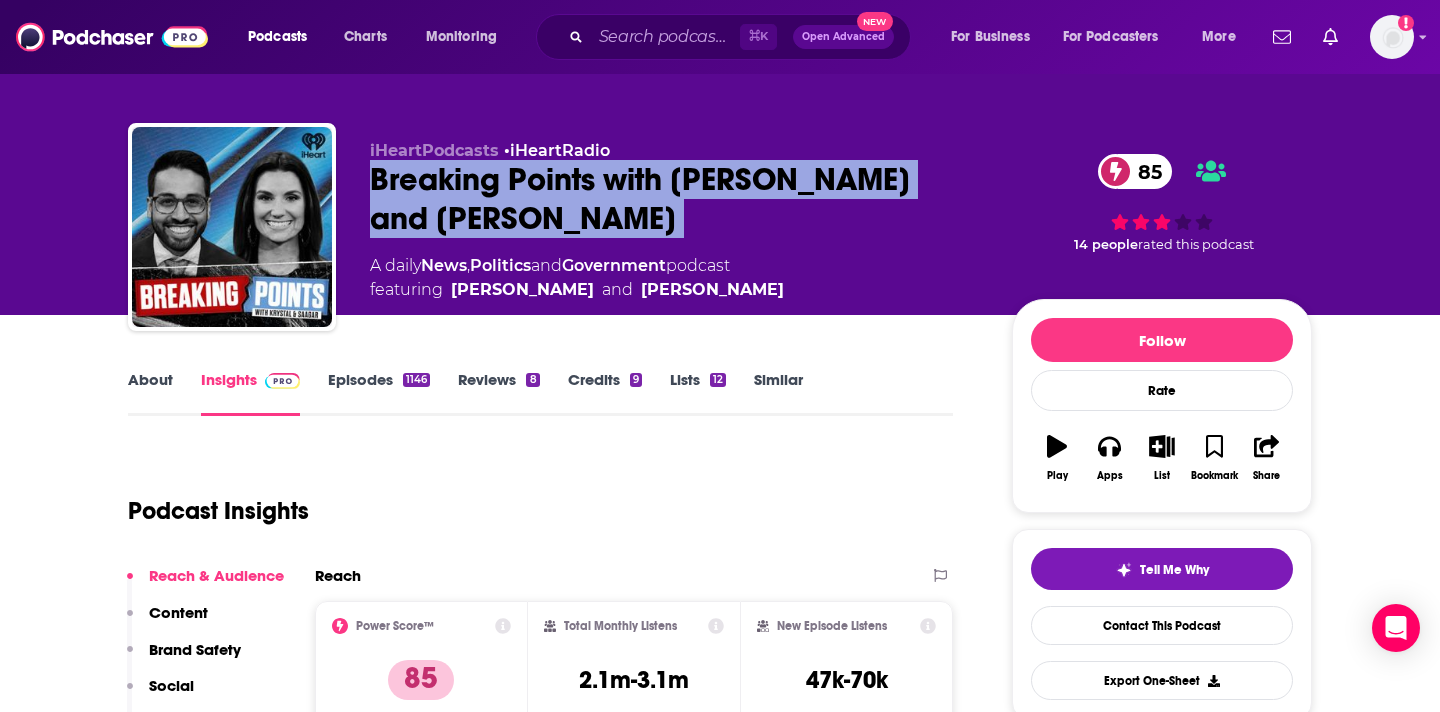 copy on "Breaking Points with [PERSON_NAME] and [PERSON_NAME] 85" 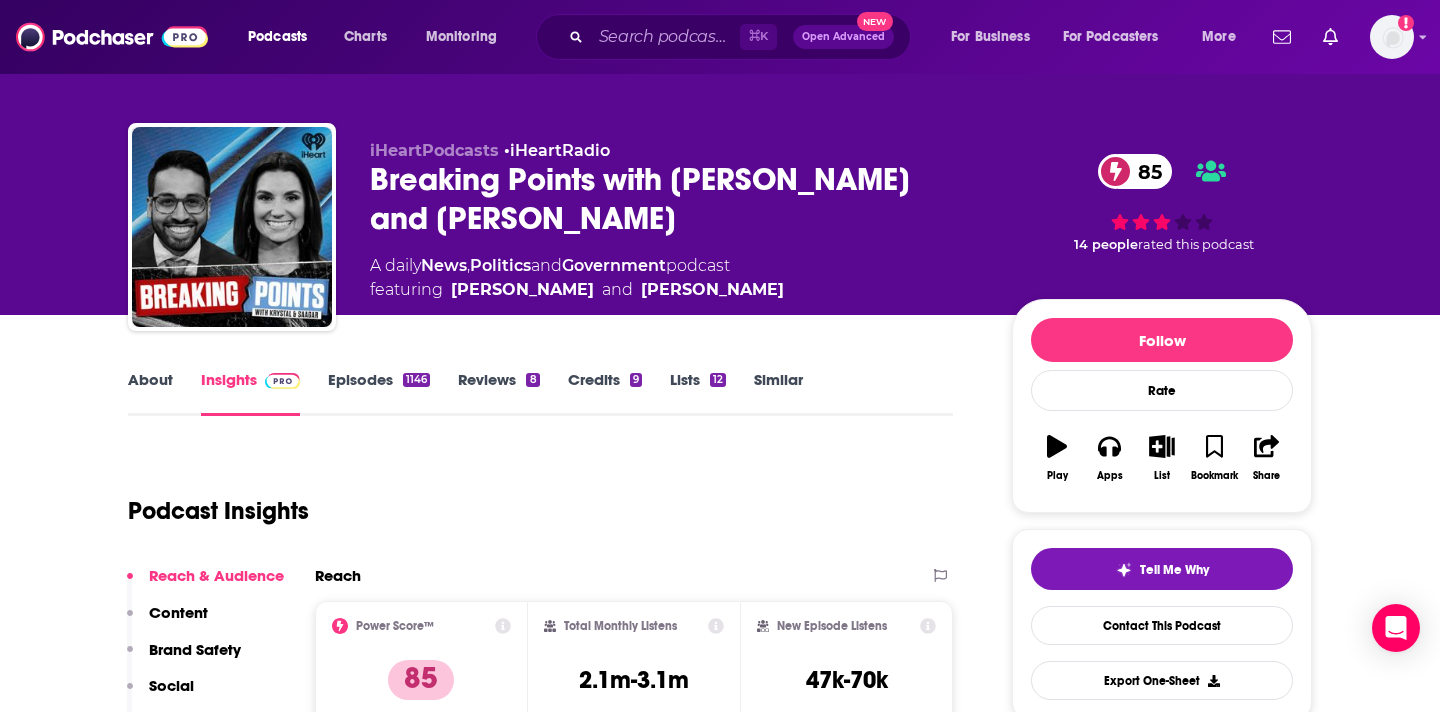 click on "iHeartPodcasts    •  iHeartRadio Breaking Points with [PERSON_NAME] and [PERSON_NAME] 85 A   daily  News ,  Politics  and  Government  podcast  featuring  [PERSON_NAME]  and  [PERSON_NAME]" at bounding box center [675, 221] 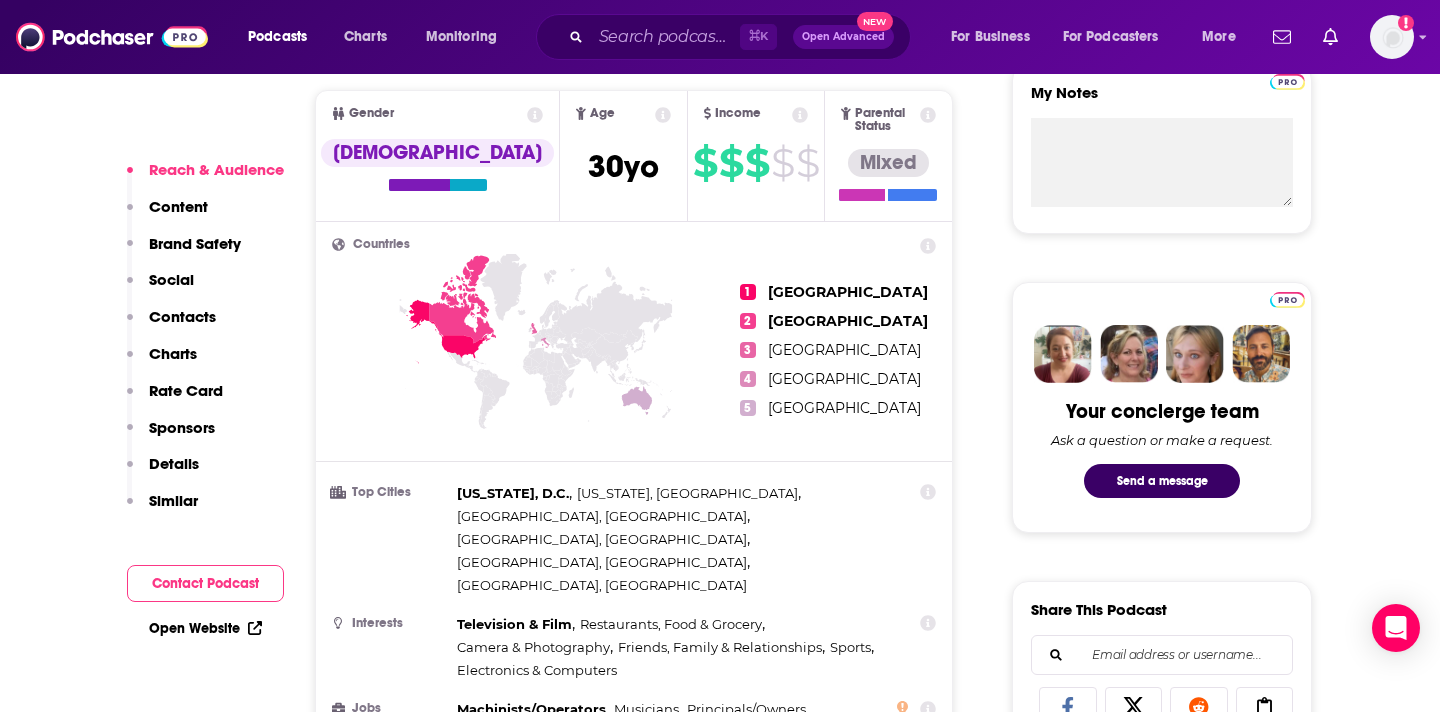scroll, scrollTop: 0, scrollLeft: 0, axis: both 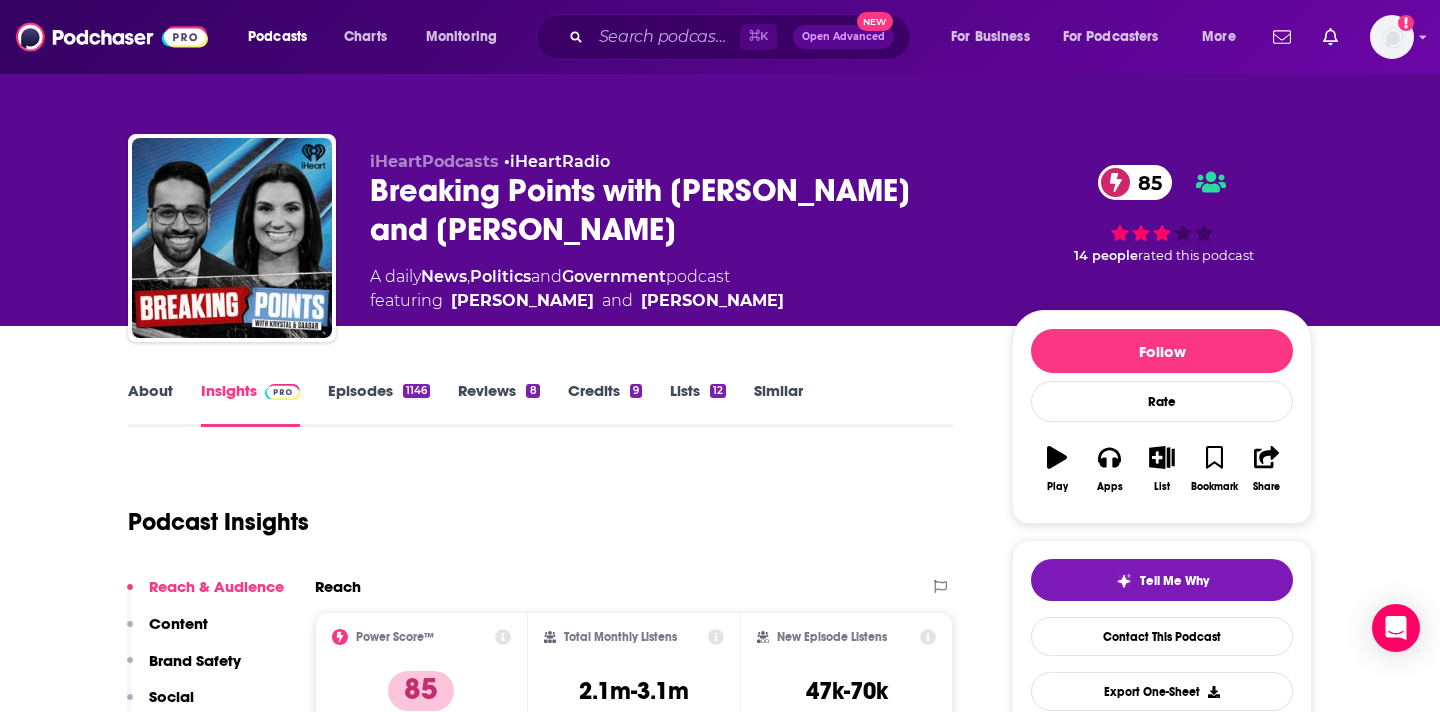 click on "About" at bounding box center [150, 404] 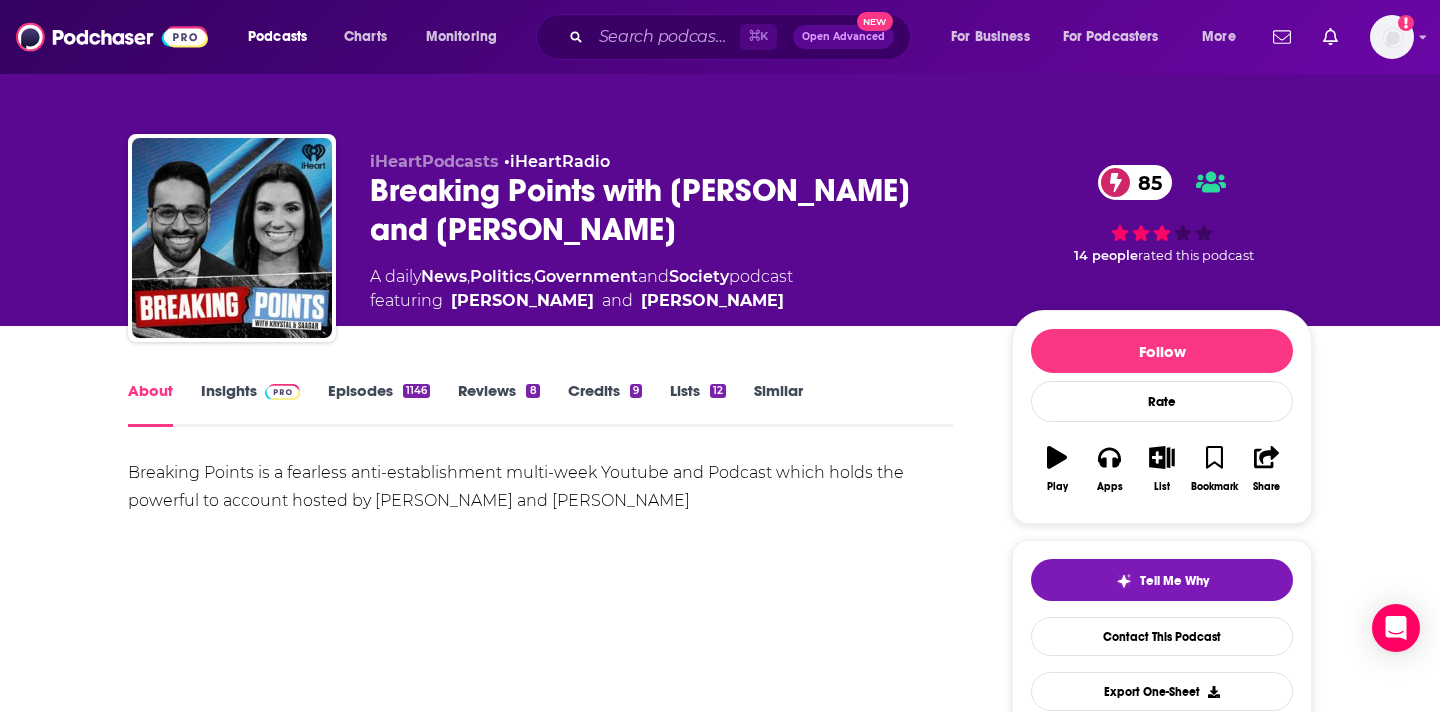 click on "Episodes 1146" at bounding box center (379, 404) 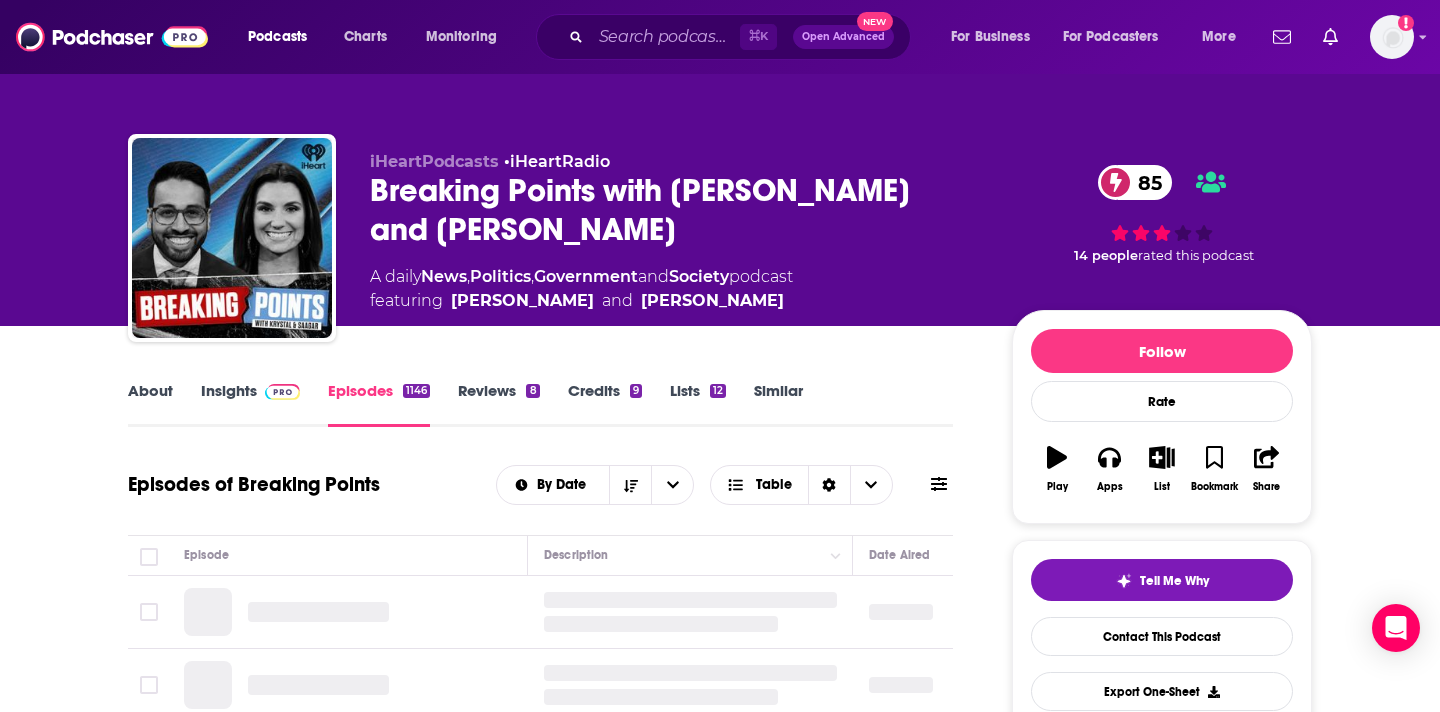 click on "About Insights Episodes 1146 Reviews 8 Credits 9 Lists 12 Similar" at bounding box center [540, 402] 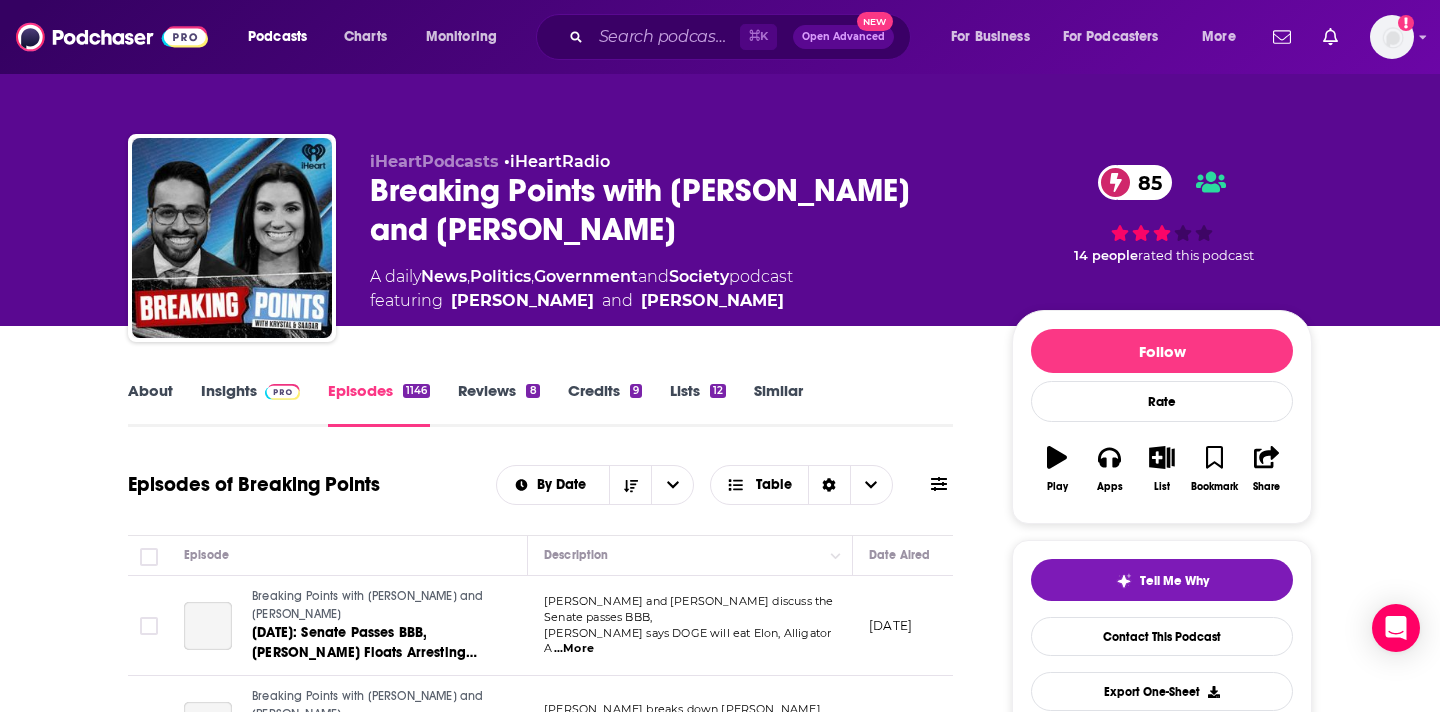 click on "About" at bounding box center [150, 404] 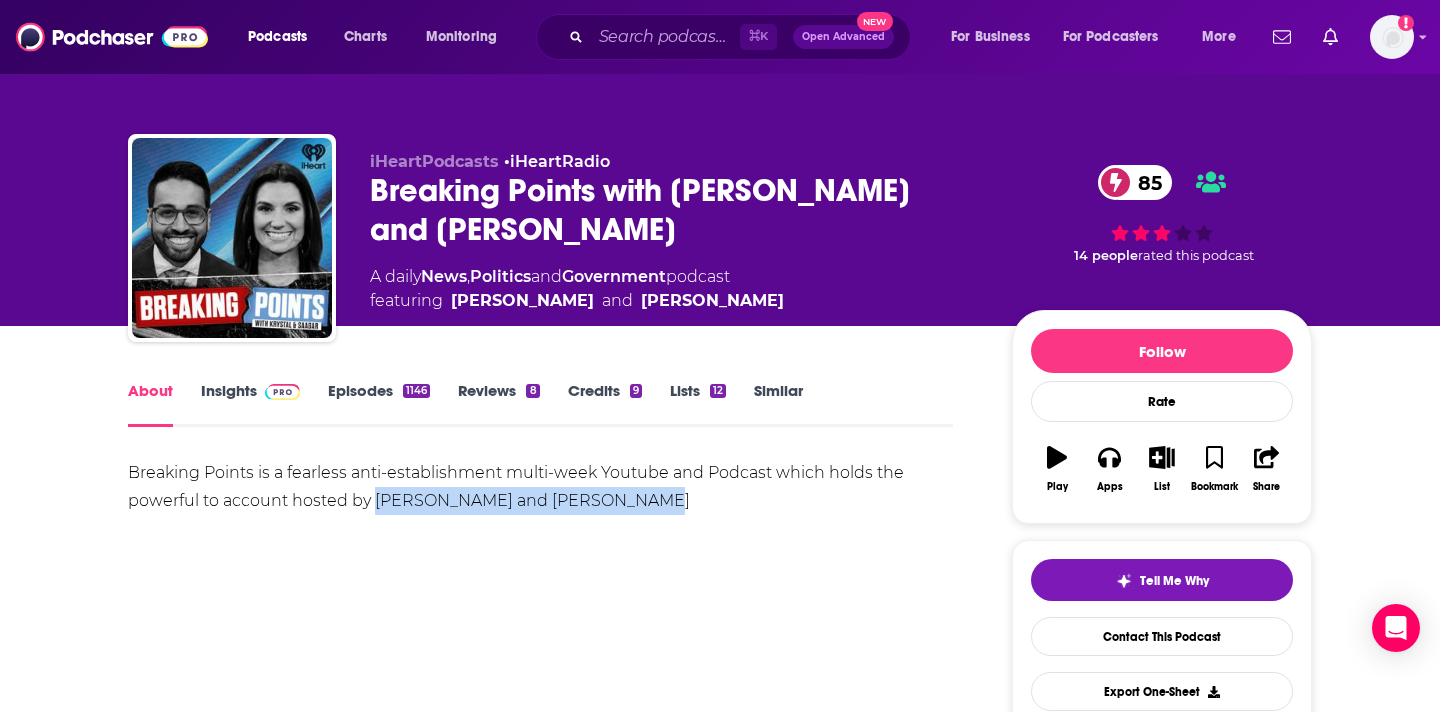 drag, startPoint x: 375, startPoint y: 500, endPoint x: 730, endPoint y: 528, distance: 356.1025 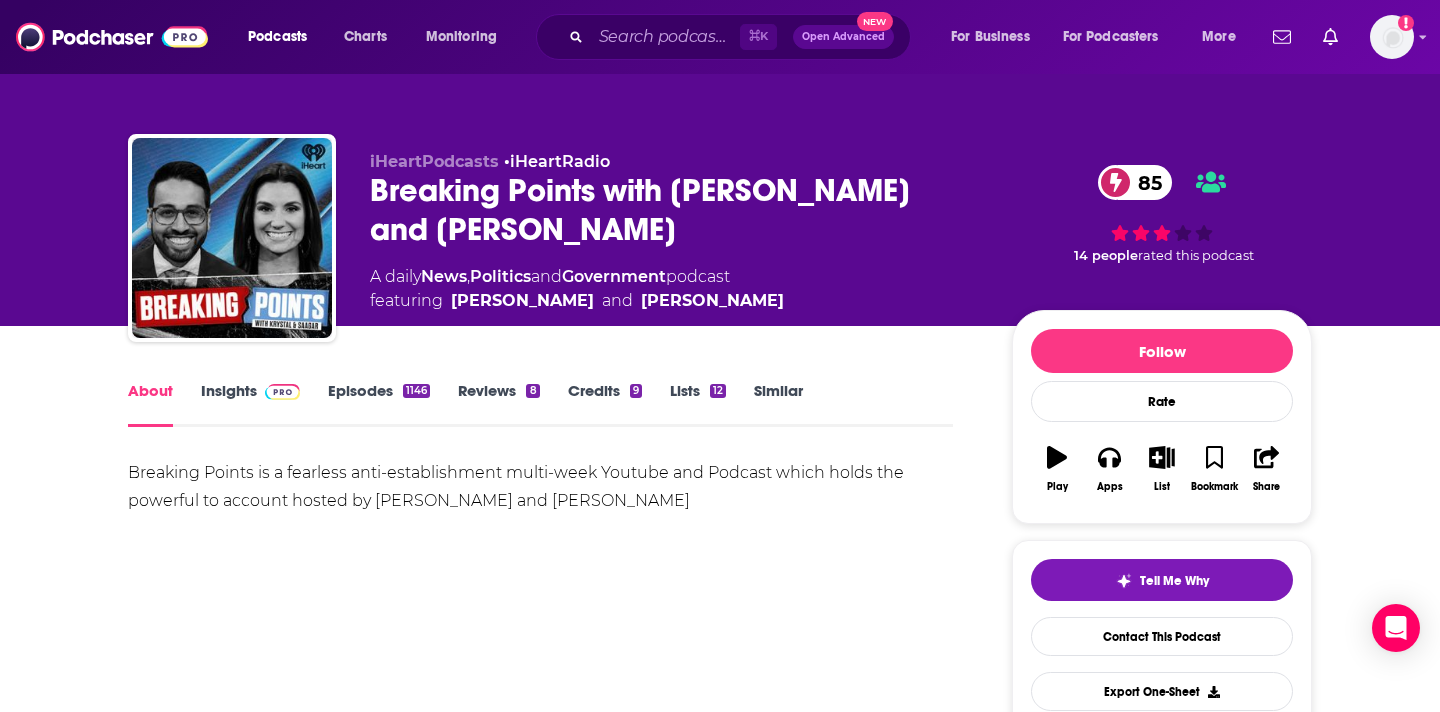 click on "About Insights Episodes 1146 Reviews 8 Credits 9 Lists 12 Similar Breaking Points is a fearless anti-establishment multi-week Youtube and Podcast which holds the powerful to account hosted by [PERSON_NAME] and [PERSON_NAME] Show More Creators & Guests View All Add Creators Host [PERSON_NAME] 1134 episodes Host [PERSON_NAME] 1134 episodes Guest [PERSON_NAME] 3 episodes Guest [PERSON_NAME] 1 episode Add Creators Recent Episodes View All [DATE]: Senate Passes BBB, [PERSON_NAME] Floats Arresting Zohran, Alligator Alcatraz, Gaza Ceasefire & MORE! [DATE] [DATE]: DEPORT ELON? [PERSON_NAME] GOES NUCLEAR Over ‘Big Beautiful Bill’ [DATE] [DATE]: [PERSON_NAME] 'Beautiful' Bill, Dems Smear Zohran, Gaza Aid Site Massacres, [PERSON_NAME] Read Trial & MORE [DATE] View All Episodes Best Episodes [DATE]: [PERSON_NAME] Speaks Out On [PERSON_NAME] ICE Raids, [PERSON_NAME] Unloads On [PERSON_NAME] Over [GEOGRAPHIC_DATA], [PERSON_NAME] On Israel Violating Iran Ceasefire 1 [DATE] 1 [DATE] 1 [DATE] View Best Episodes Host or manage this podcast? Active" at bounding box center [540, 1687] 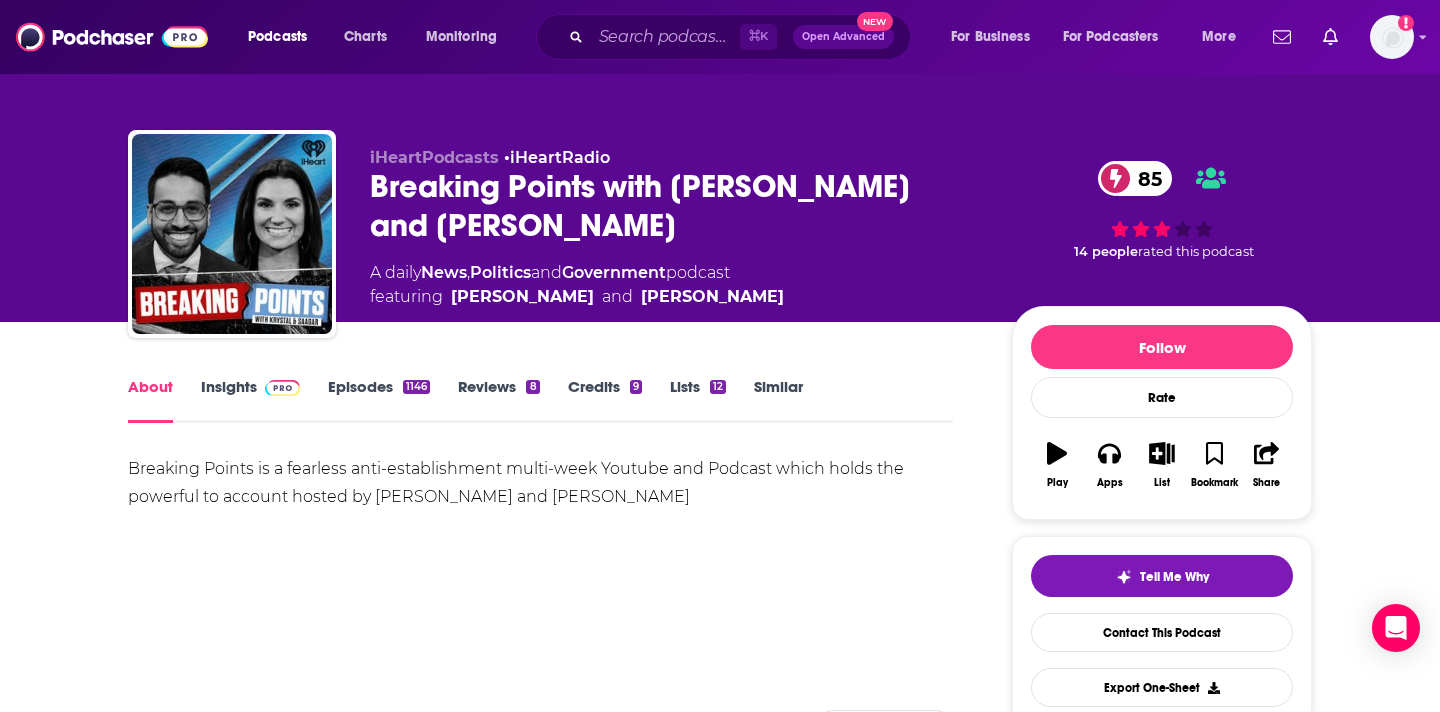 click on "About Insights Episodes 1146 Reviews 8 Credits 9 Lists 12 Similar" at bounding box center (540, 398) 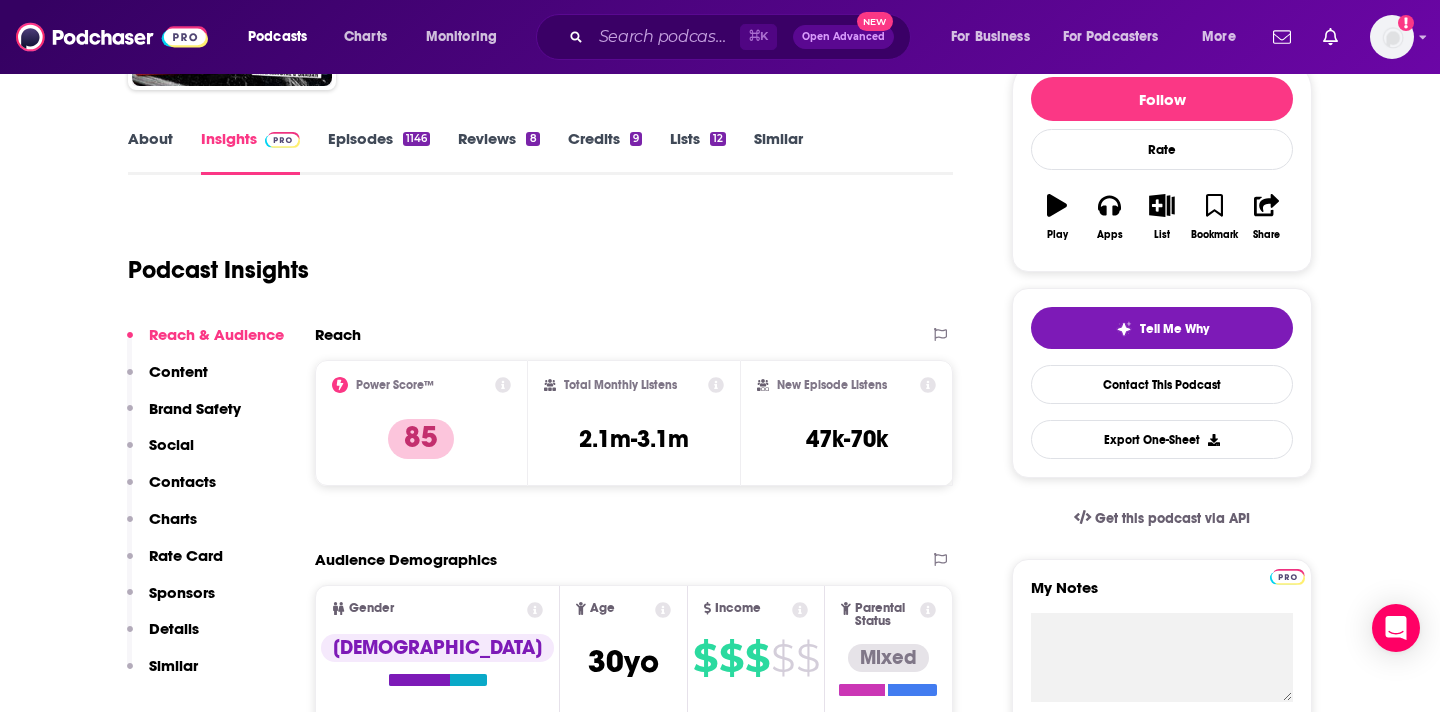 scroll, scrollTop: 308, scrollLeft: 0, axis: vertical 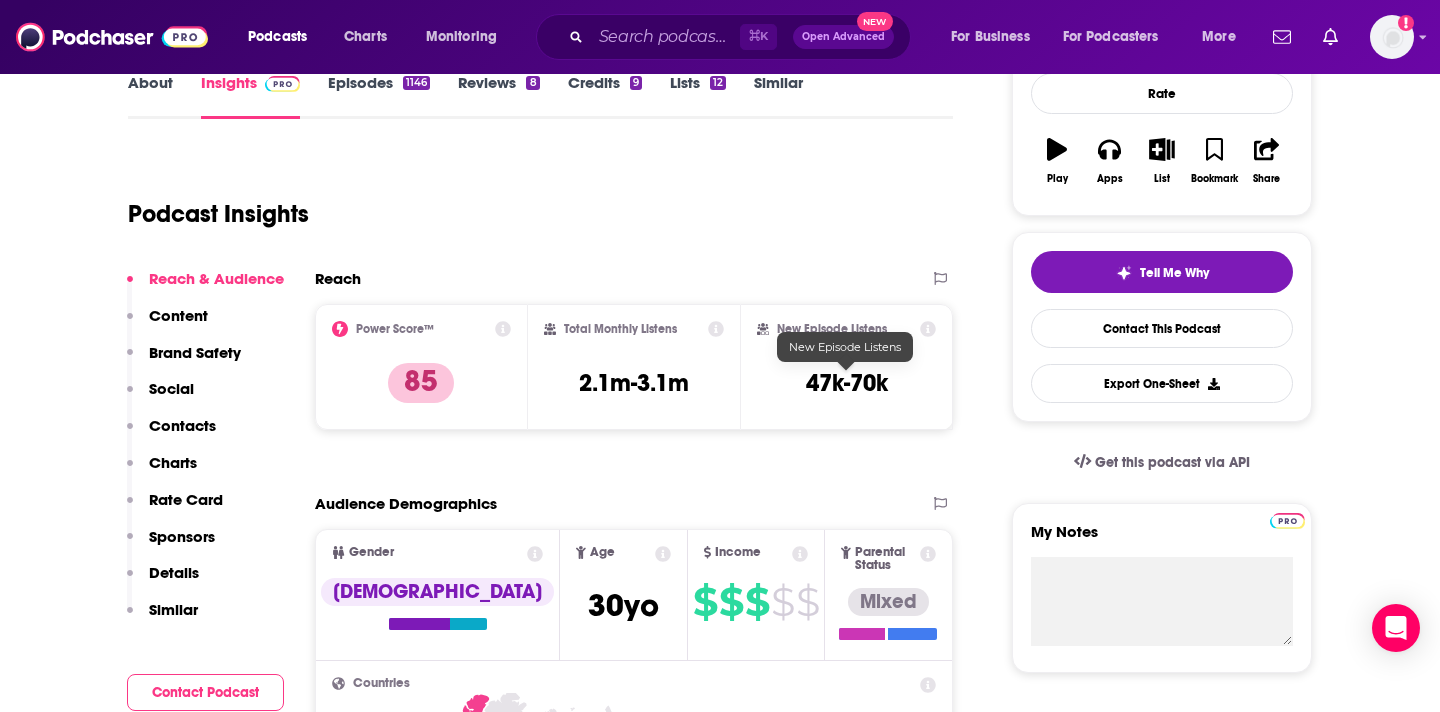 drag, startPoint x: 786, startPoint y: 374, endPoint x: 931, endPoint y: 378, distance: 145.05516 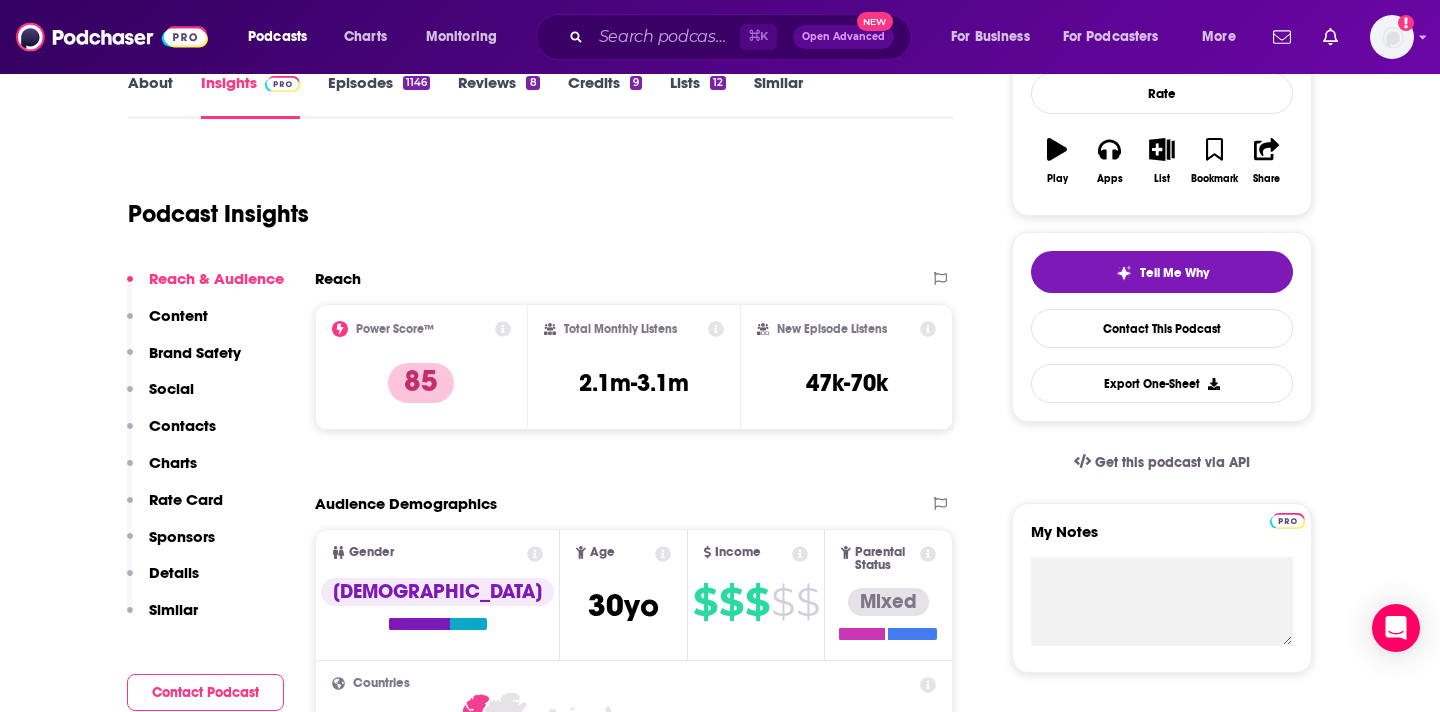 click on "New Episode Listens 47k-70k" at bounding box center [846, 367] 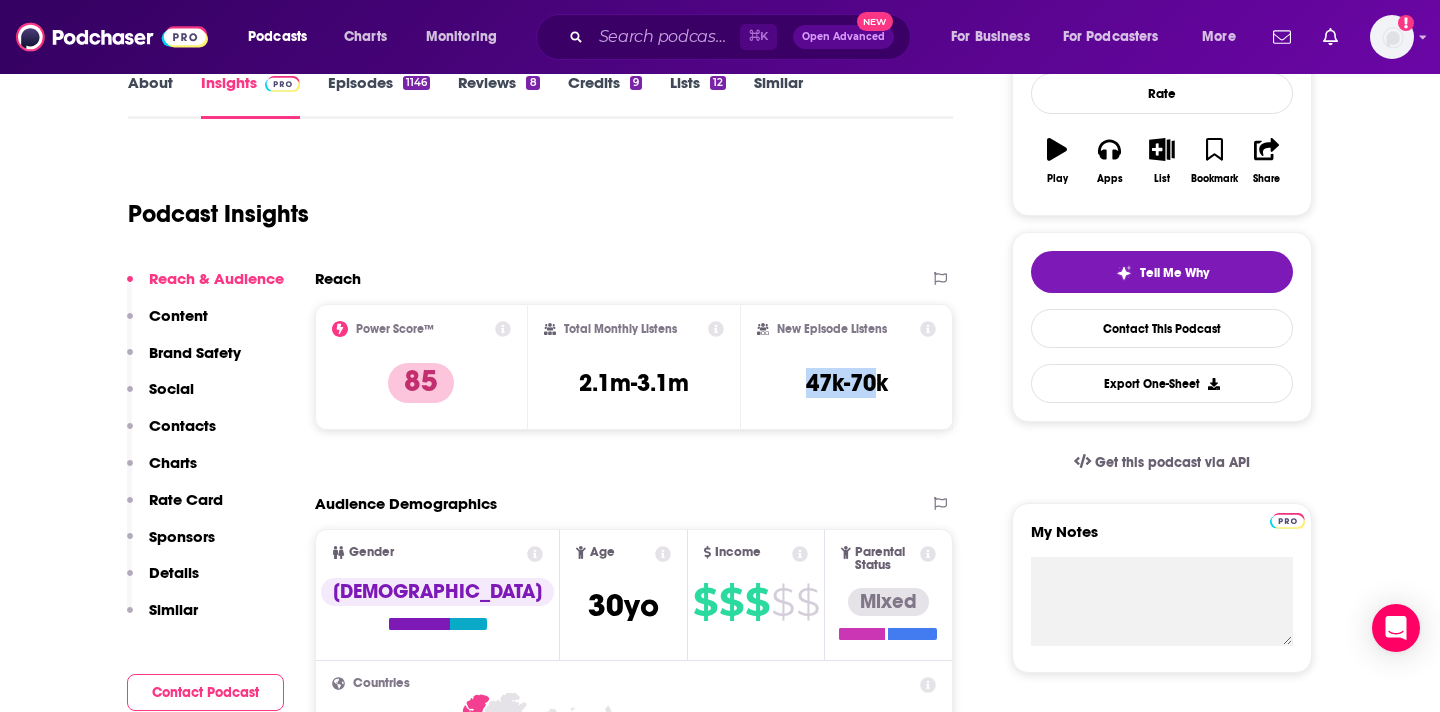 drag, startPoint x: 877, startPoint y: 380, endPoint x: 789, endPoint y: 380, distance: 88 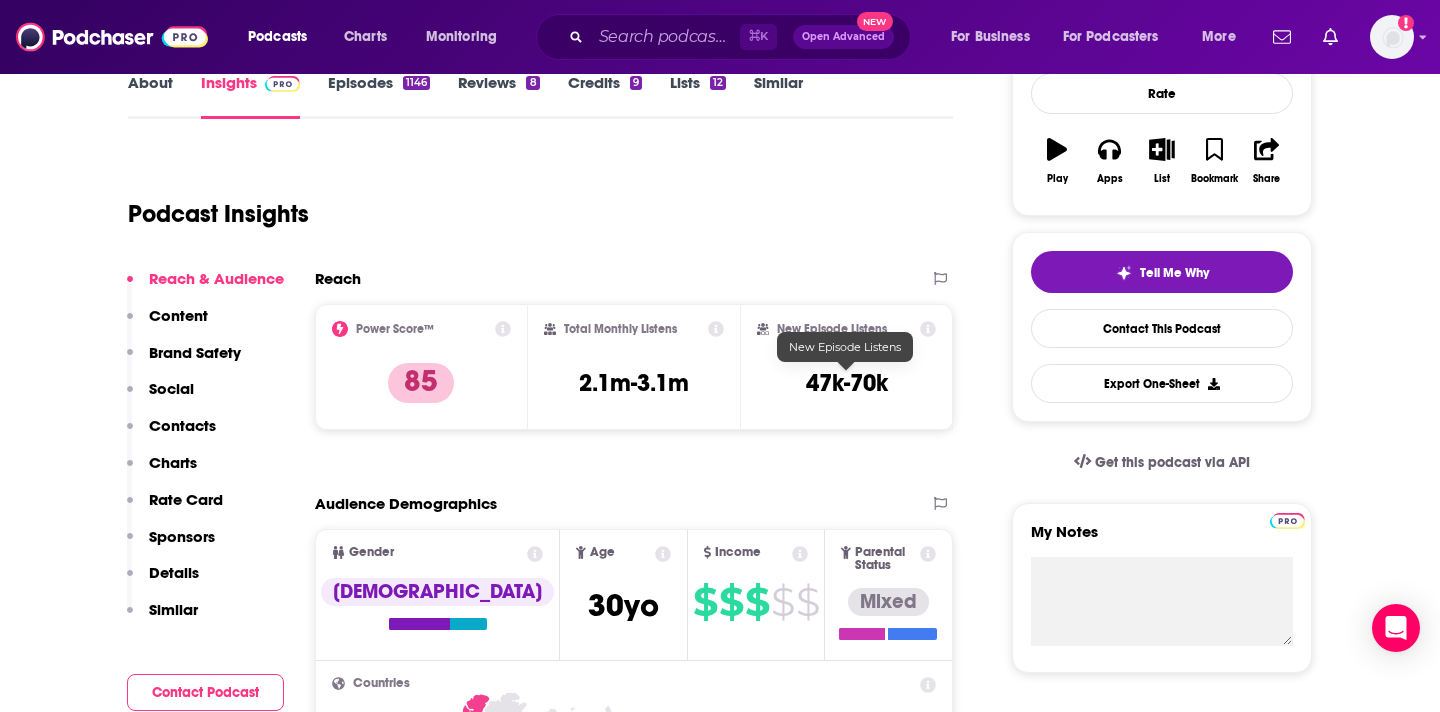 click on "47k-70k" at bounding box center [847, 383] 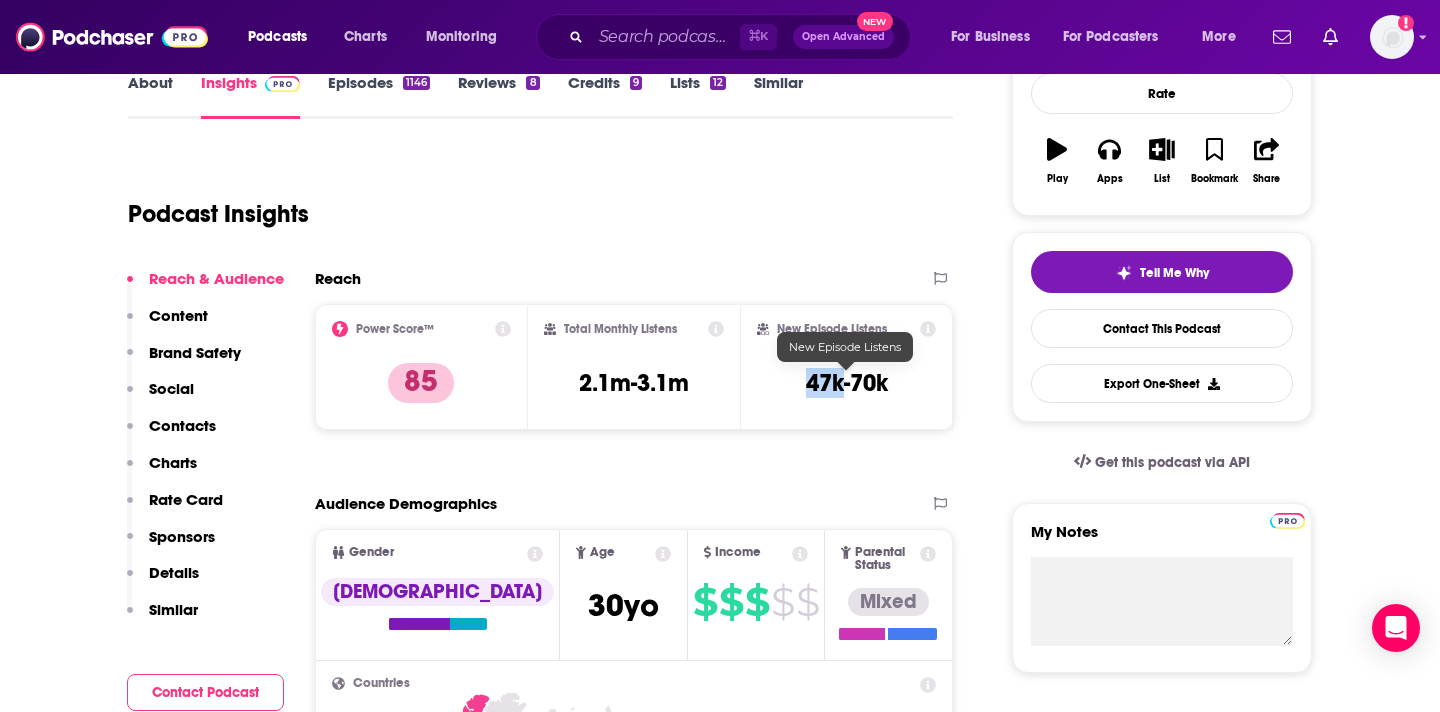 click on "47k-70k" at bounding box center [847, 383] 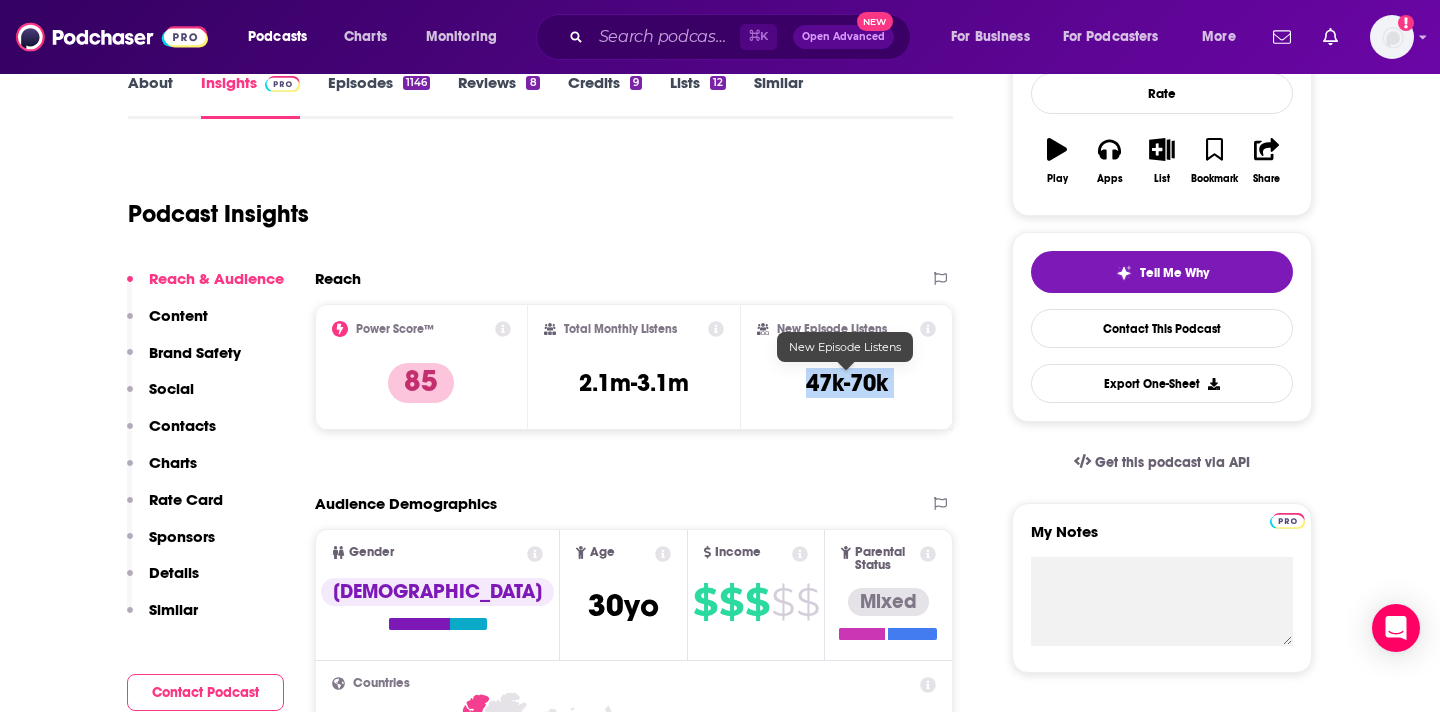 click on "47k-70k" at bounding box center (847, 383) 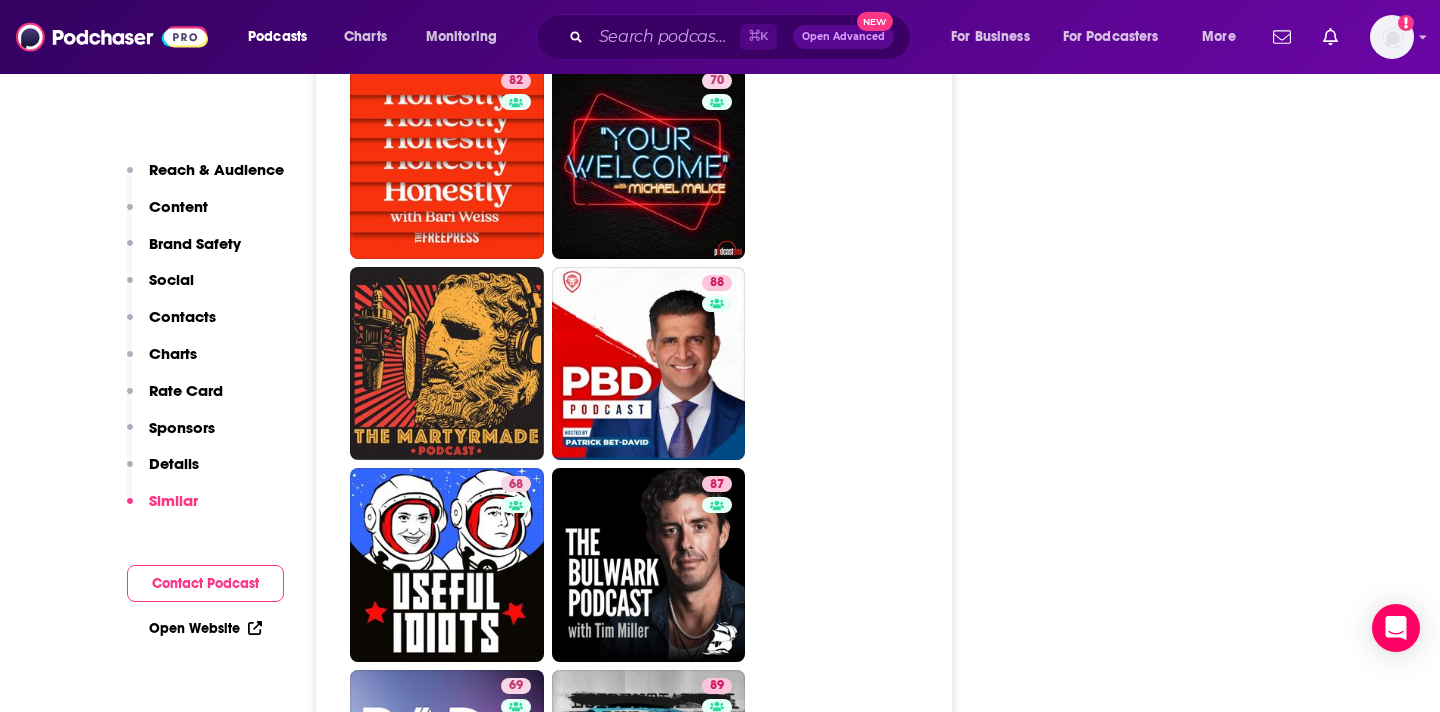 scroll, scrollTop: 5427, scrollLeft: 0, axis: vertical 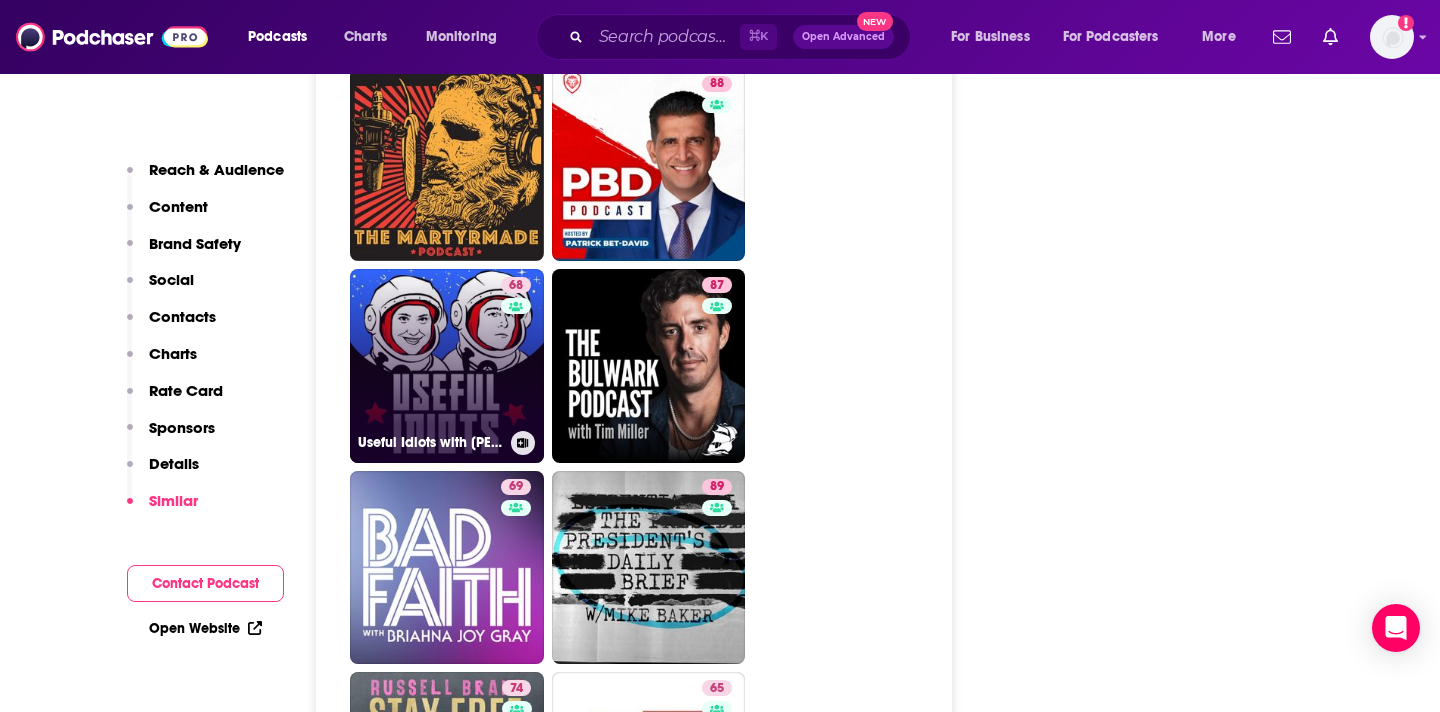 click on "68 Useful Idiots with [PERSON_NAME] and [PERSON_NAME]" at bounding box center [447, 366] 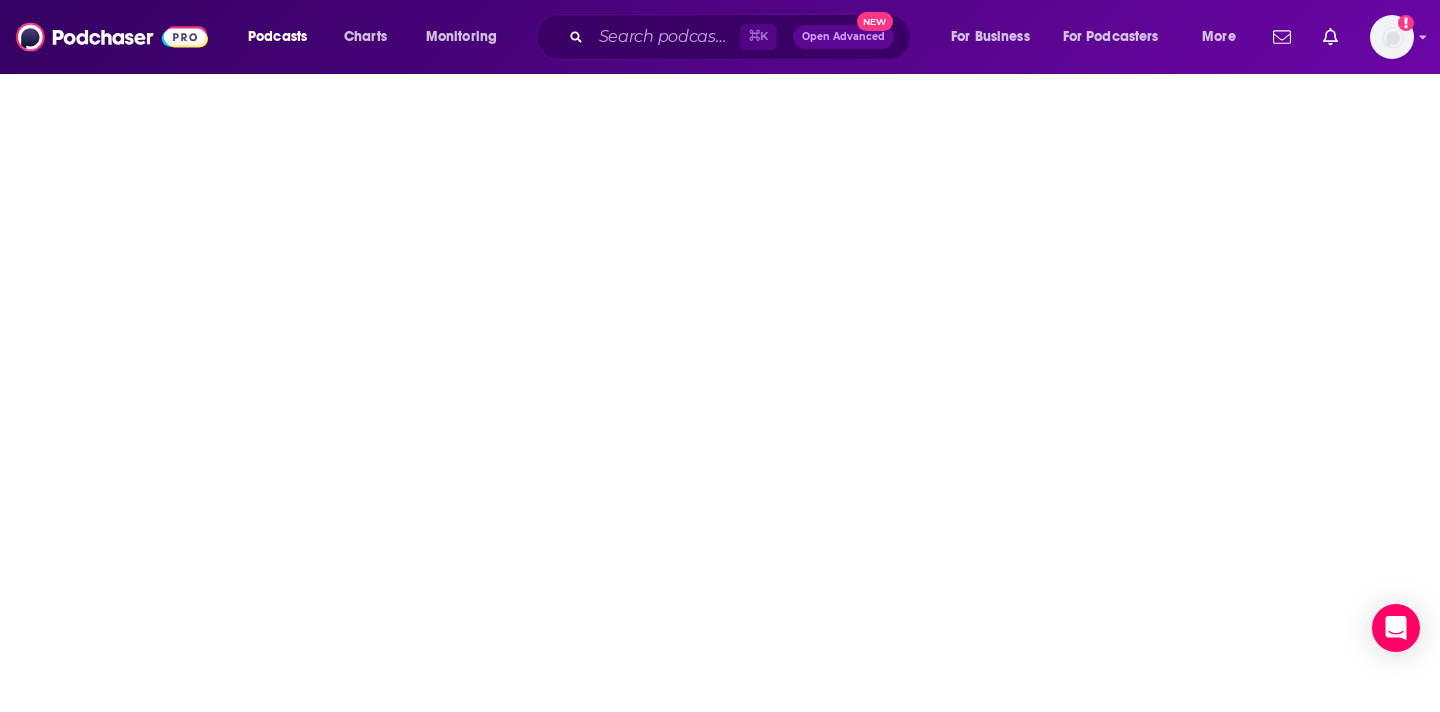 scroll, scrollTop: 0, scrollLeft: 0, axis: both 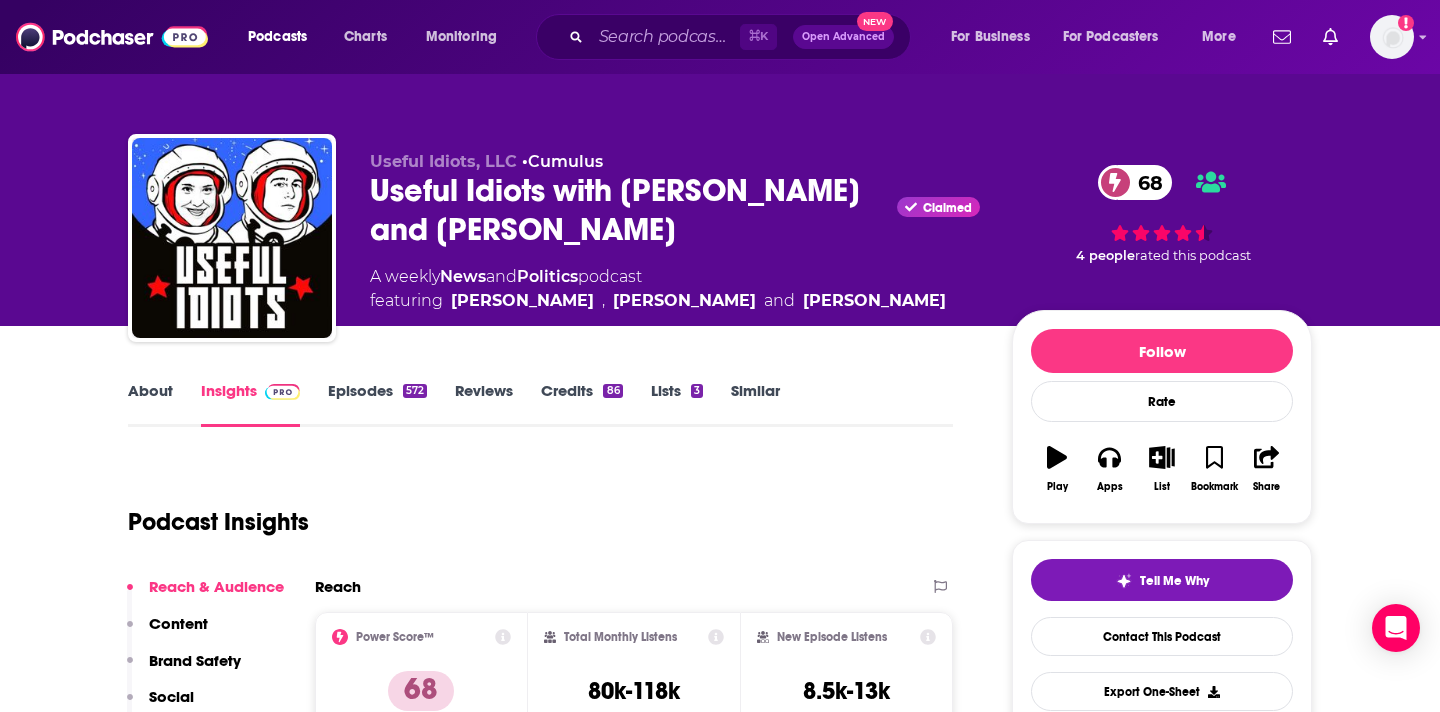 type on "[URL][DOMAIN_NAME][PERSON_NAME]" 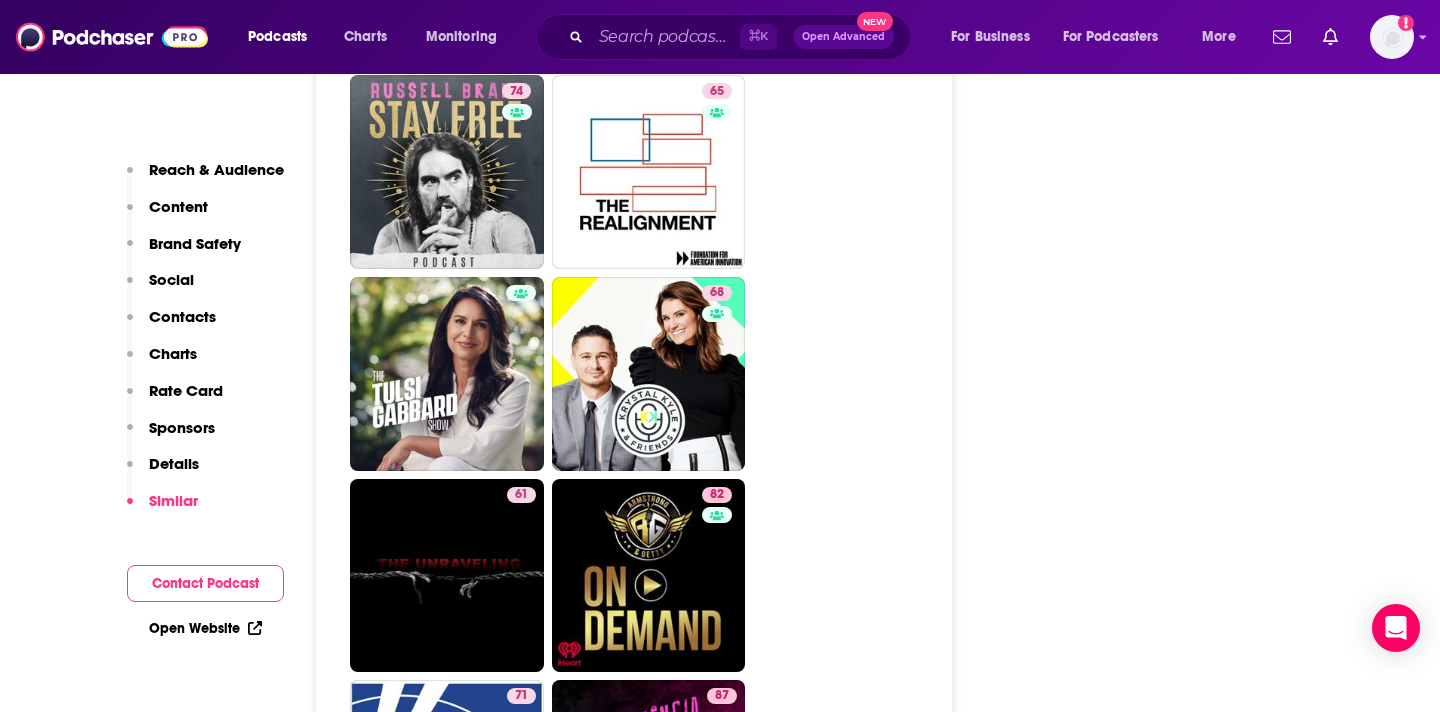 scroll, scrollTop: 6025, scrollLeft: 0, axis: vertical 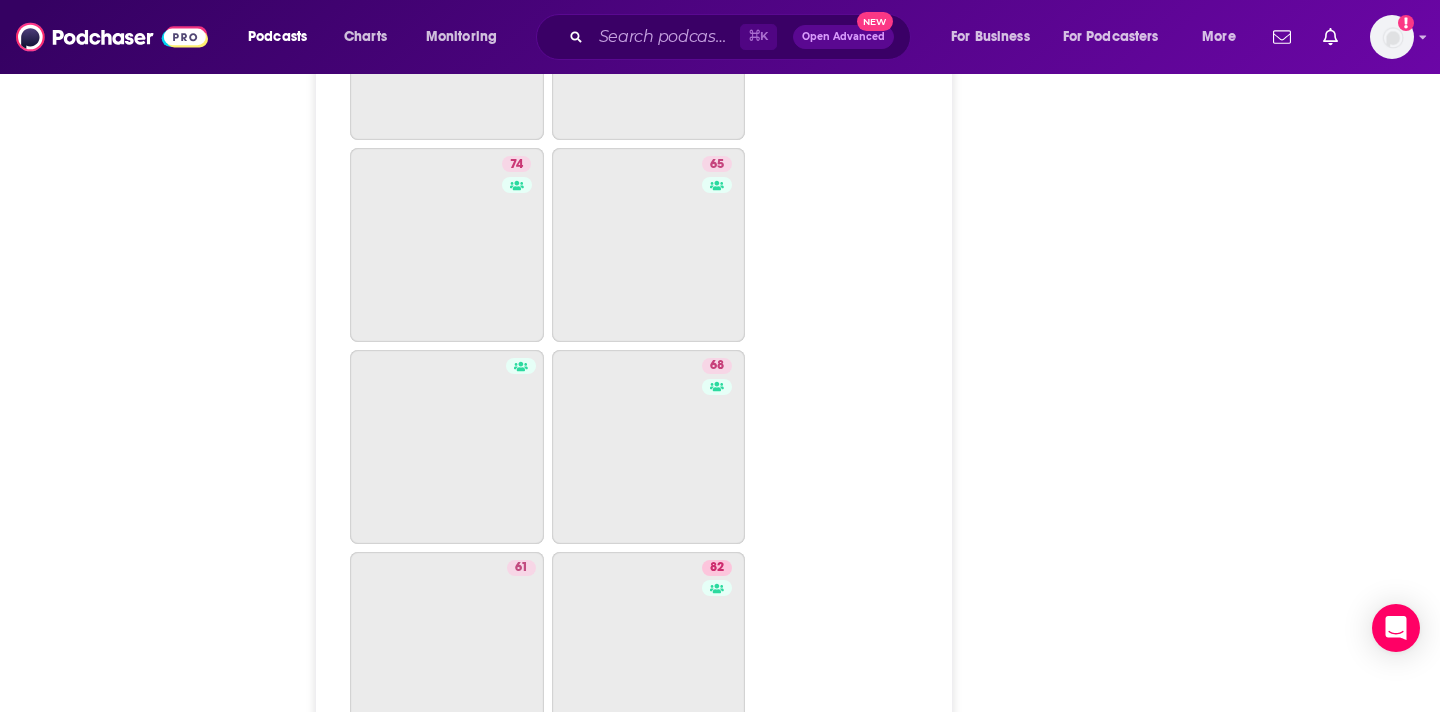 click on "Insights" at bounding box center [250, -5621] 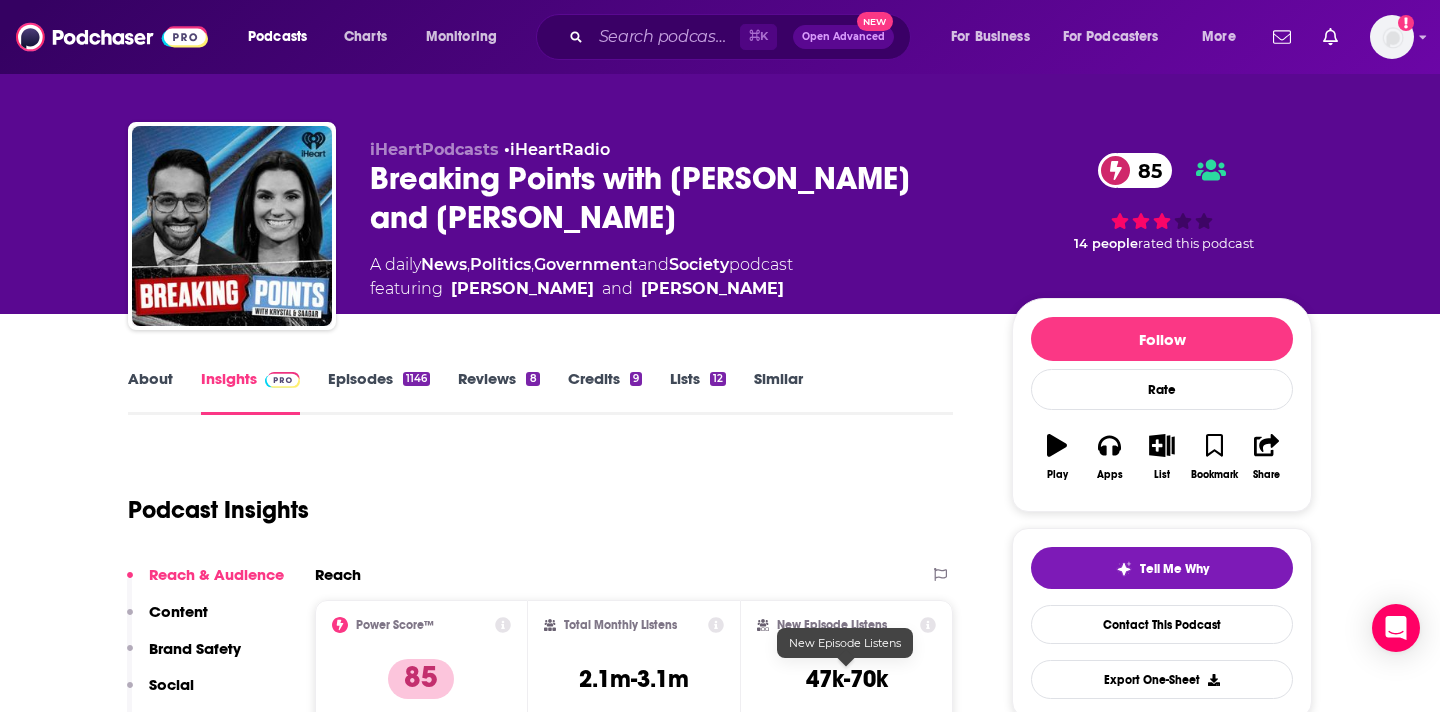 scroll, scrollTop: 0, scrollLeft: 0, axis: both 